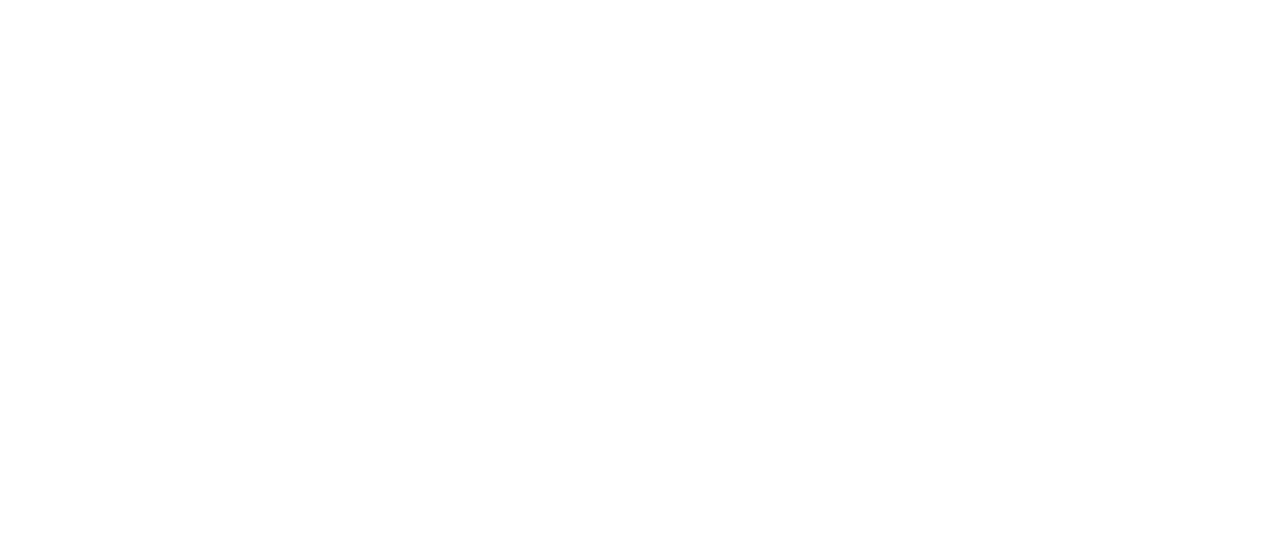 scroll, scrollTop: 0, scrollLeft: 0, axis: both 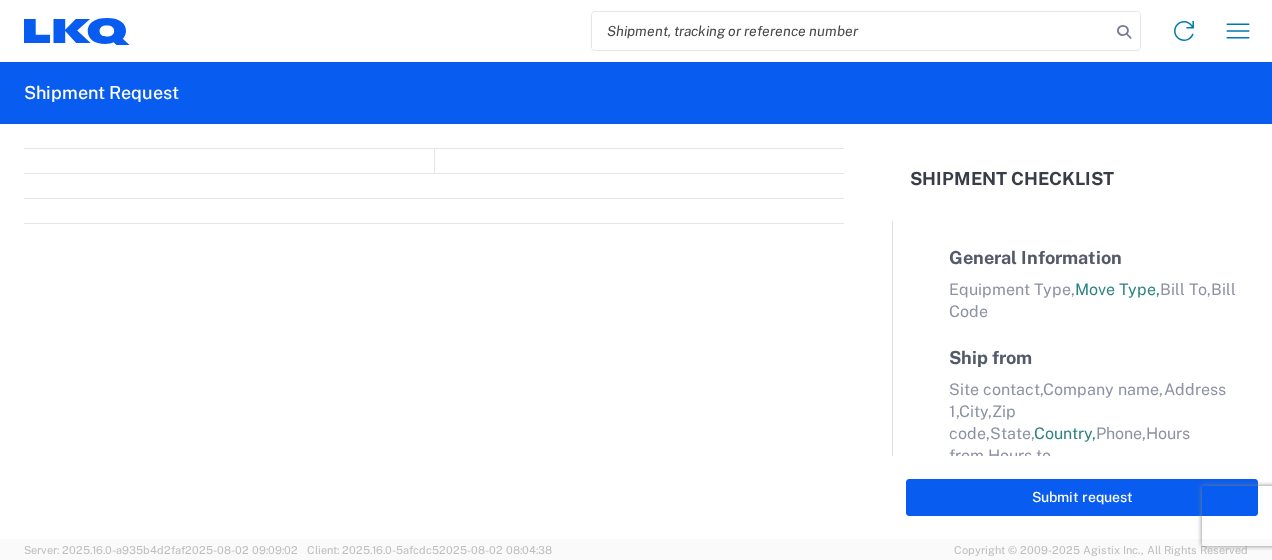select on "FULL" 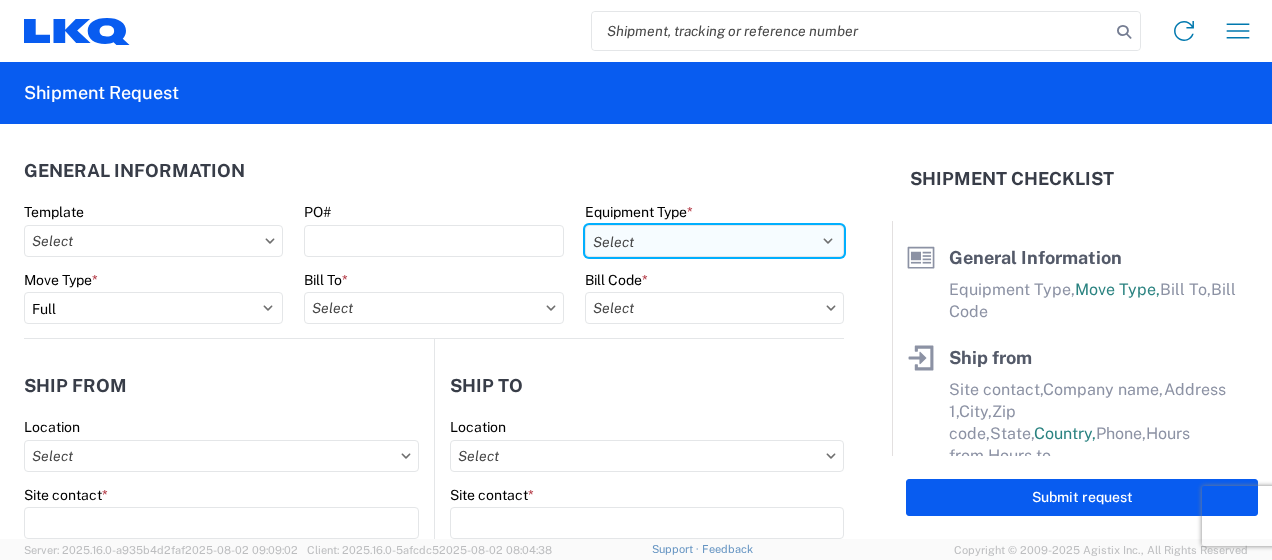 click on "Select 53’ Dry Van Flatbed Dropdeck (van) Lowboy (flatbed) Rail" at bounding box center (714, 241) 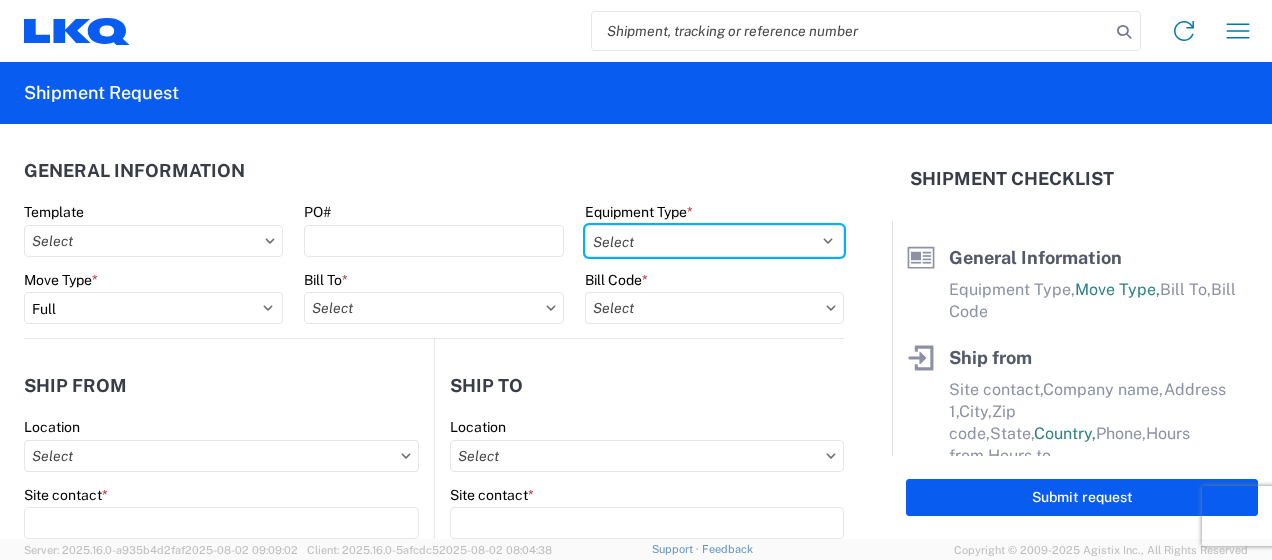 select on "STDV" 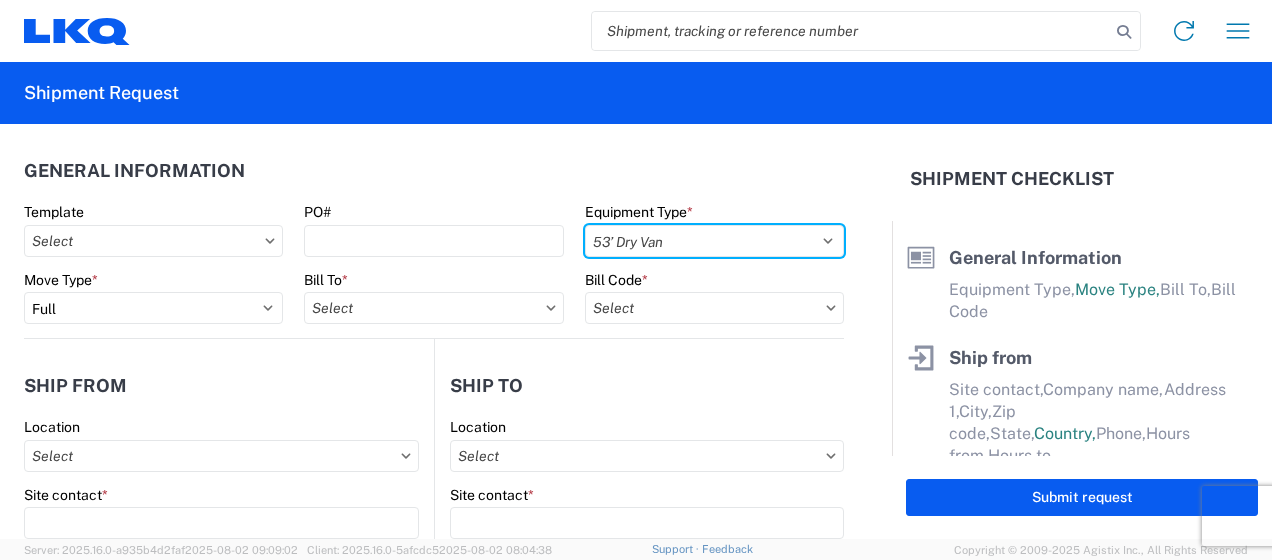 click on "Select 53’ Dry Van Flatbed Dropdeck (van) Lowboy (flatbed) Rail" at bounding box center [714, 241] 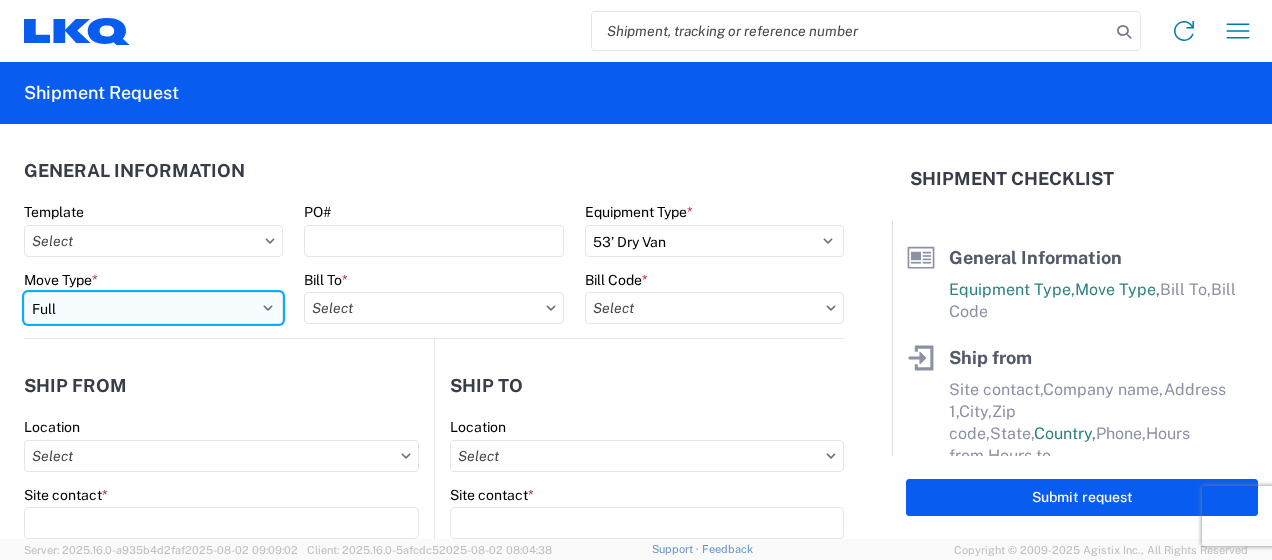 click on "Select Full Partial TL" at bounding box center [153, 308] 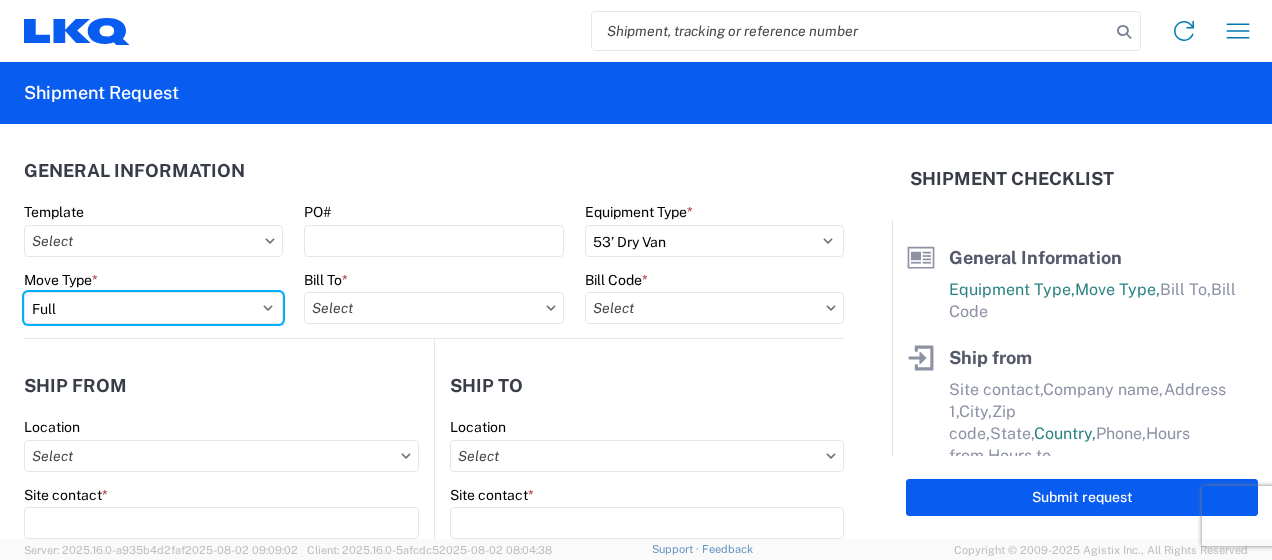 select on "PARTIAL_TL" 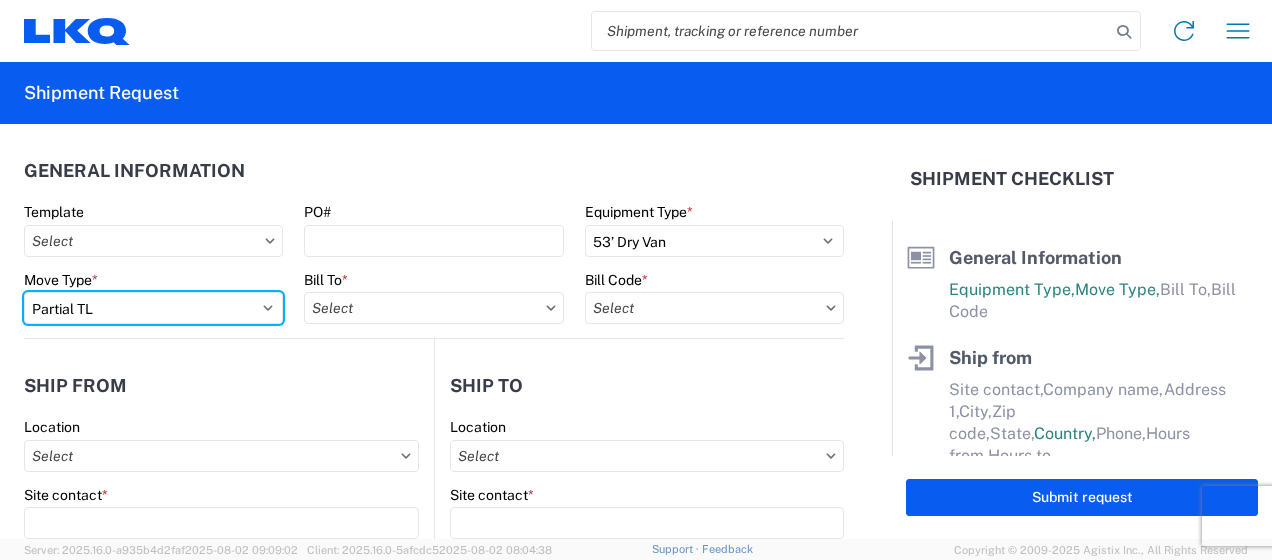 click on "Select Full Partial TL" at bounding box center [153, 308] 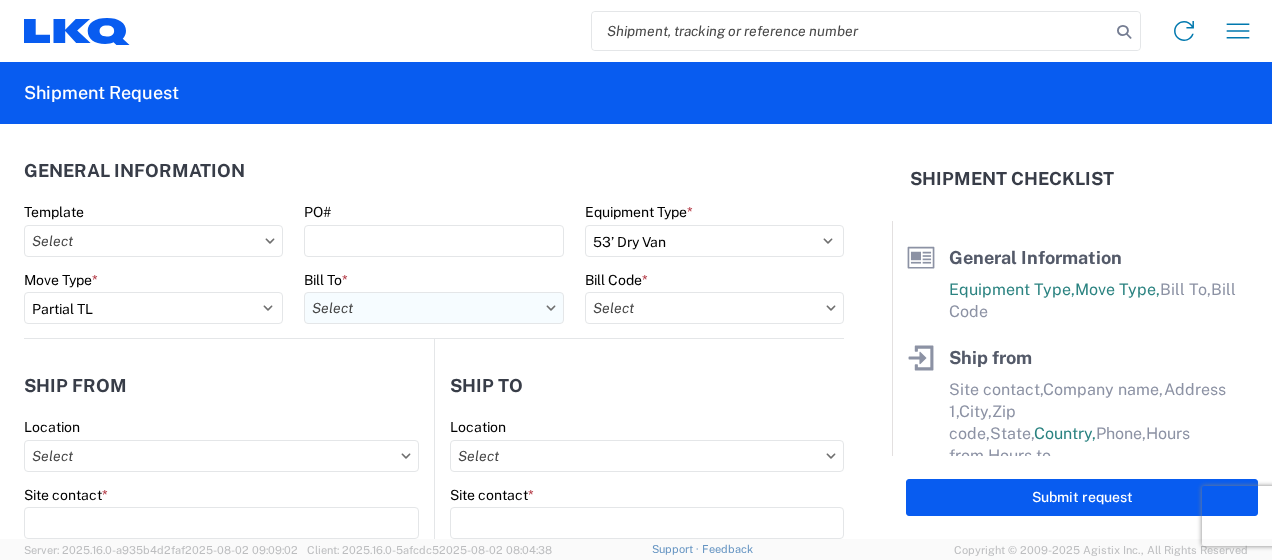 click on "Bill To  *" at bounding box center [433, 308] 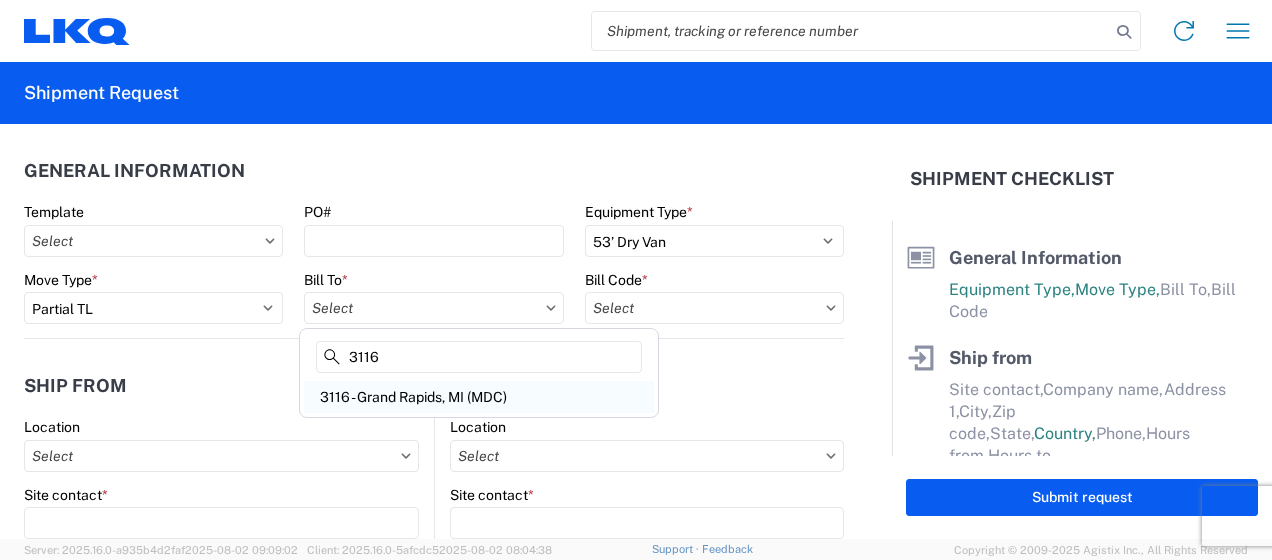 type on "3116" 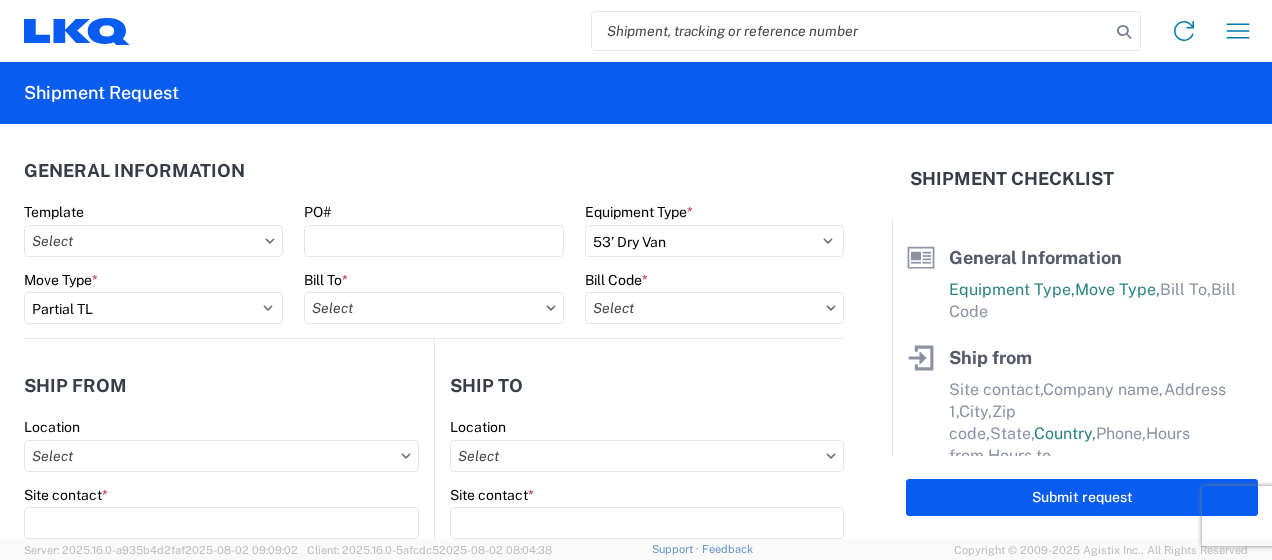 type on "3116 - Grand Rapids, MI (MDC)" 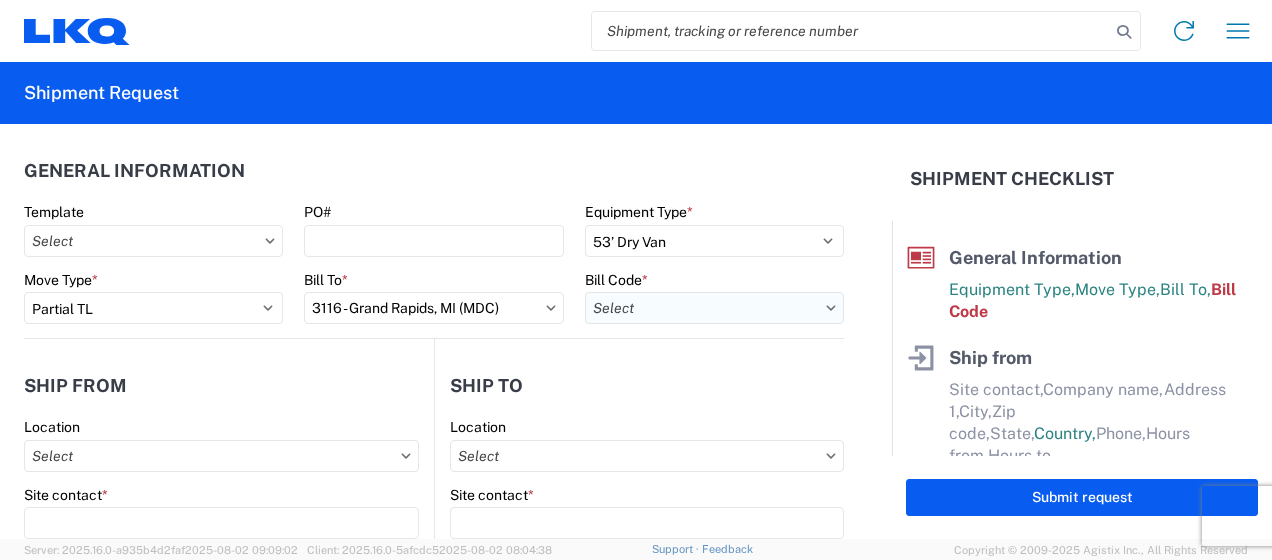 click on "Bill Code  *" at bounding box center (714, 308) 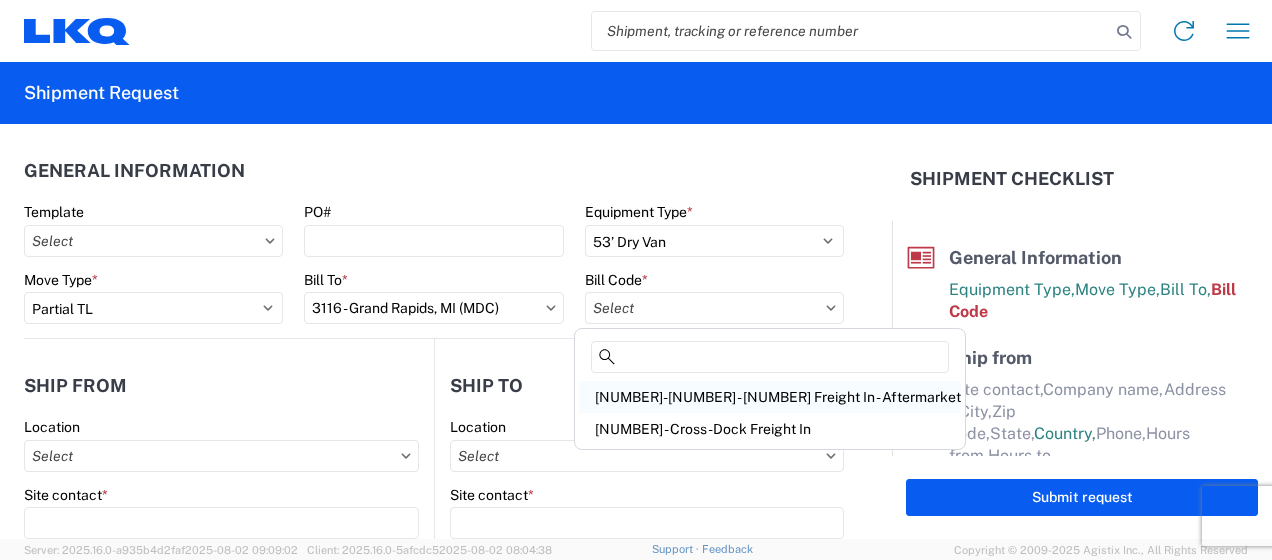 click on "[NUMBER]-[NUMBER] - [NUMBER] Freight In - Aftermarket" 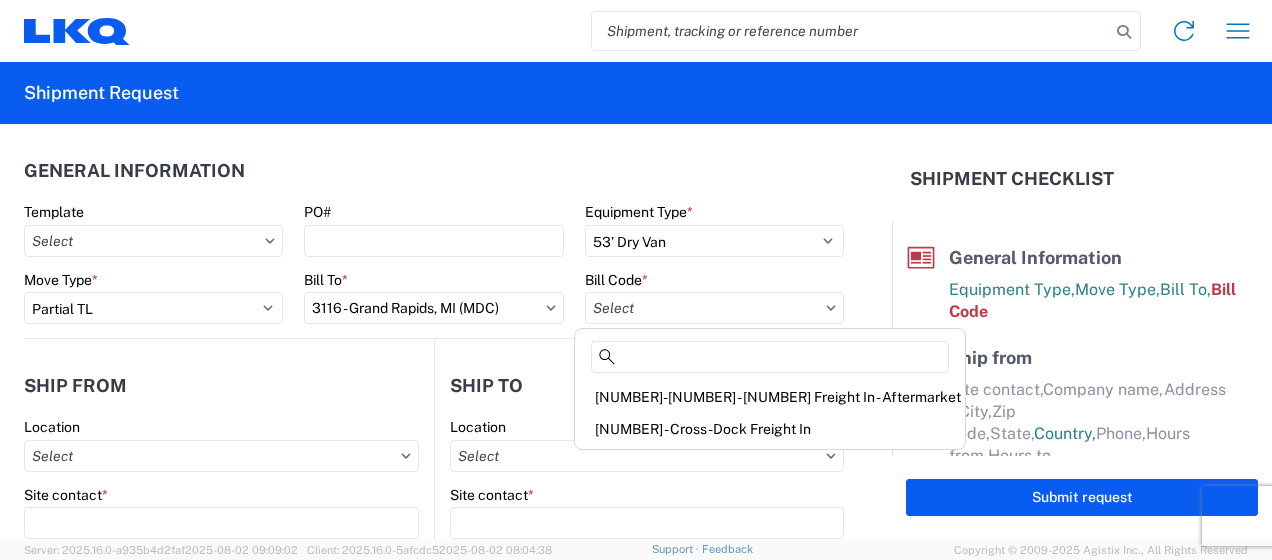 type on "[NUMBER]-[NUMBER] - [NUMBER] Freight In - Aftermarket" 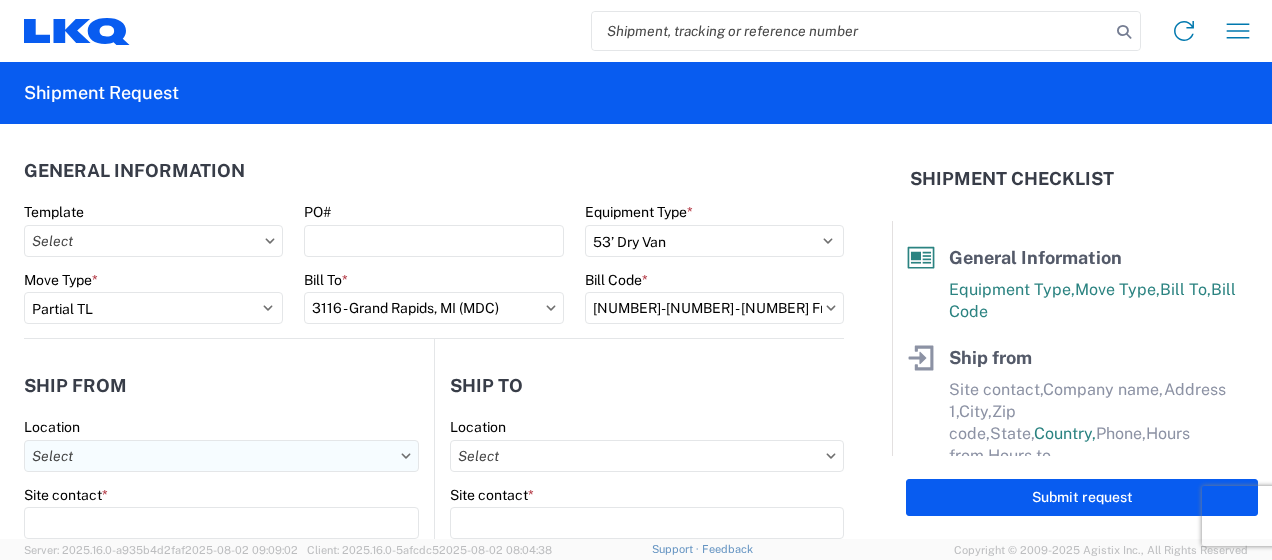 click on "Location" at bounding box center [221, 456] 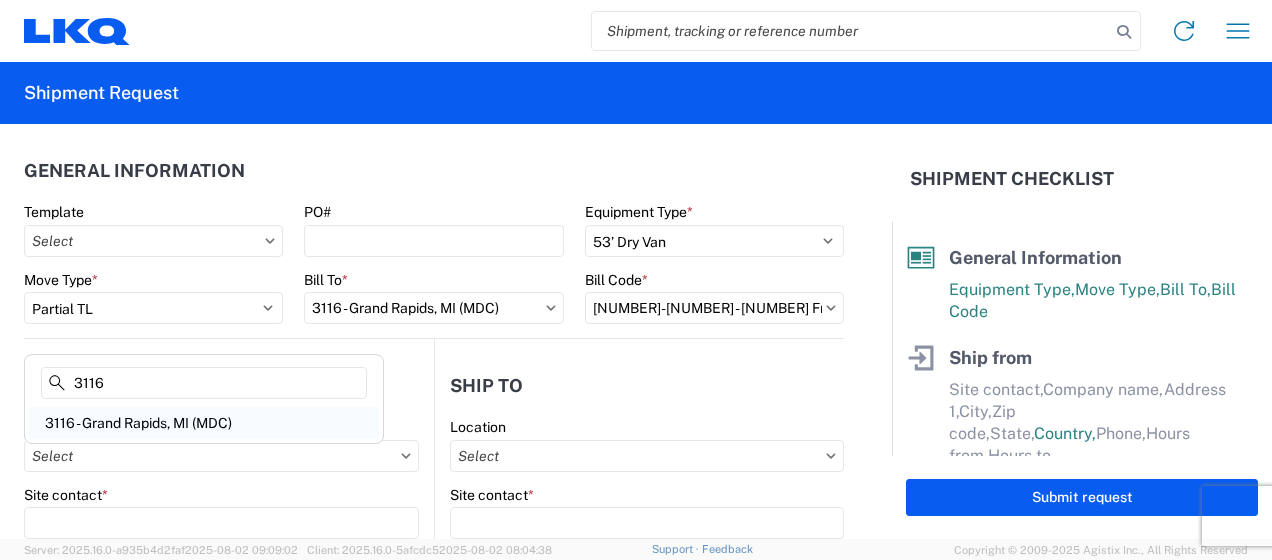 type on "3116" 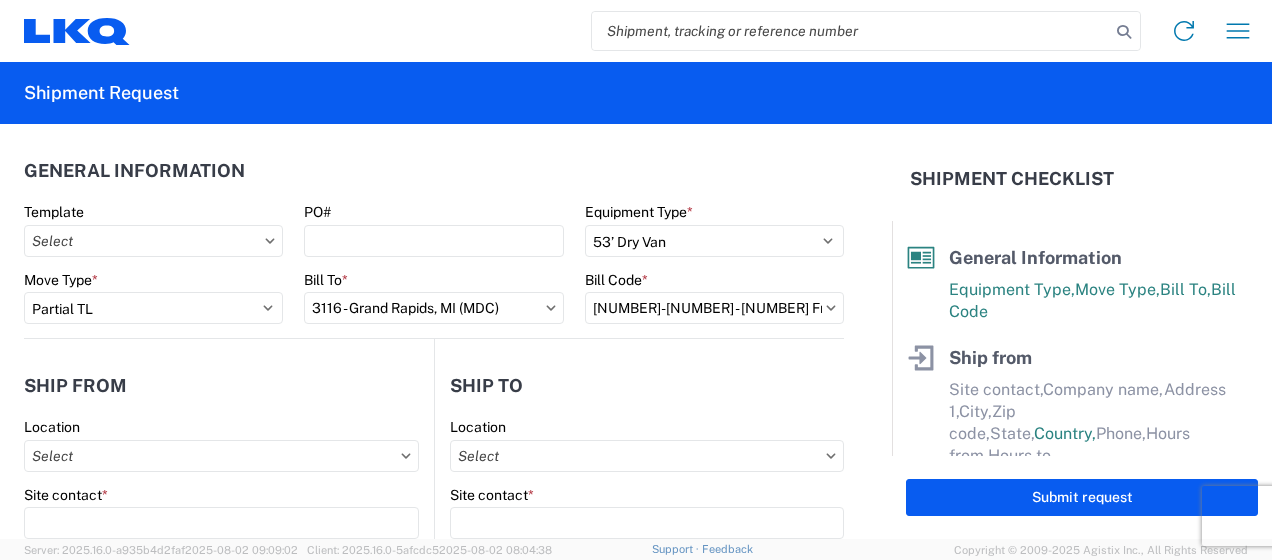 type on "3116 - Grand Rapids, MI (MDC)" 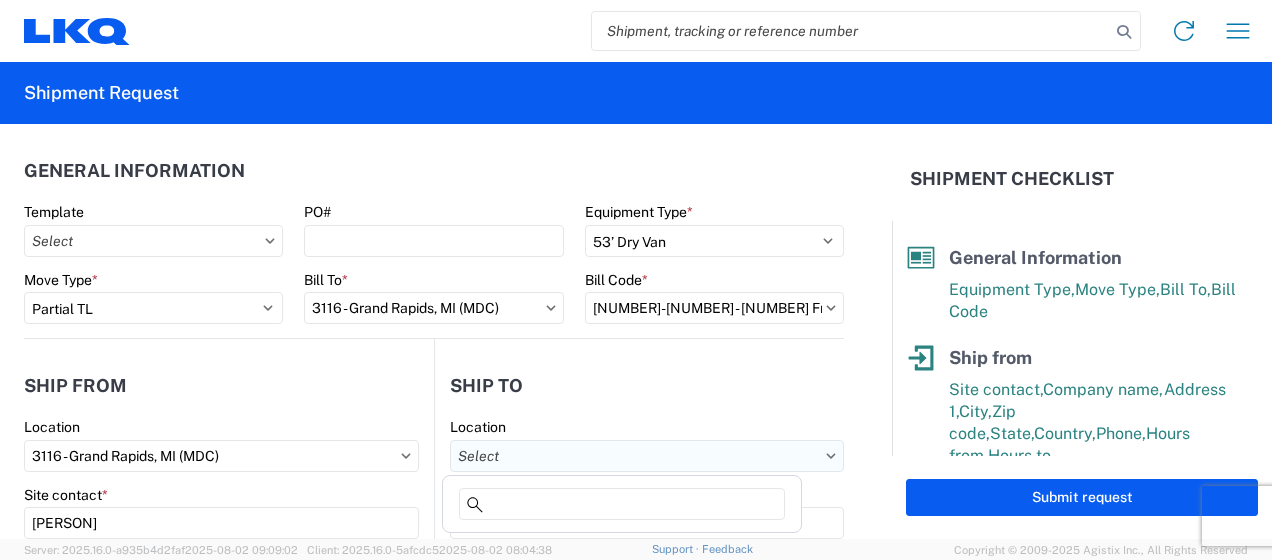click on "Location" at bounding box center [647, 456] 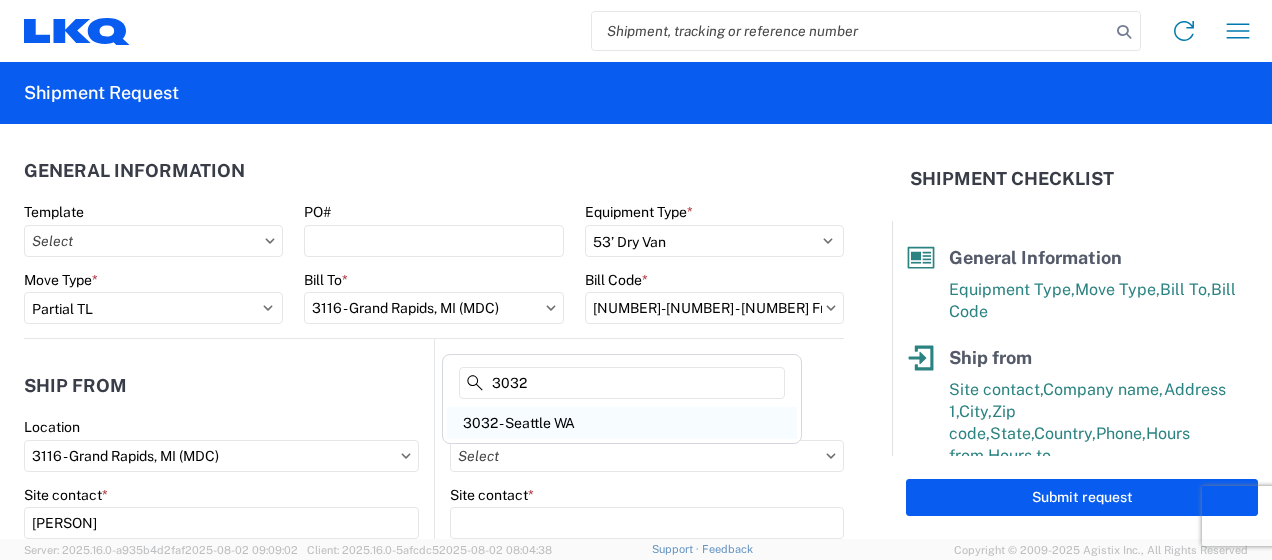 type on "3032" 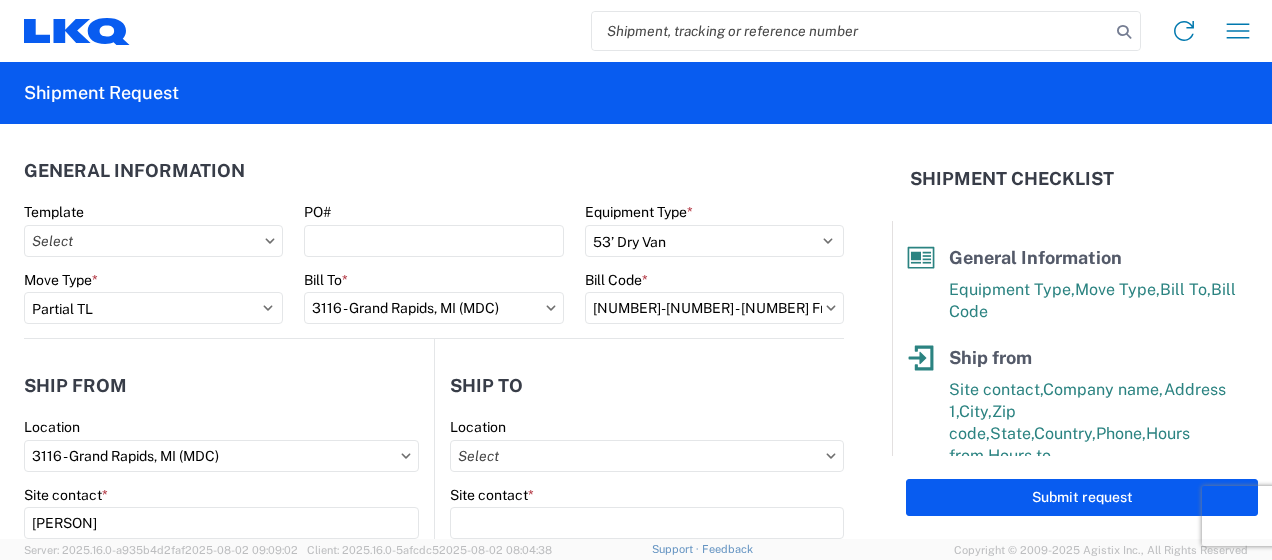 type on "3032 - Seattle WA" 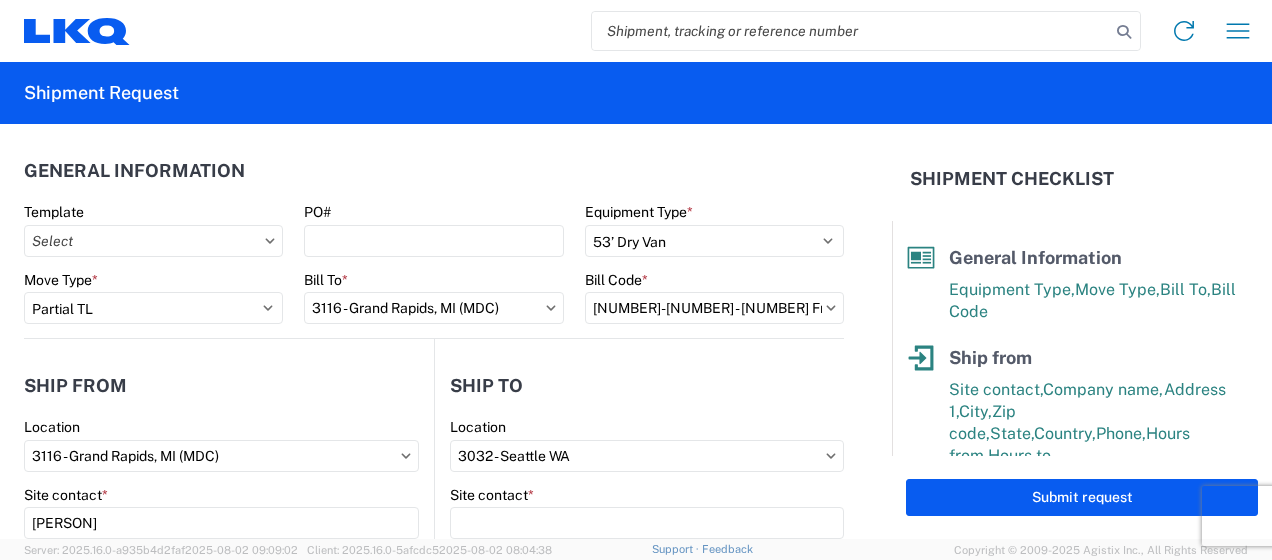 select on "US" 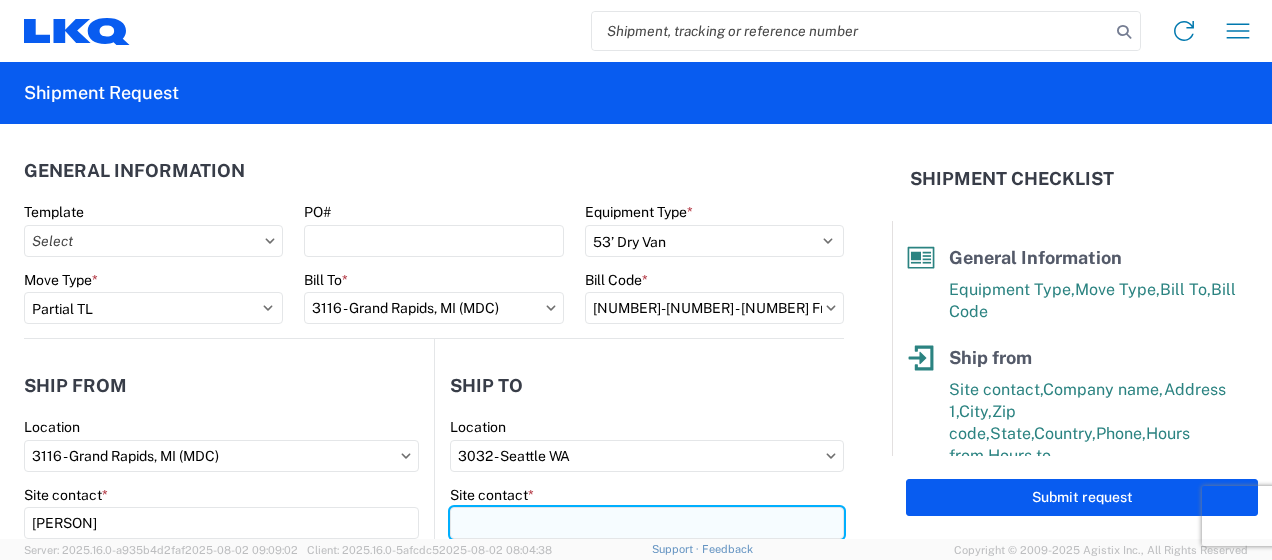 click on "Site contact  *" at bounding box center (647, 523) 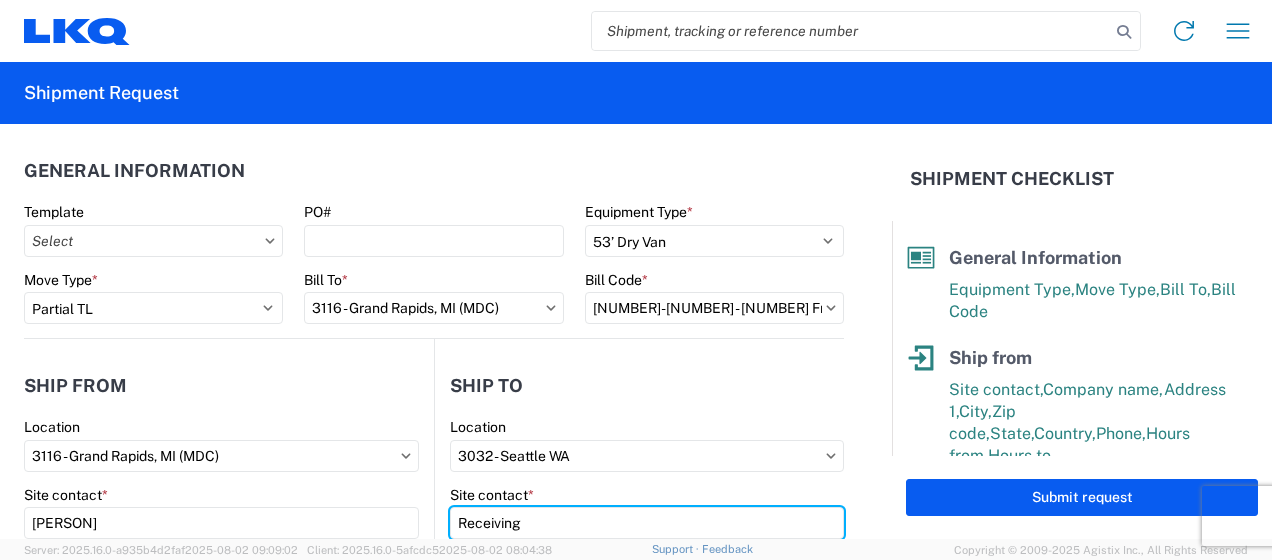 type on "Receiving" 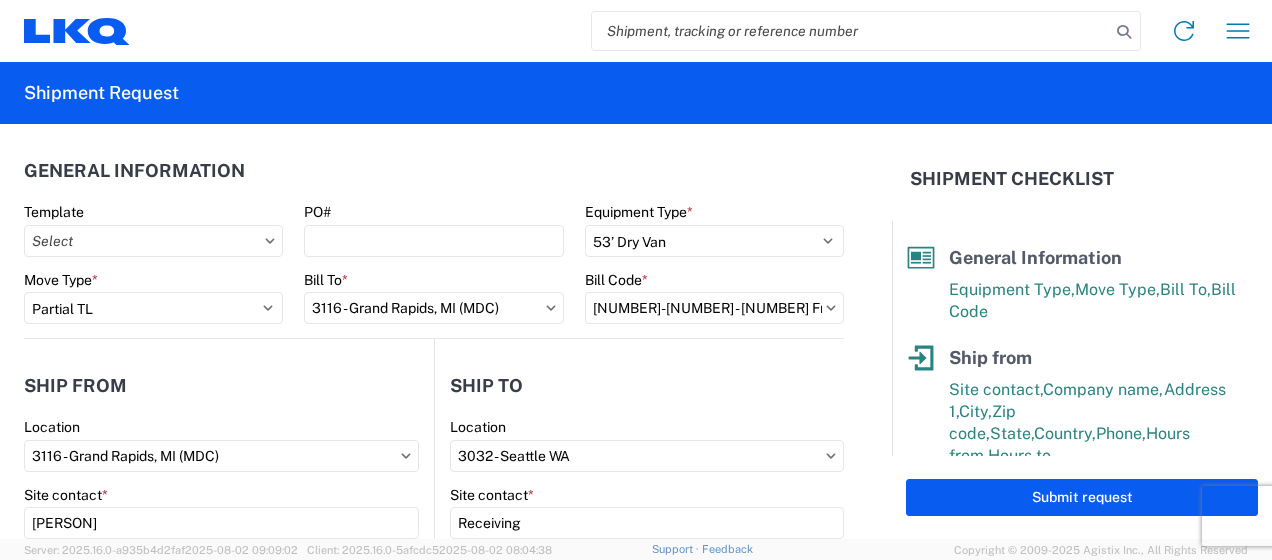 scroll, scrollTop: 258, scrollLeft: 0, axis: vertical 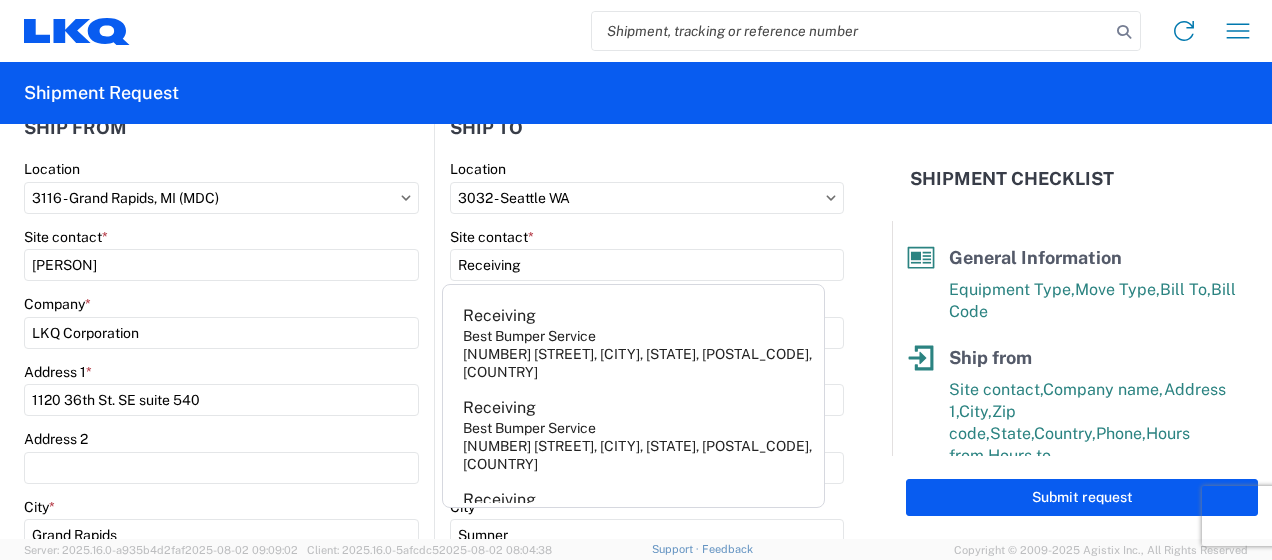 click on "Location  [NUMBER] - [CITY], [STATE] (MDC)" 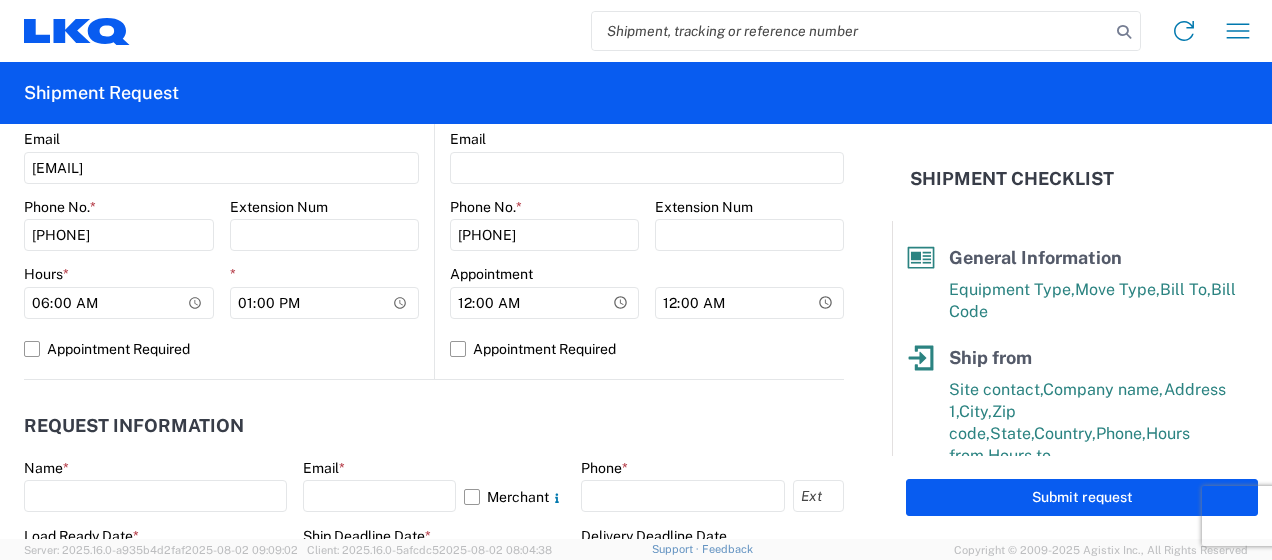 scroll, scrollTop: 858, scrollLeft: 0, axis: vertical 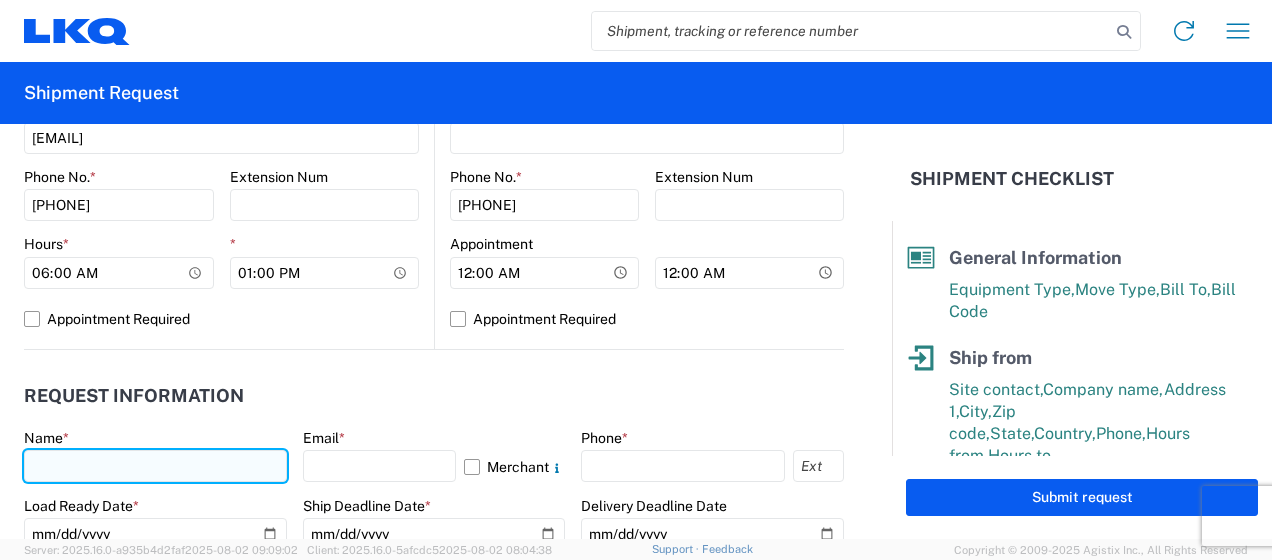 click 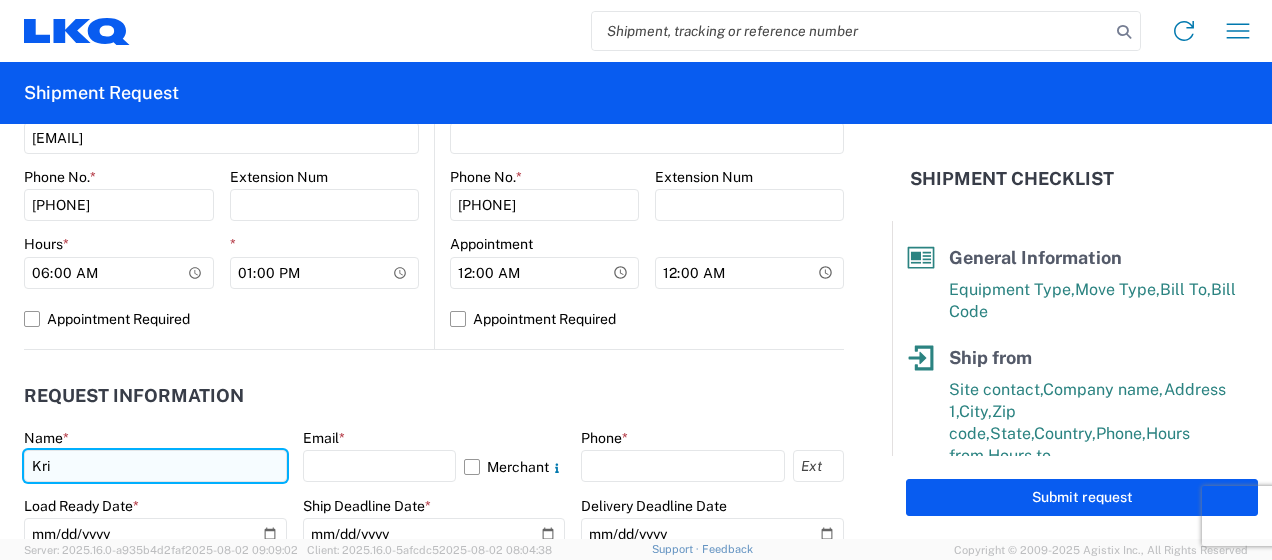type on "[PERSON]" 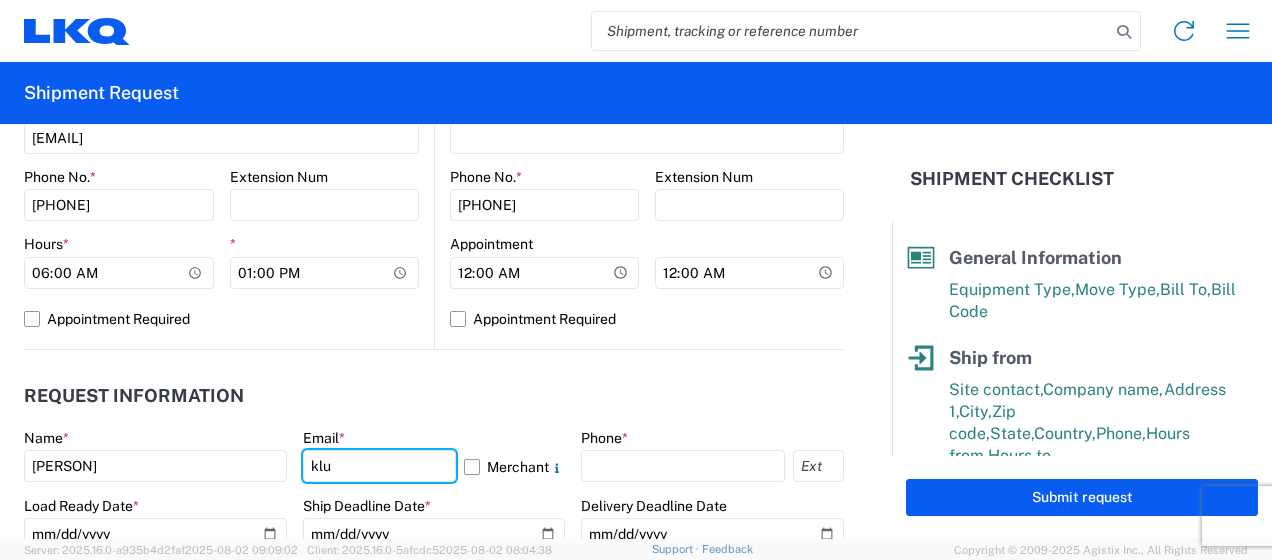type on "[EMAIL]" 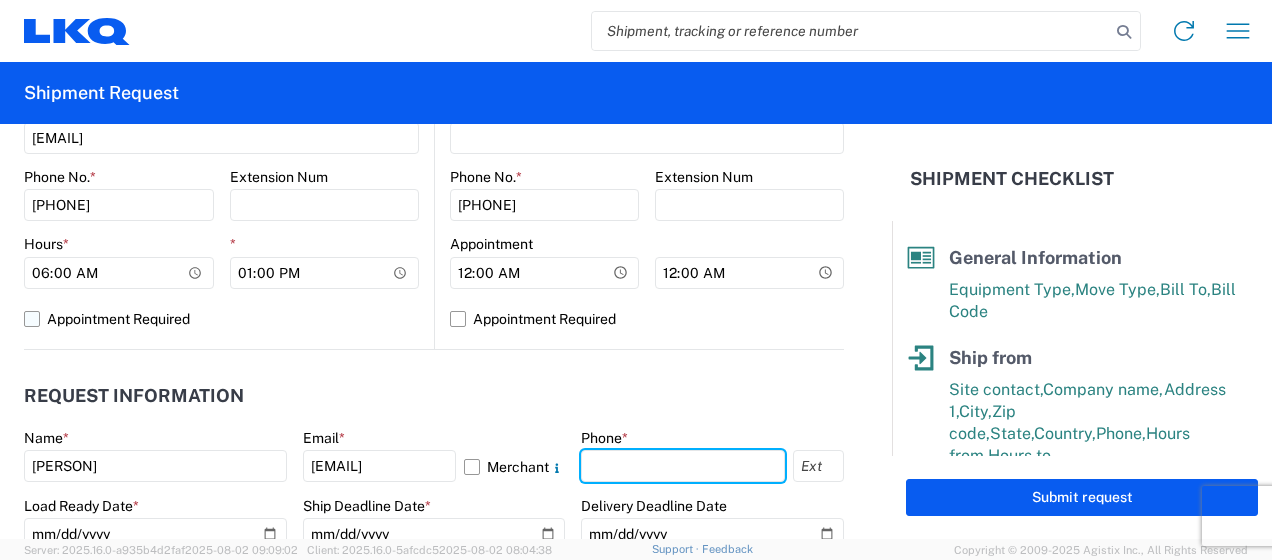 type on "[PHONE]" 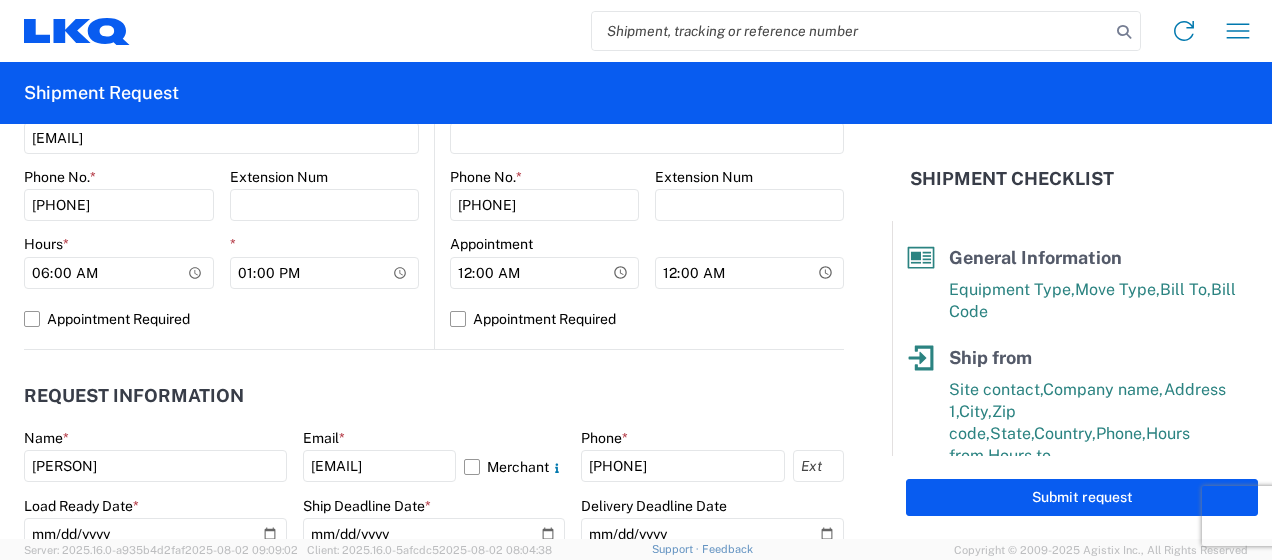 click on "Request Information" 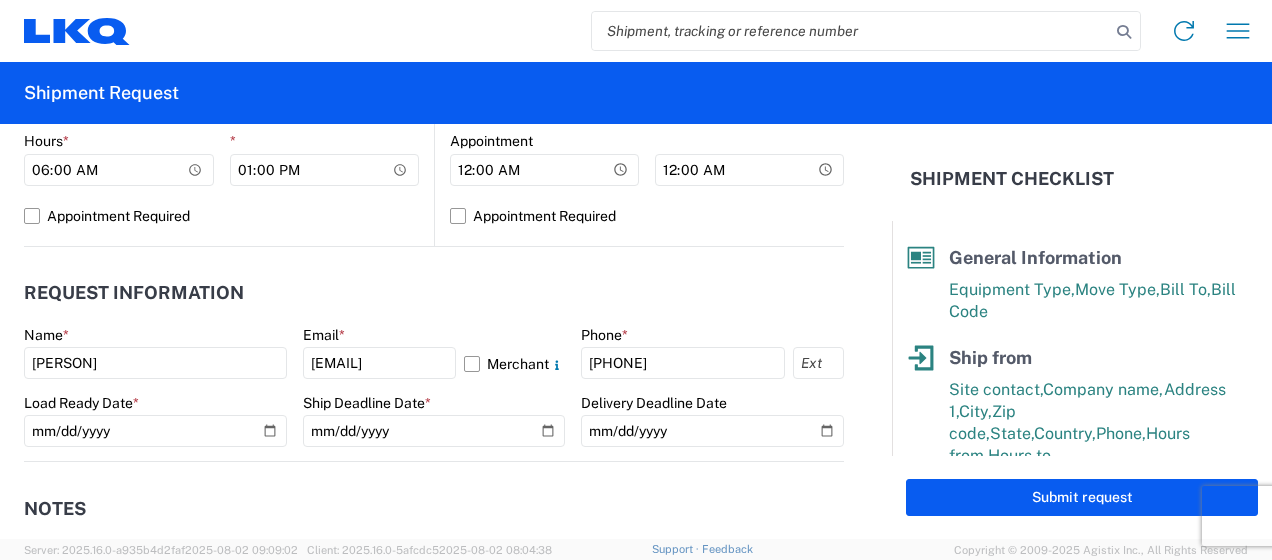 scroll, scrollTop: 1058, scrollLeft: 0, axis: vertical 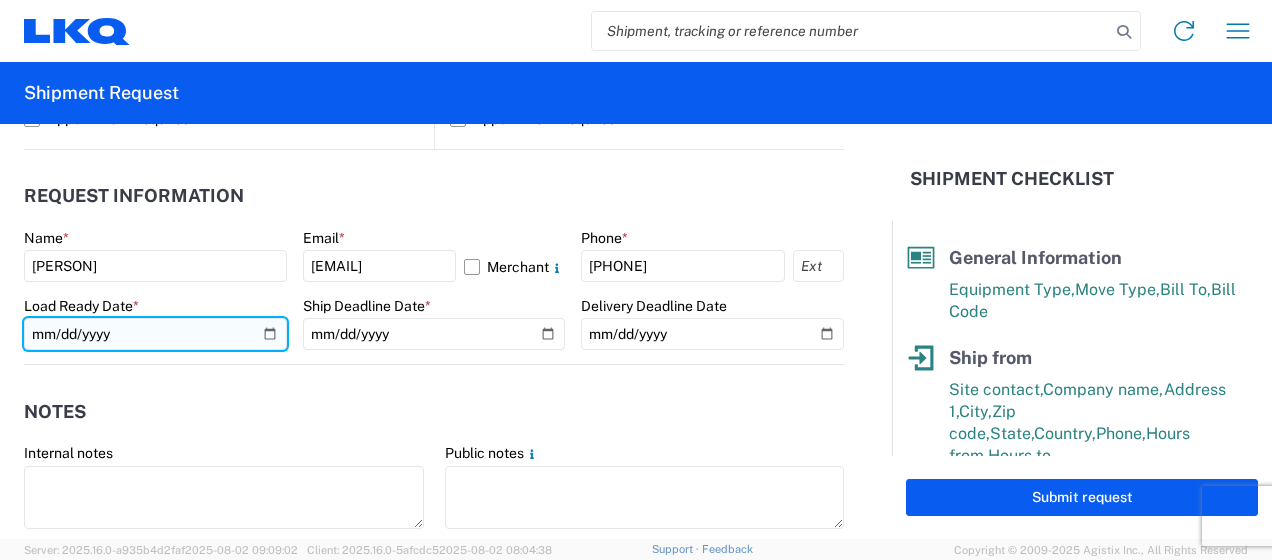 click 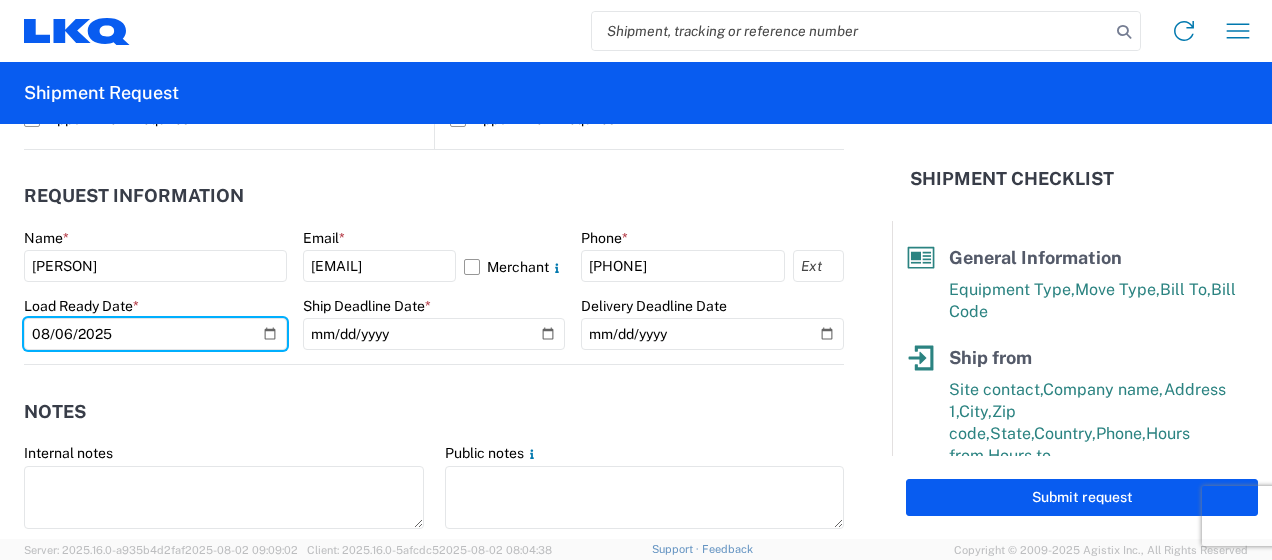 type on "2025-08-06" 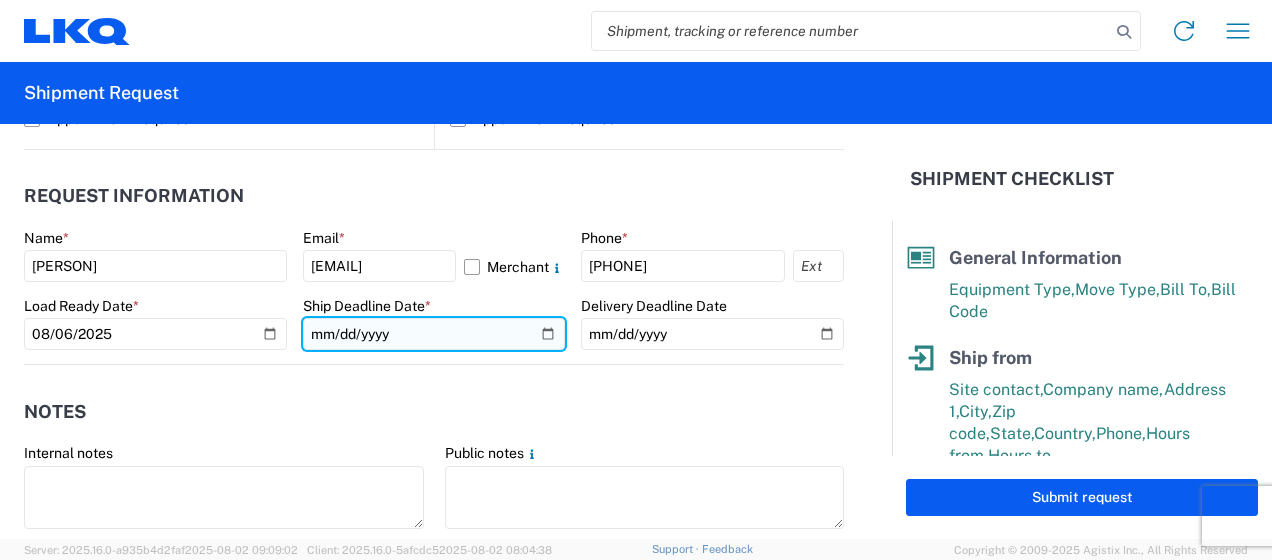 click 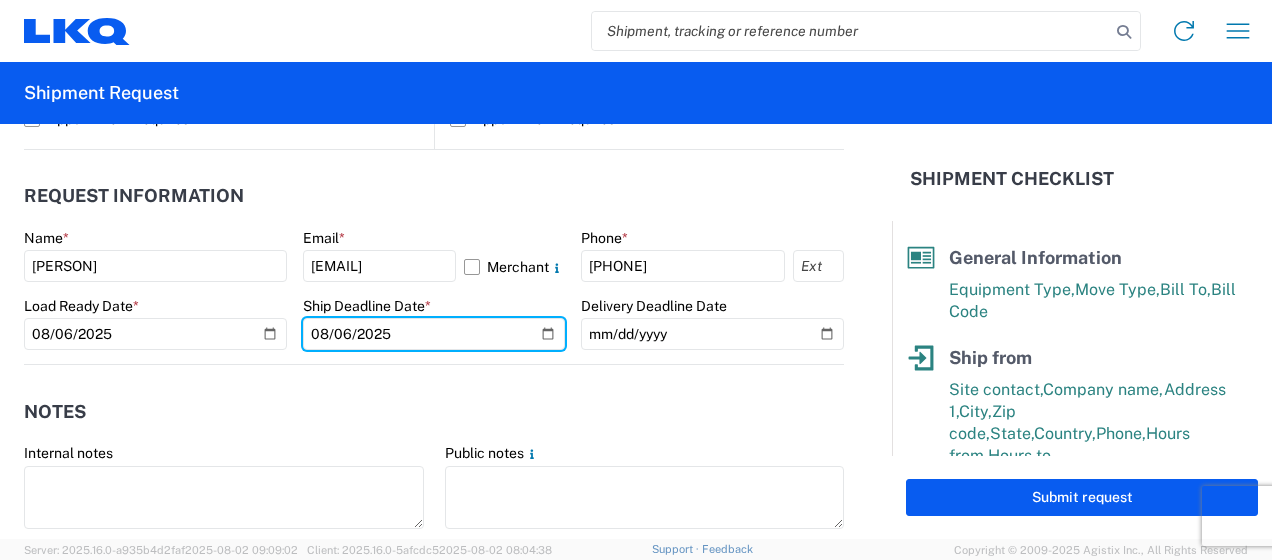 type on "2025-08-06" 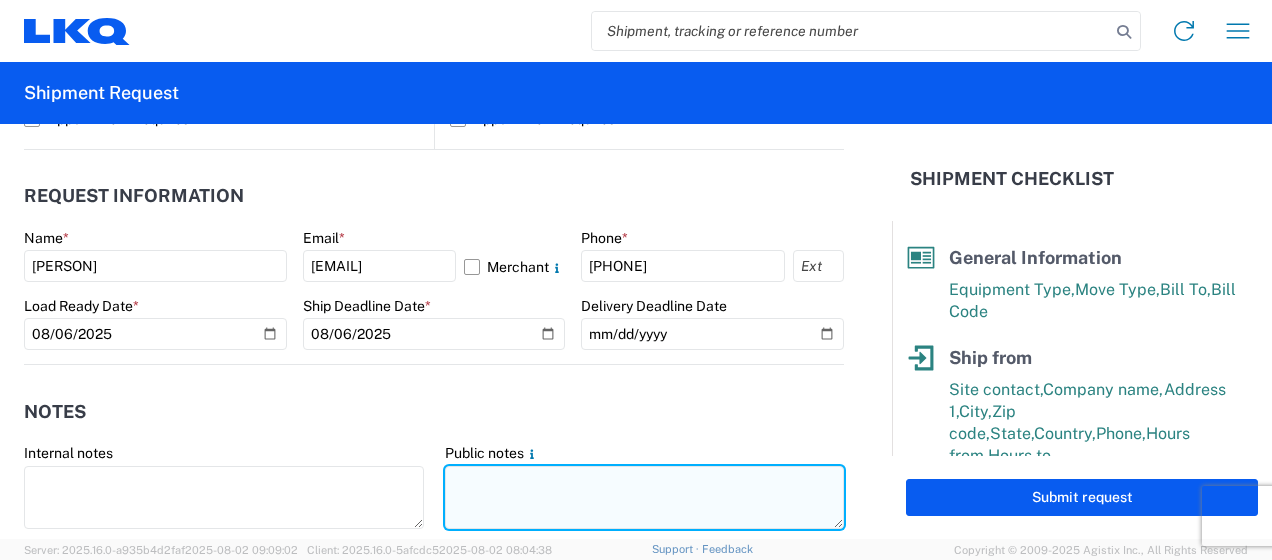 click 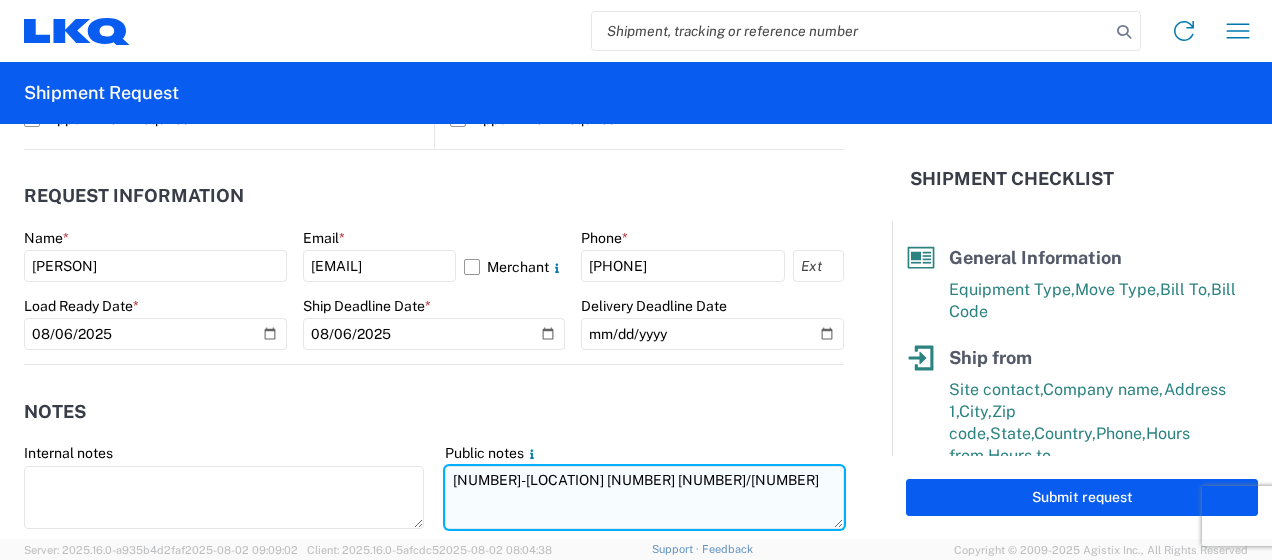 drag, startPoint x: 441, startPoint y: 476, endPoint x: 686, endPoint y: 476, distance: 245 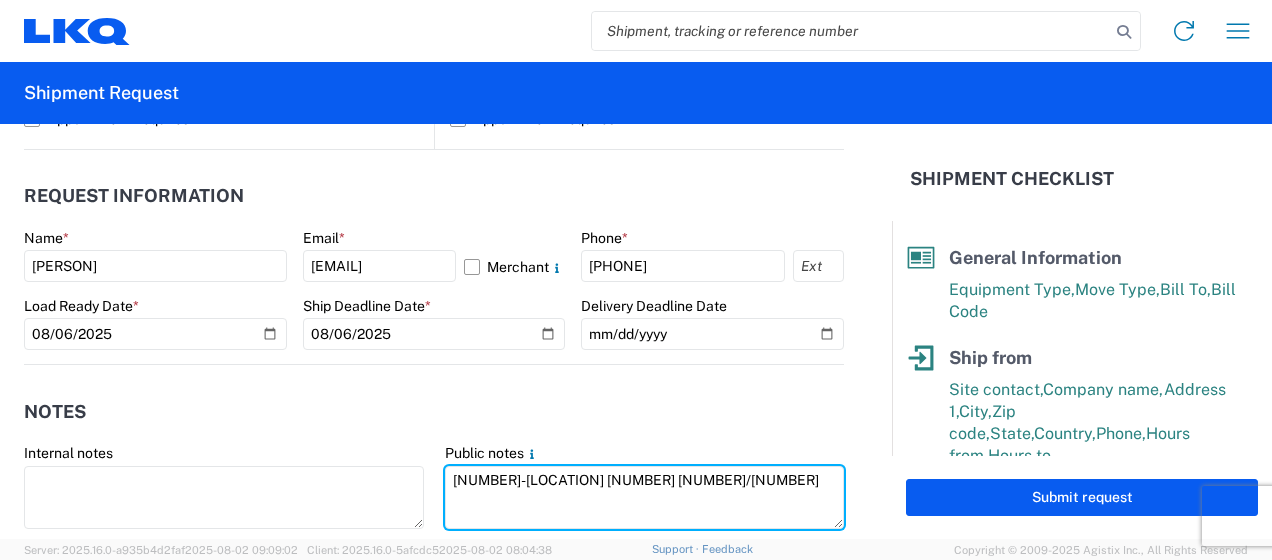 type on "[NUMBER]-[LOCATION] [NUMBER] [NUMBER]/[NUMBER]" 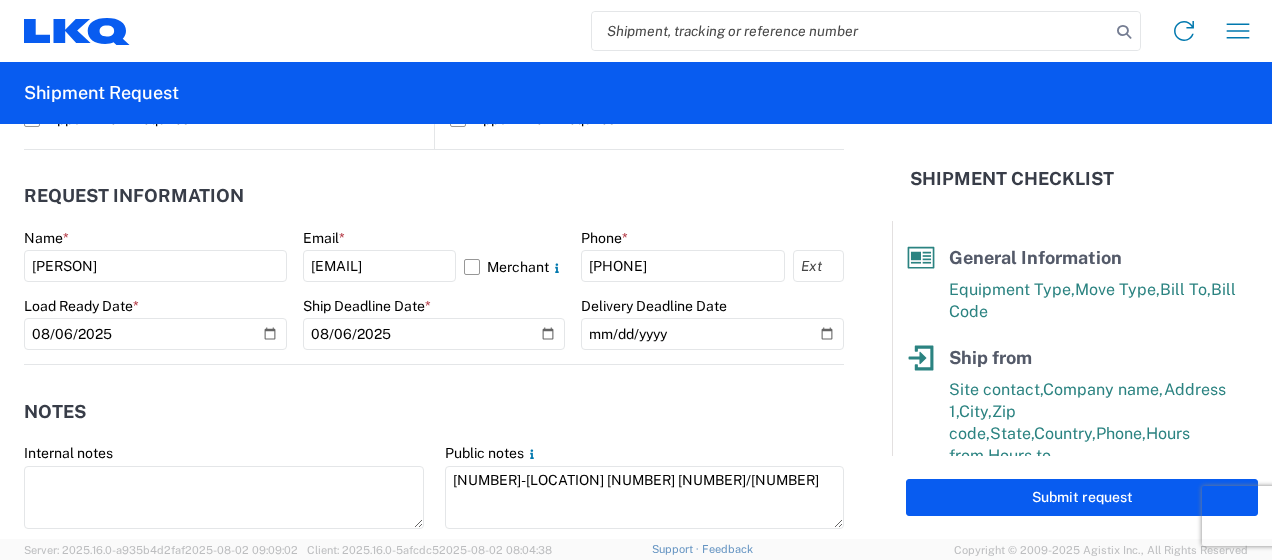 click on "Notes" 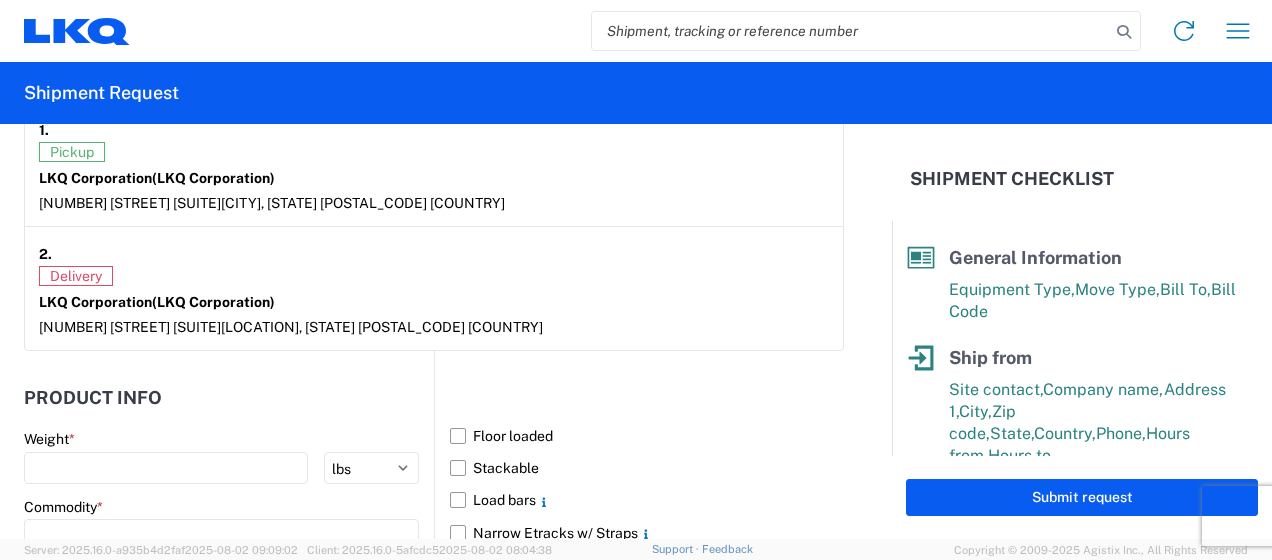 scroll, scrollTop: 1658, scrollLeft: 0, axis: vertical 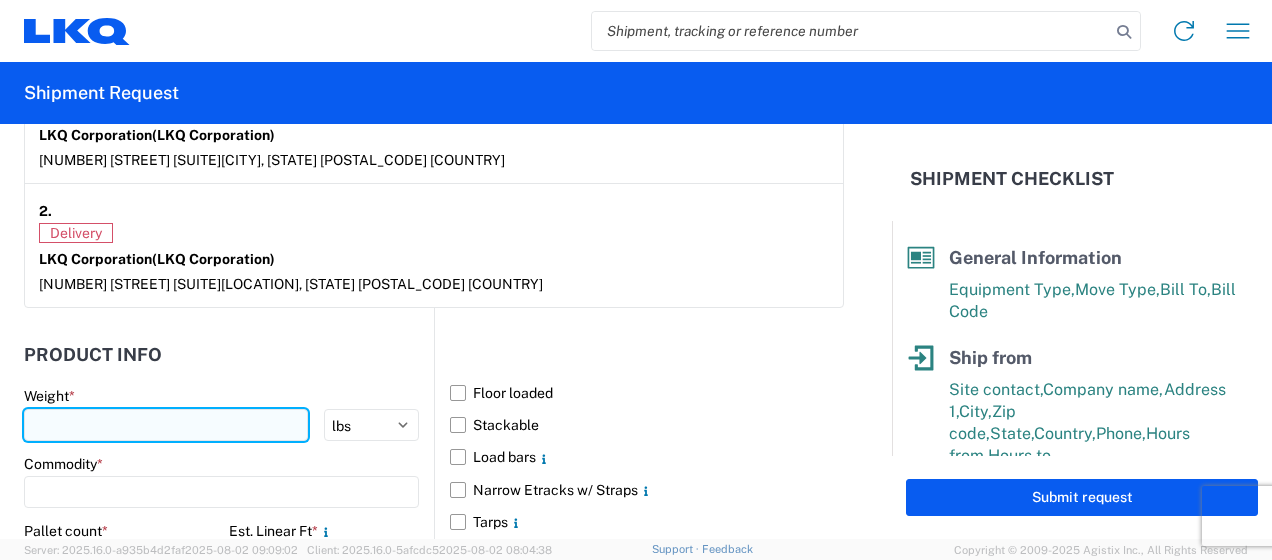 click 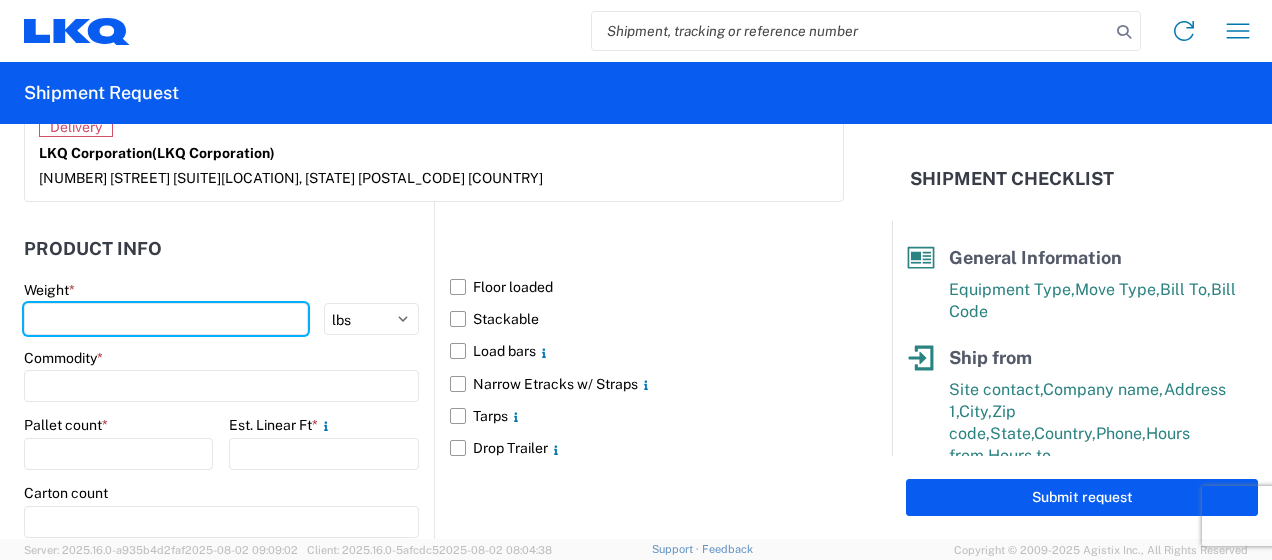 scroll, scrollTop: 1858, scrollLeft: 0, axis: vertical 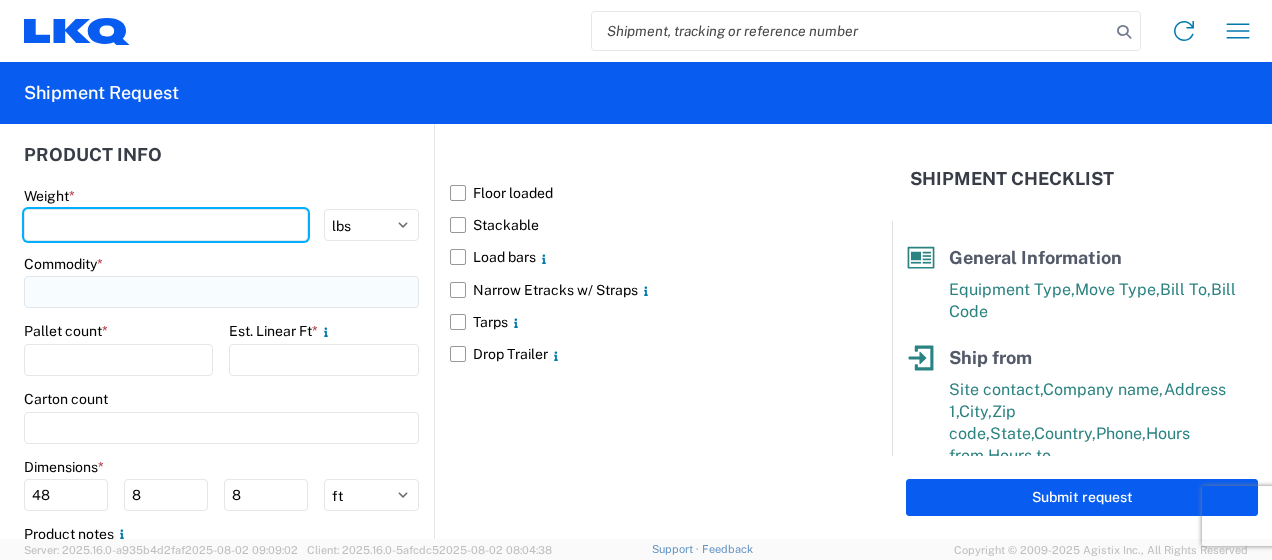 type on "[NUMBER]" 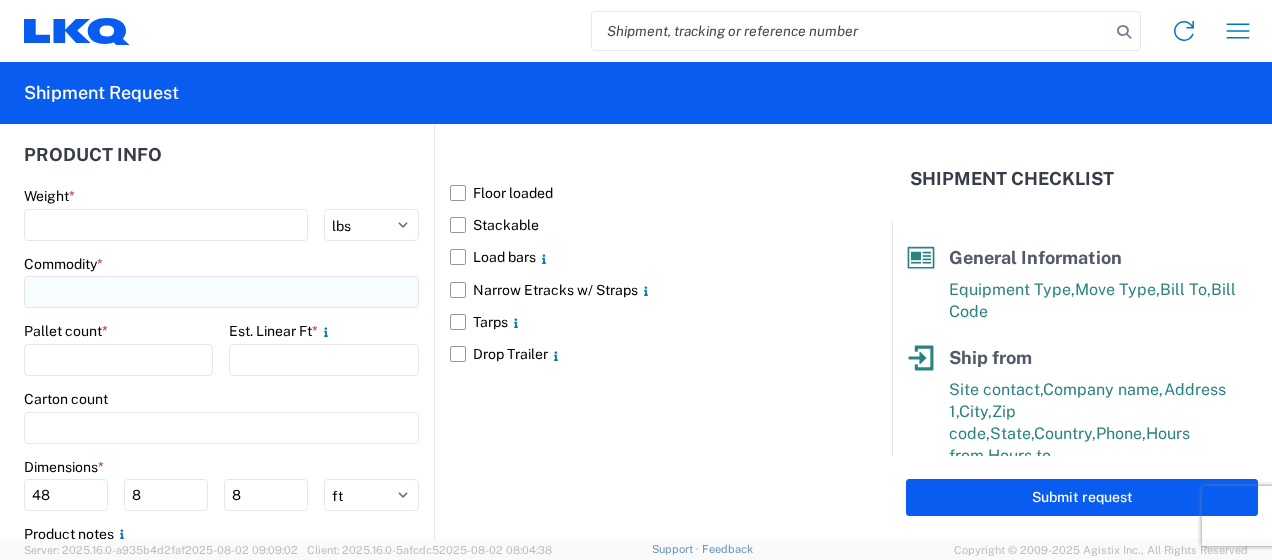 click 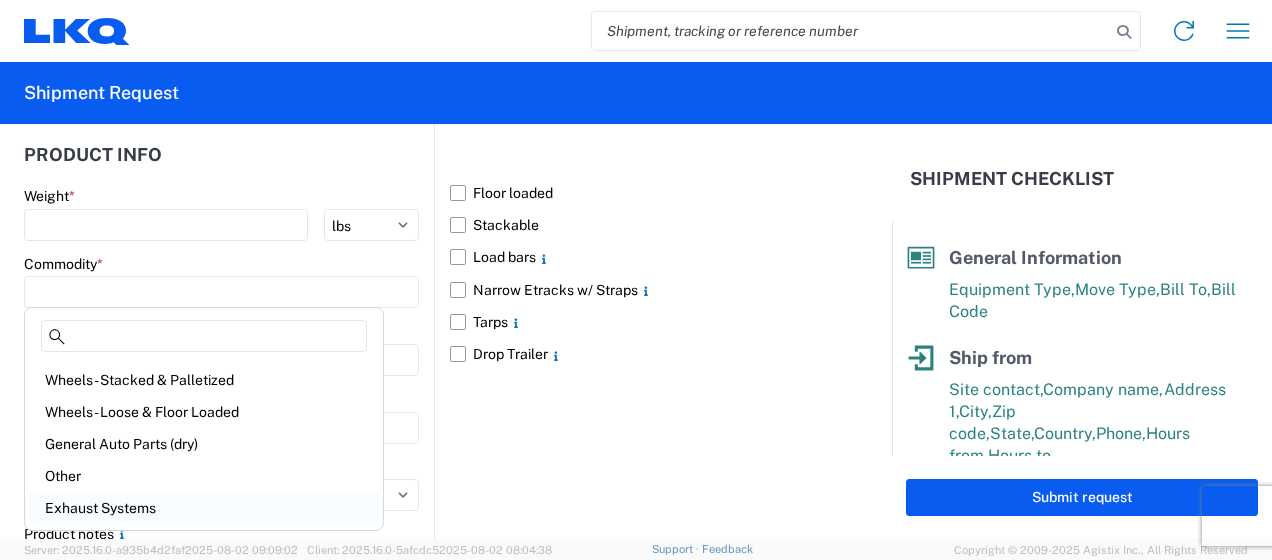 scroll, scrollTop: 300, scrollLeft: 0, axis: vertical 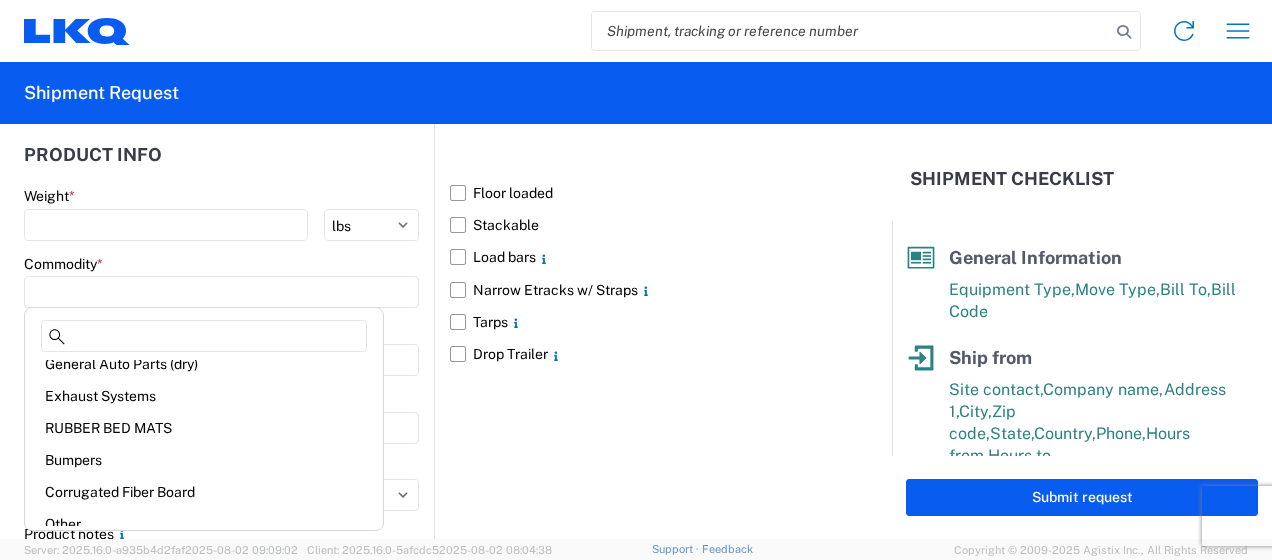 click 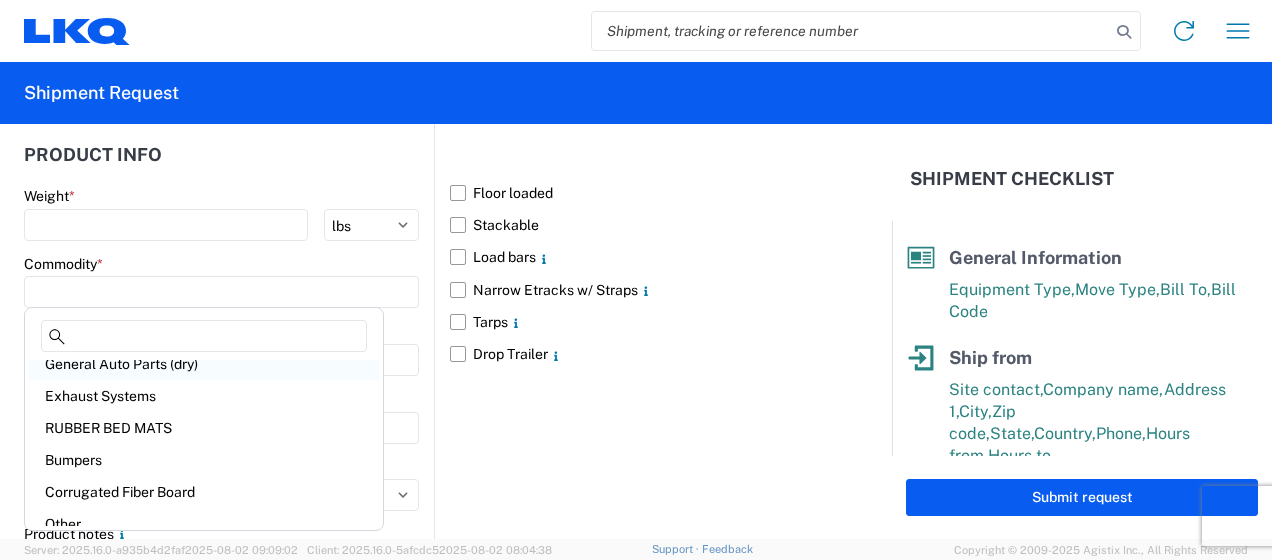 click on "General Auto Parts (dry)" 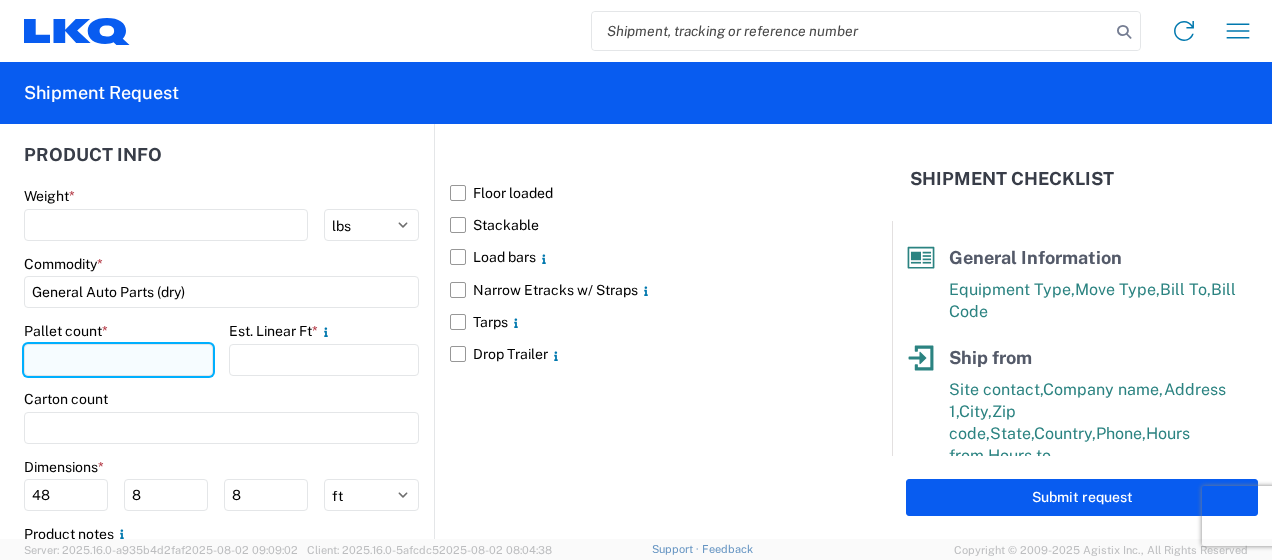 click 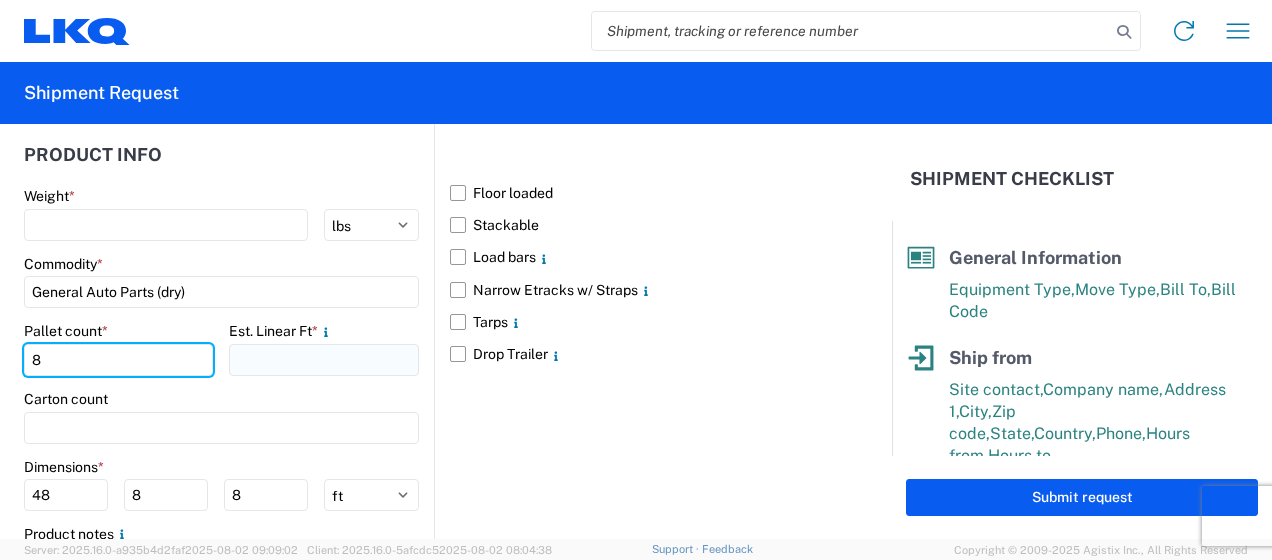 type on "8" 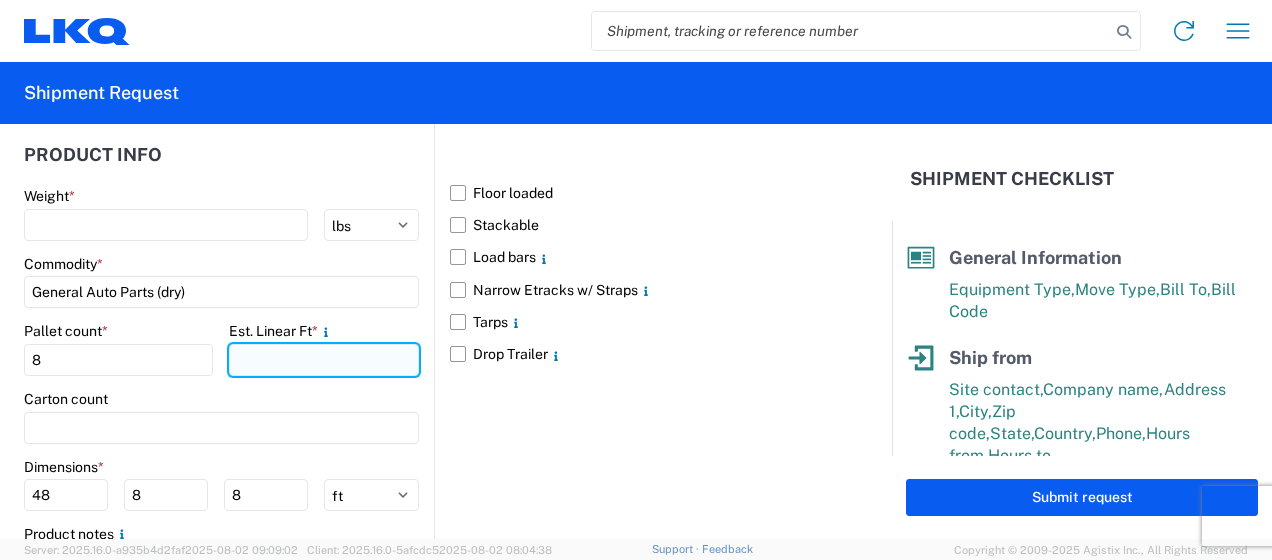 click 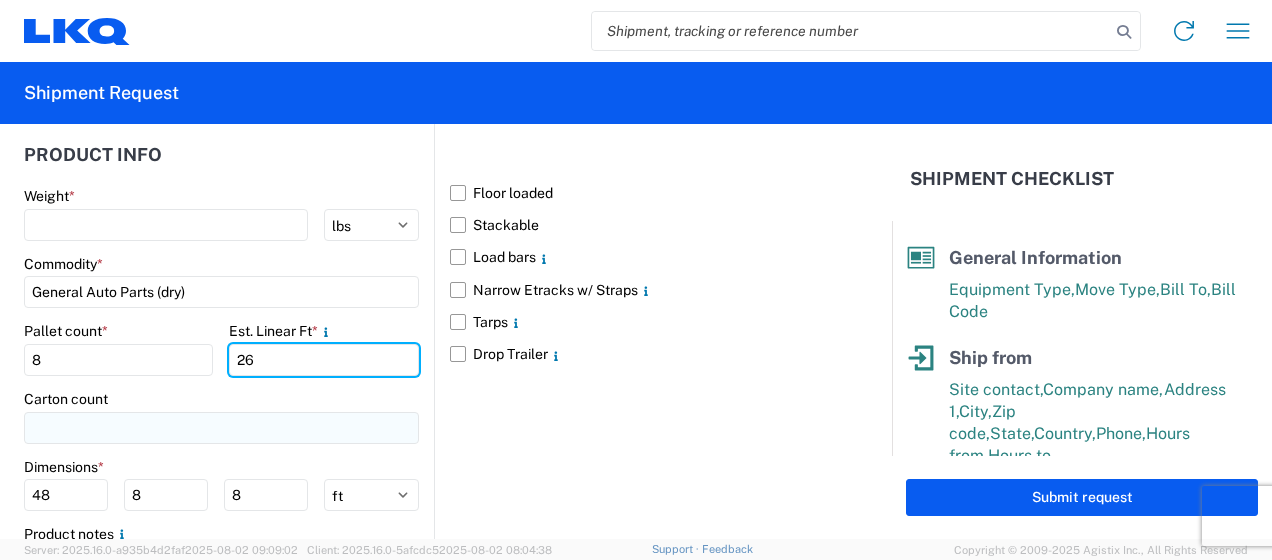 type on "26" 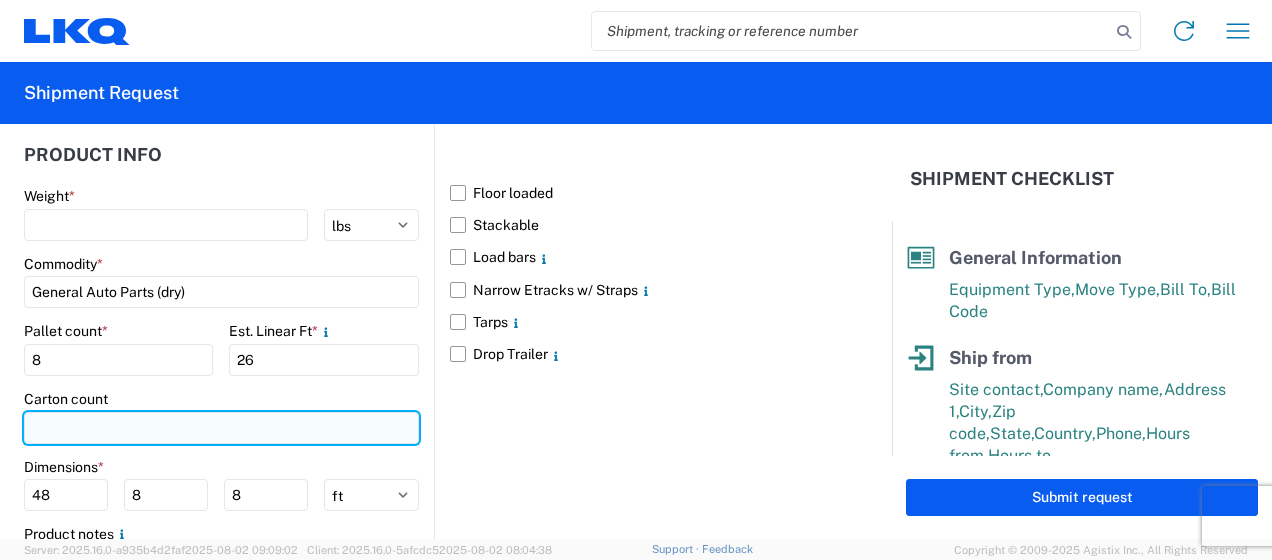 click 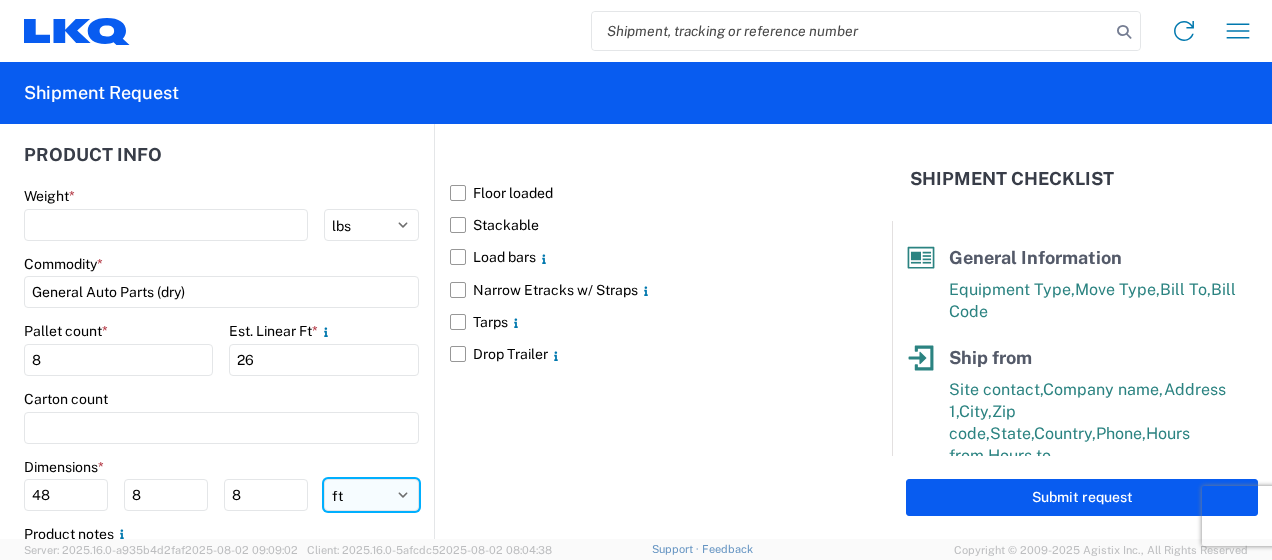 click on "ft in cm" 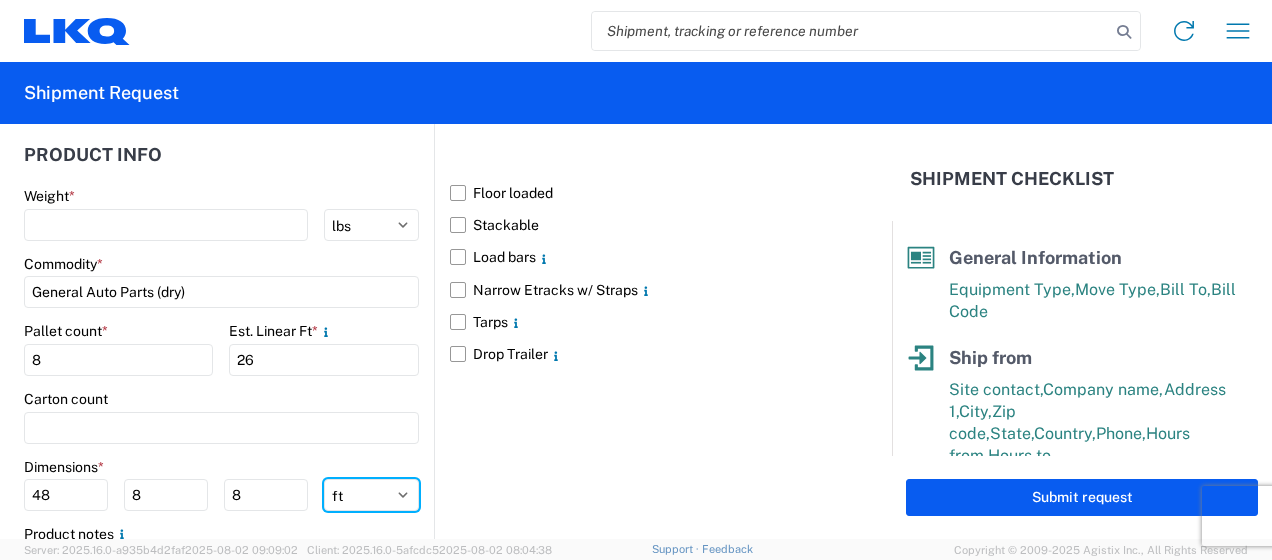 select on "IN" 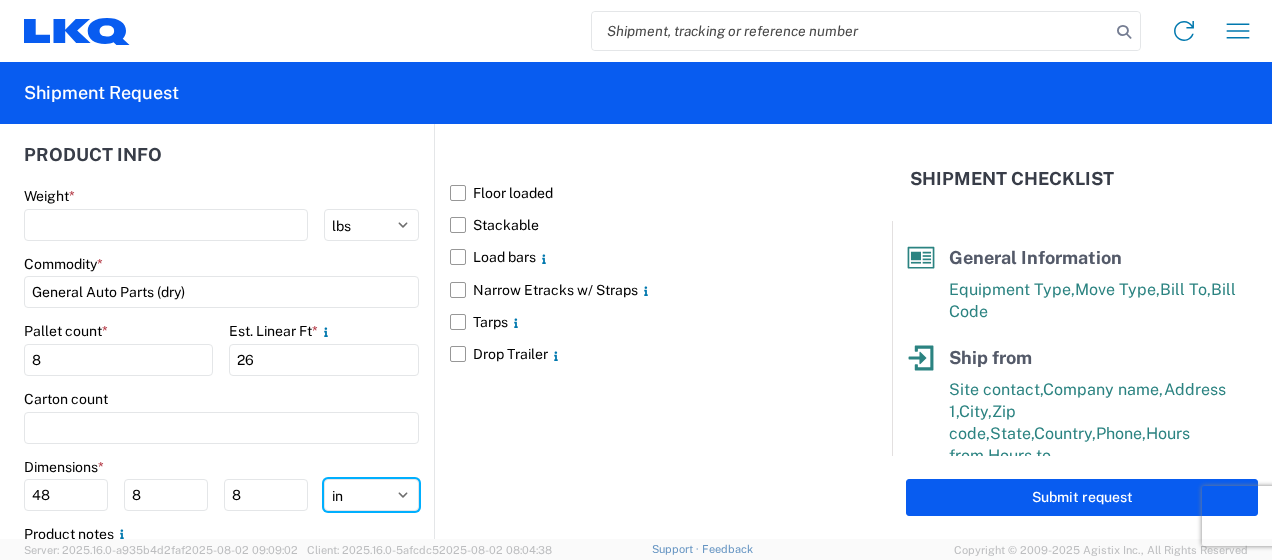 click on "ft in cm" 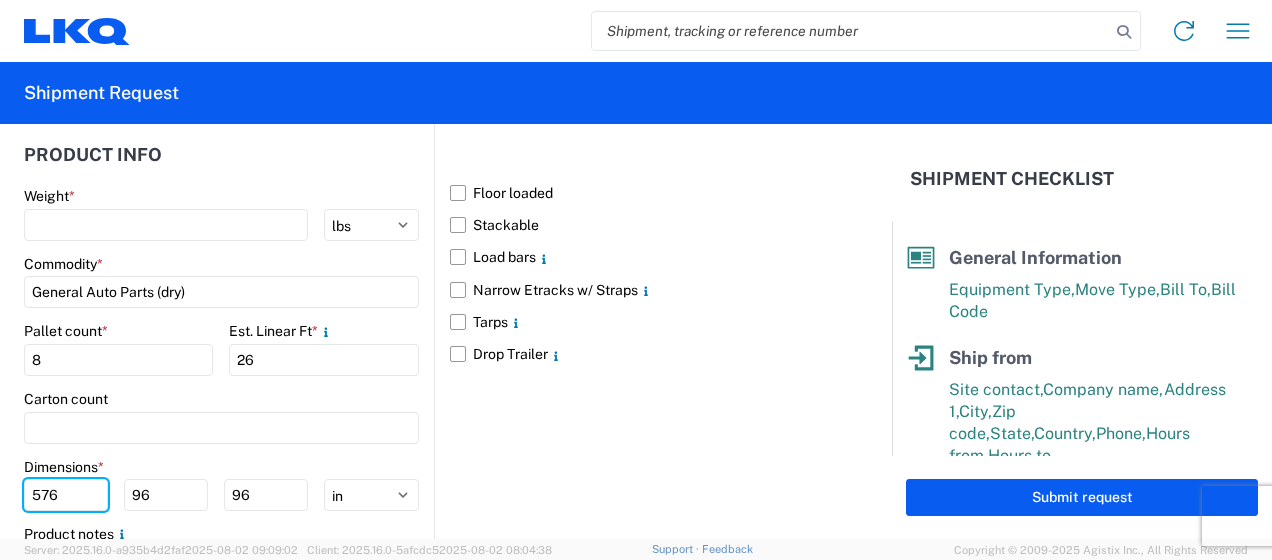 drag, startPoint x: 70, startPoint y: 484, endPoint x: 0, endPoint y: 496, distance: 71.021126 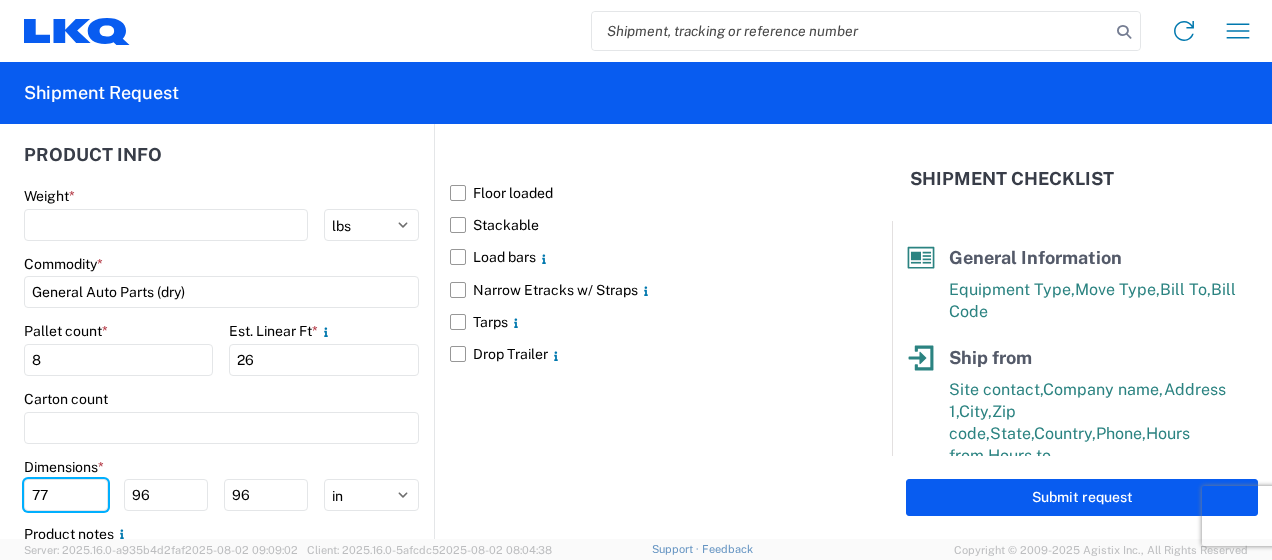 type on "77" 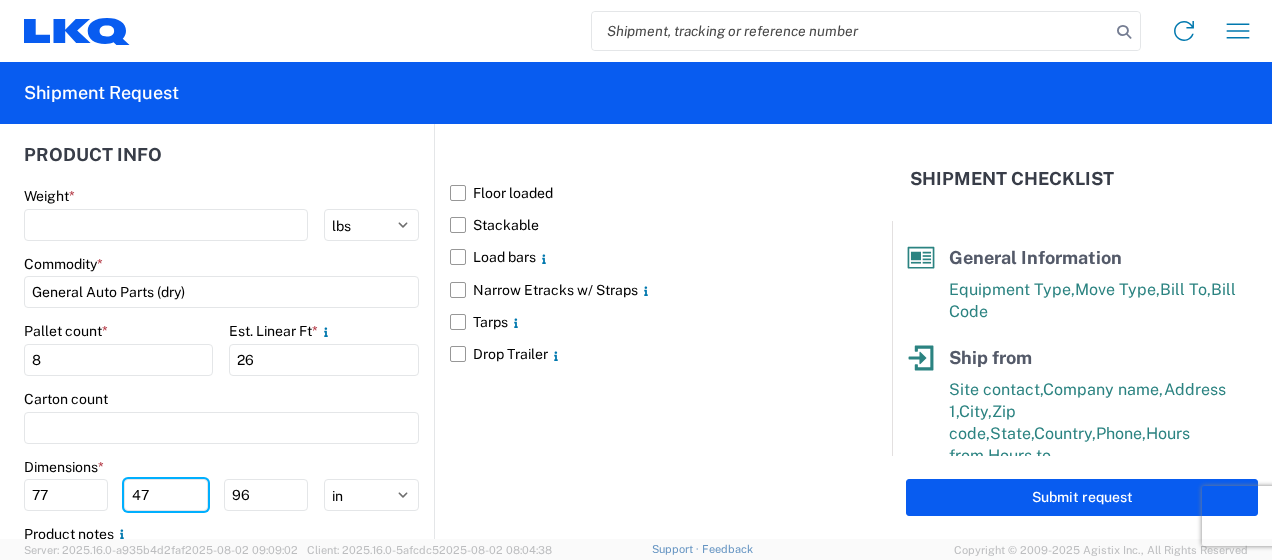 type on "47" 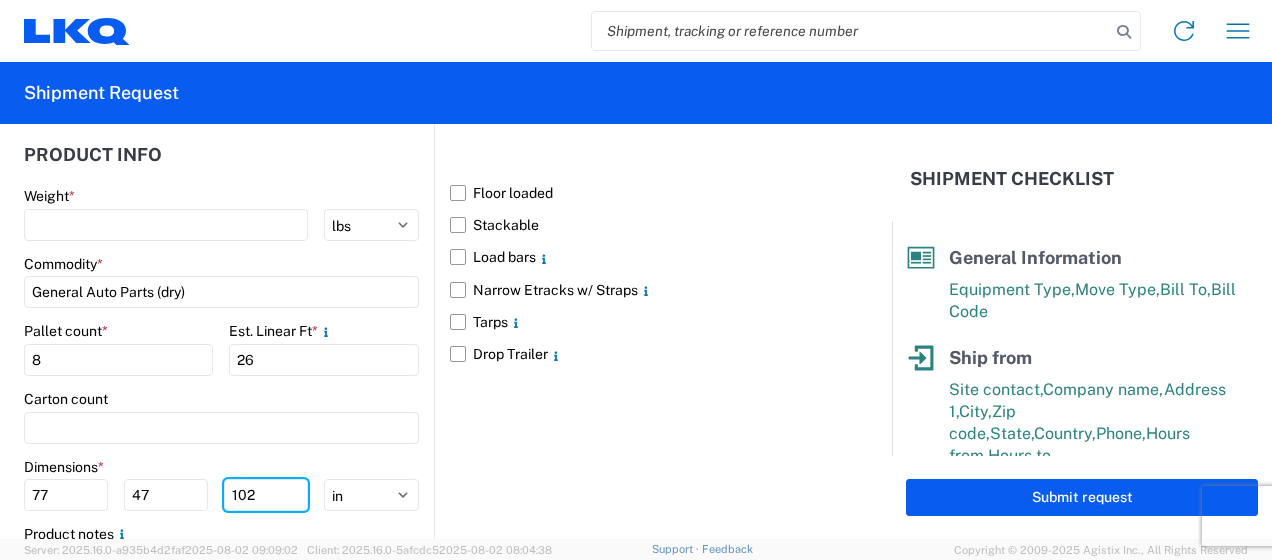 type on "102" 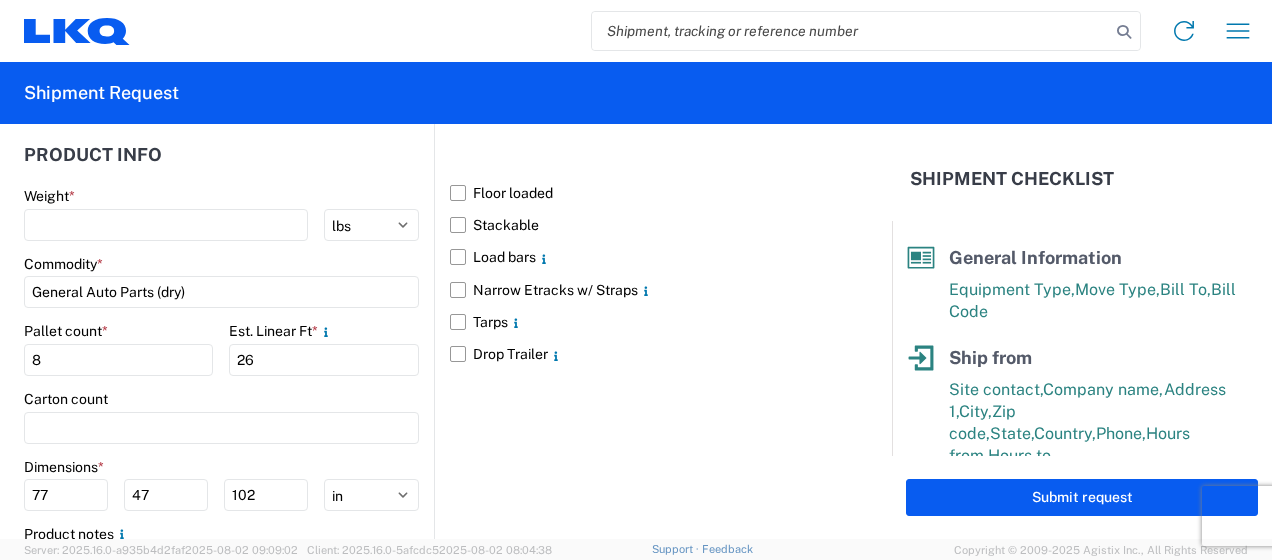 click on "Floor loaded   Stackable   Load bars
Narrow Etracks w/ Straps
Tarps
Drop Trailer" 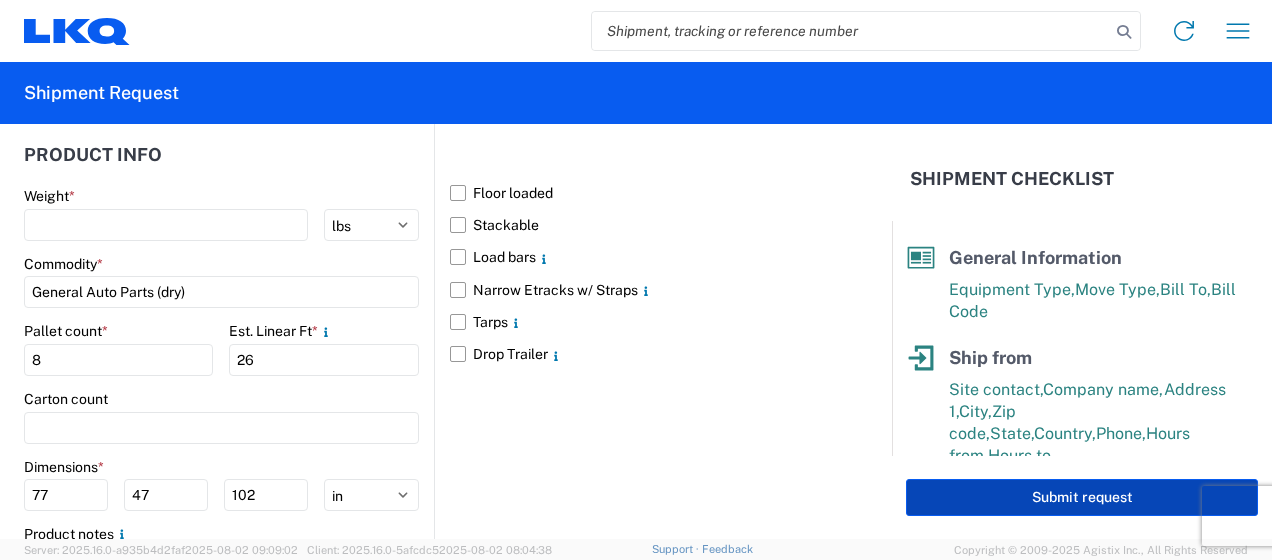 click on "Submit request" 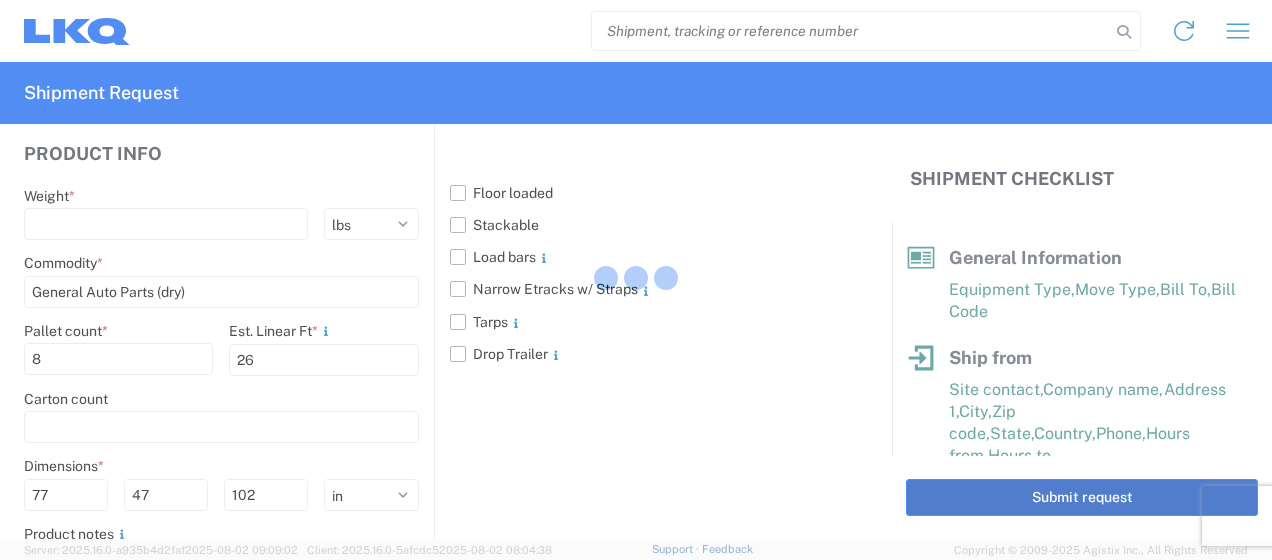 scroll, scrollTop: 1858, scrollLeft: 0, axis: vertical 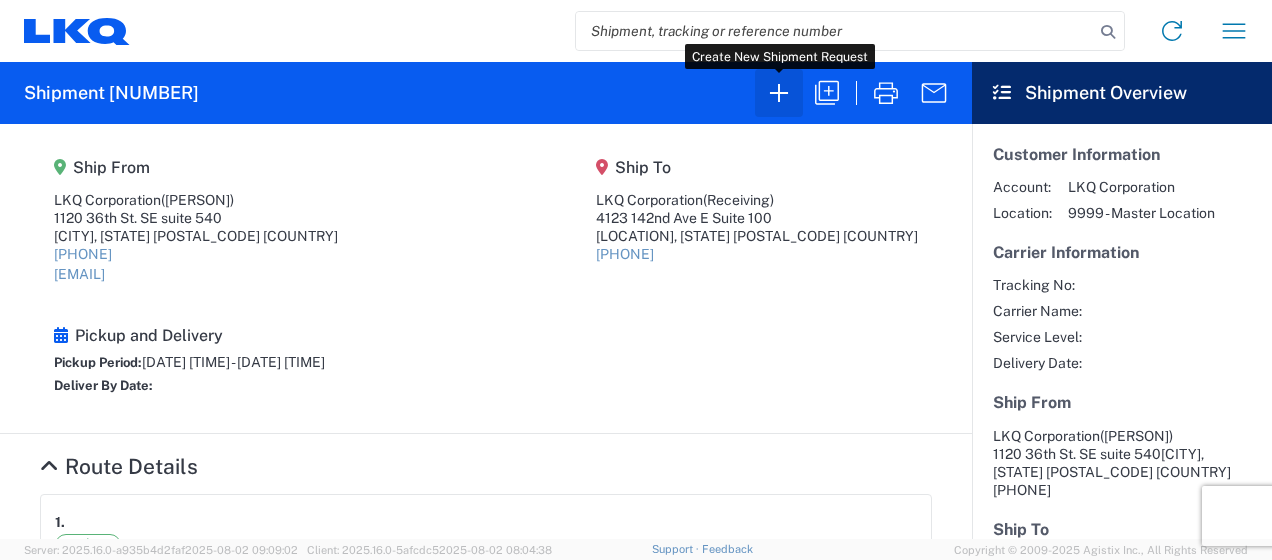 click 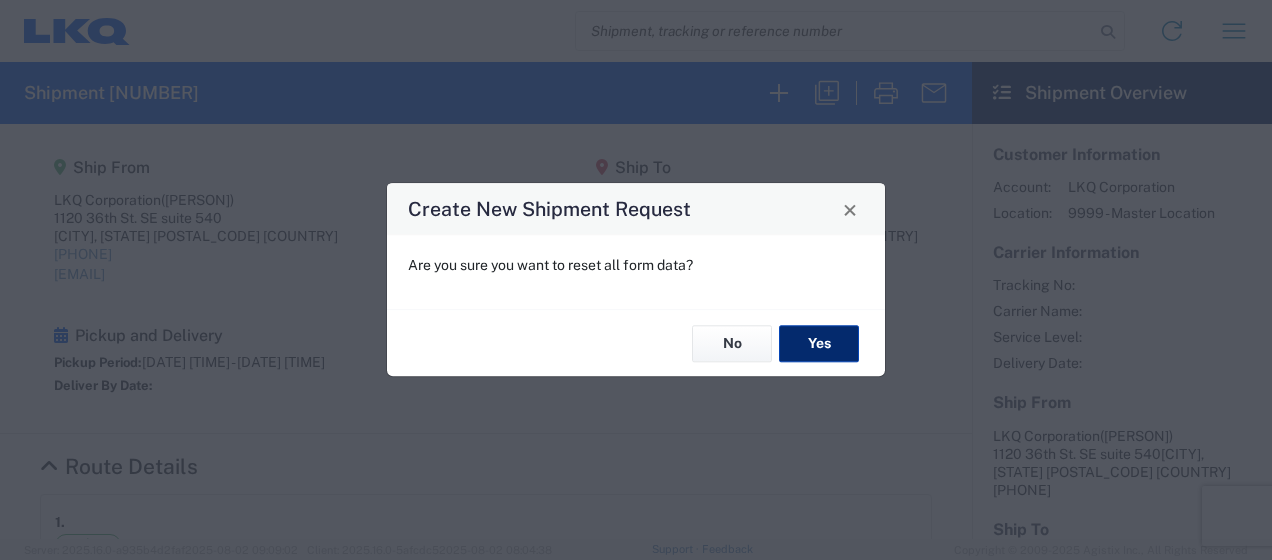 click on "Yes" 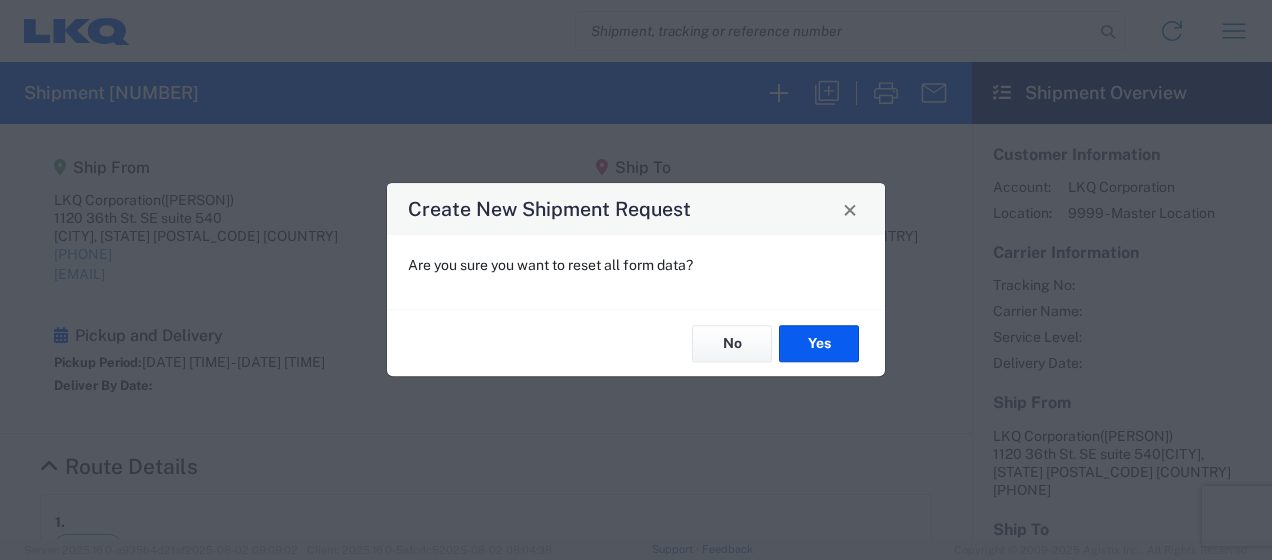 select on "FULL" 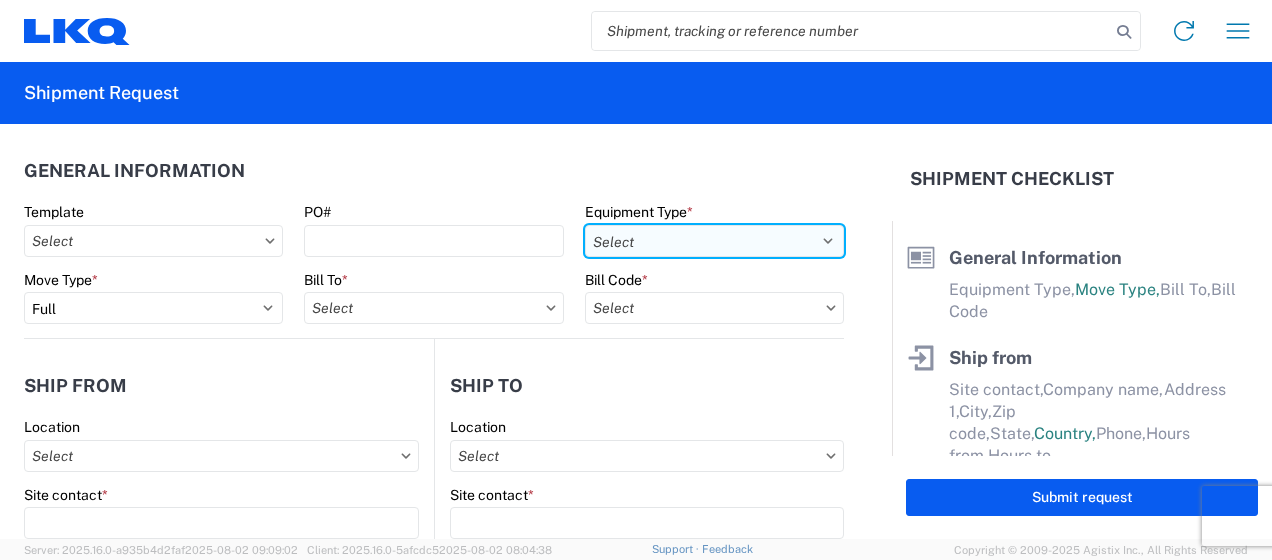 click on "Select 53’ Dry Van Flatbed Dropdeck (van) Lowboy (flatbed) Rail" at bounding box center [714, 241] 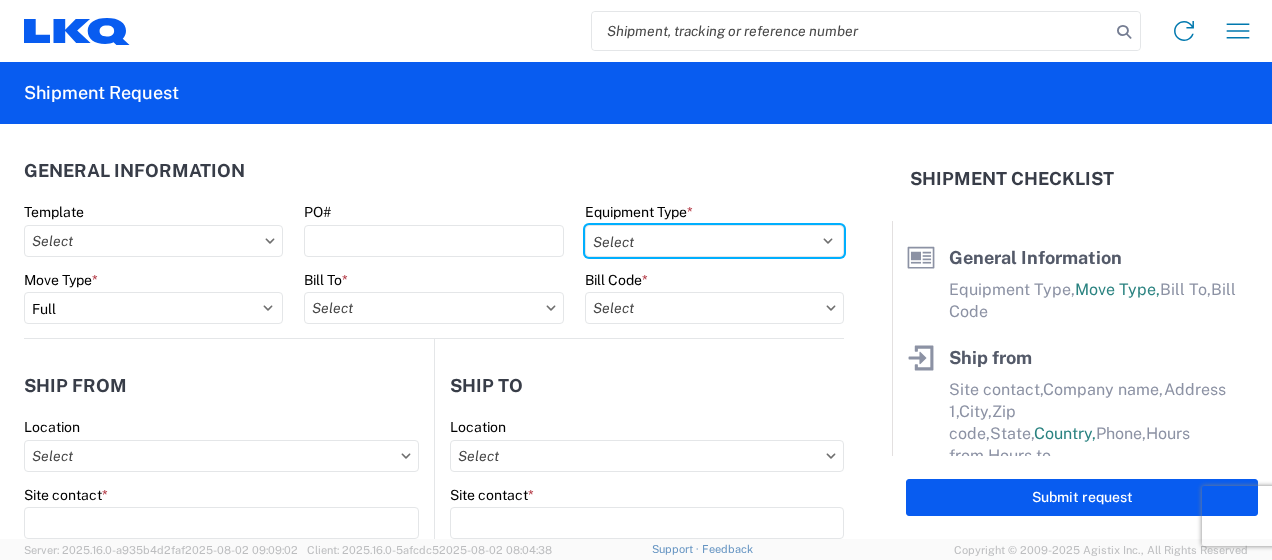 select on "STDV" 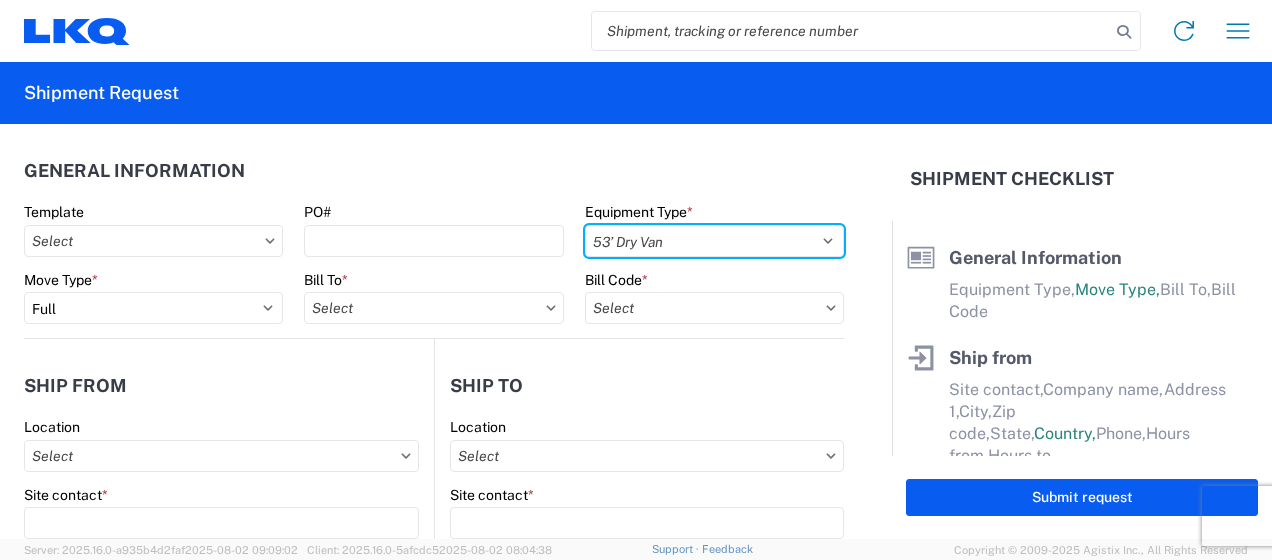 click on "Select 53’ Dry Van Flatbed Dropdeck (van) Lowboy (flatbed) Rail" at bounding box center [714, 241] 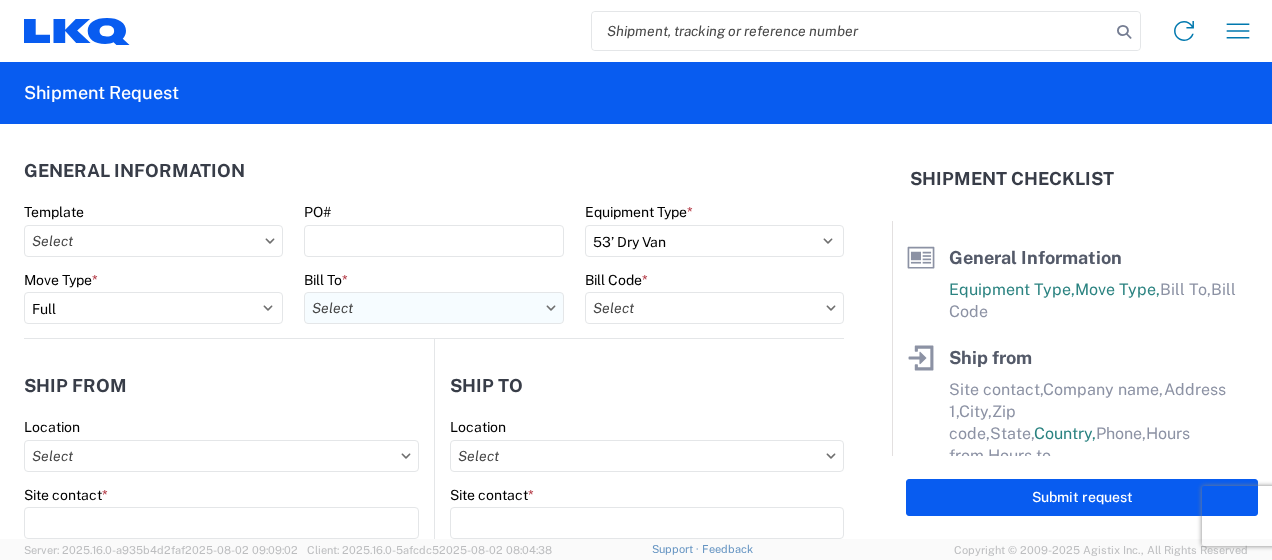 click on "Bill To  *" at bounding box center (433, 308) 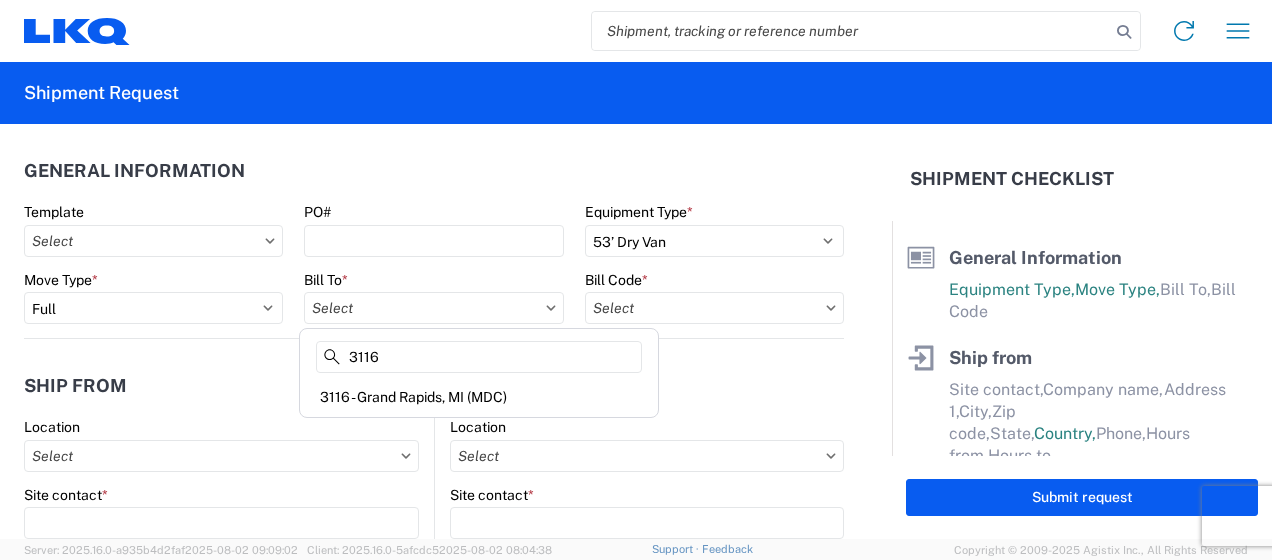 type on "3116" 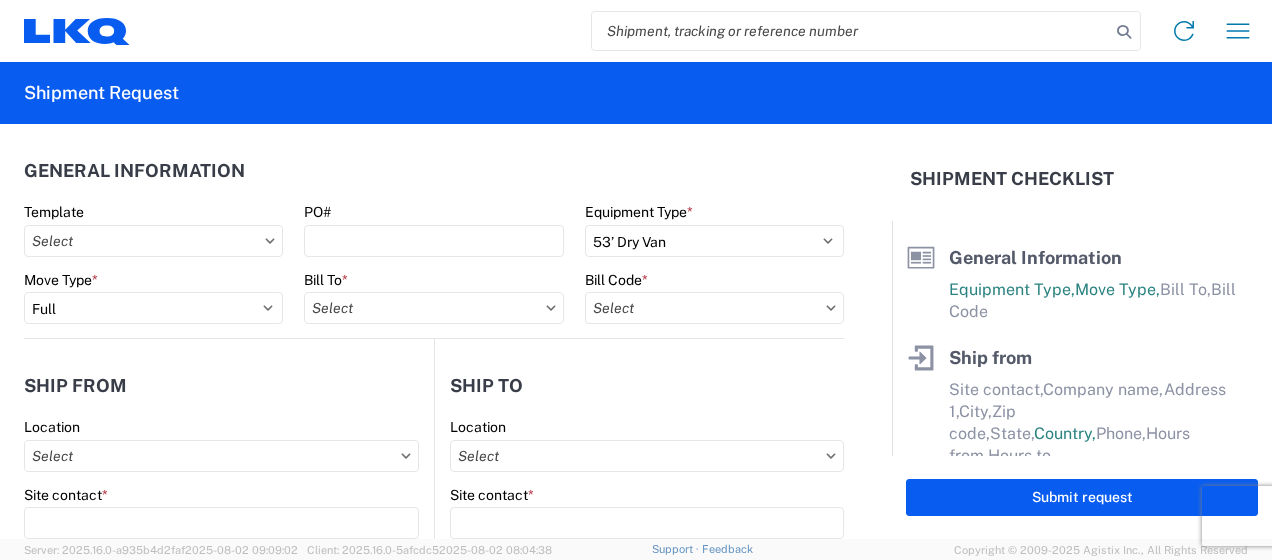type on "3116 - Grand Rapids, MI (MDC)" 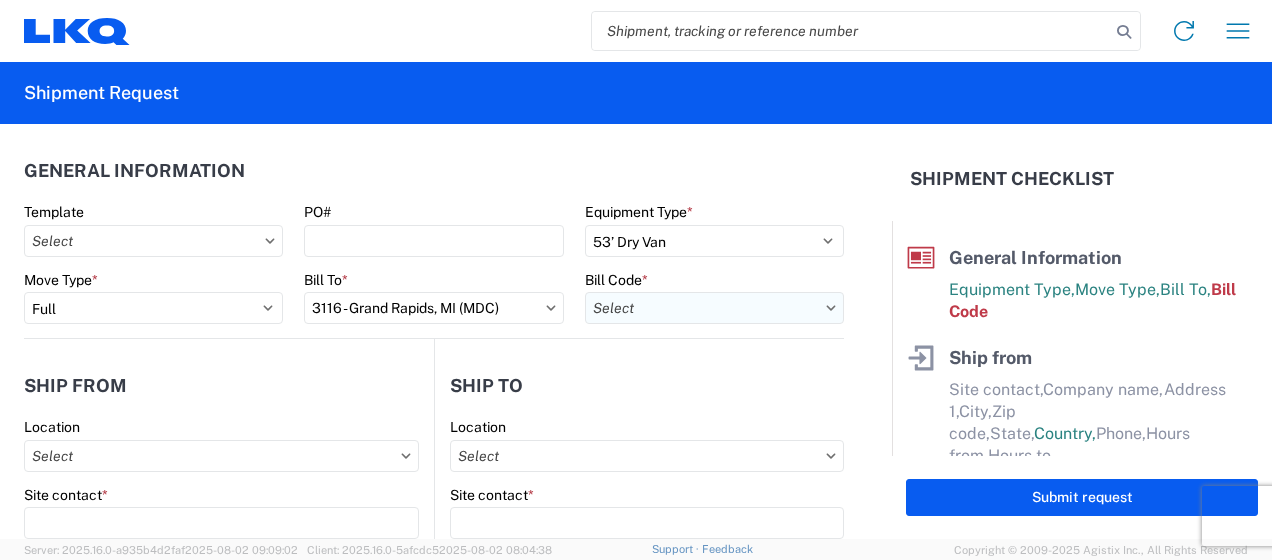 click on "Bill Code  *" at bounding box center [714, 308] 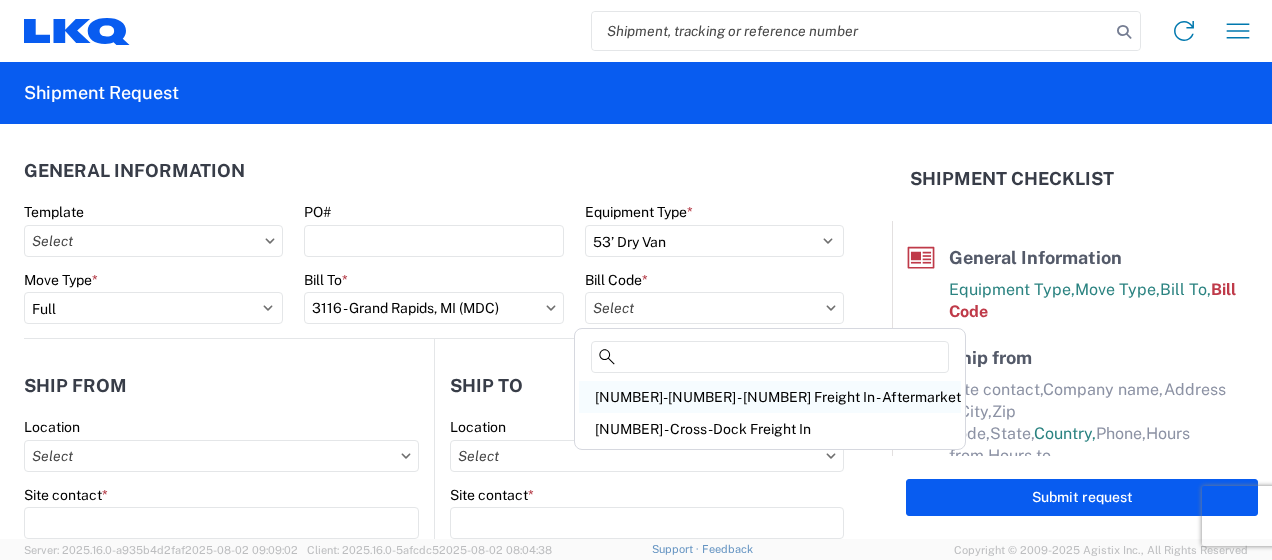 click on "[NUMBER]-[NUMBER] - [NUMBER] Freight In - Aftermarket" 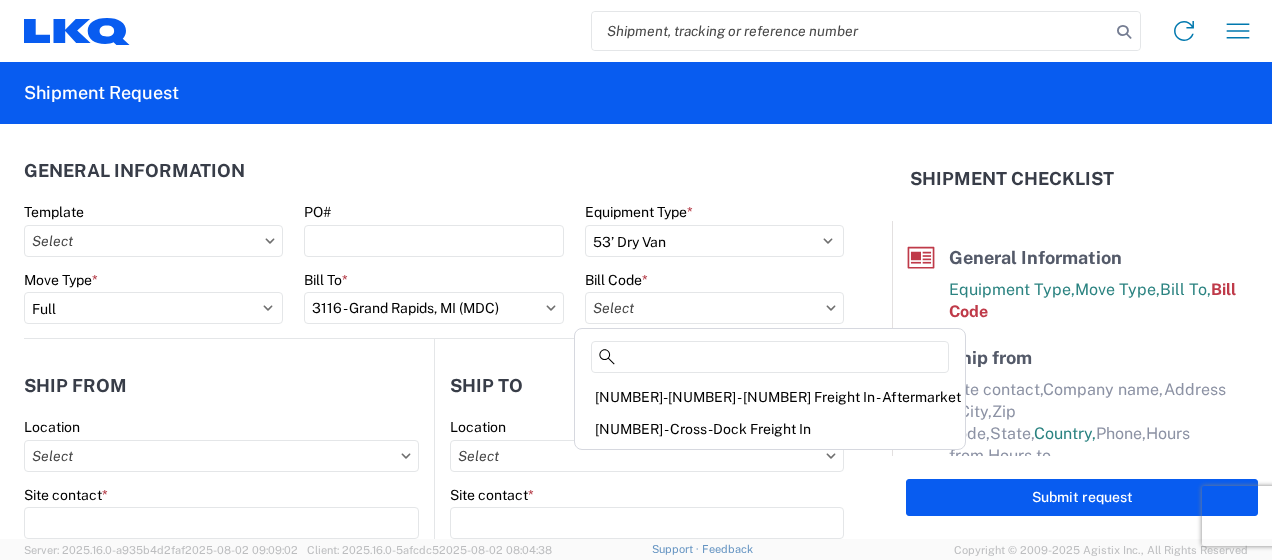 type on "[NUMBER]-[NUMBER] - [NUMBER] Freight In - Aftermarket" 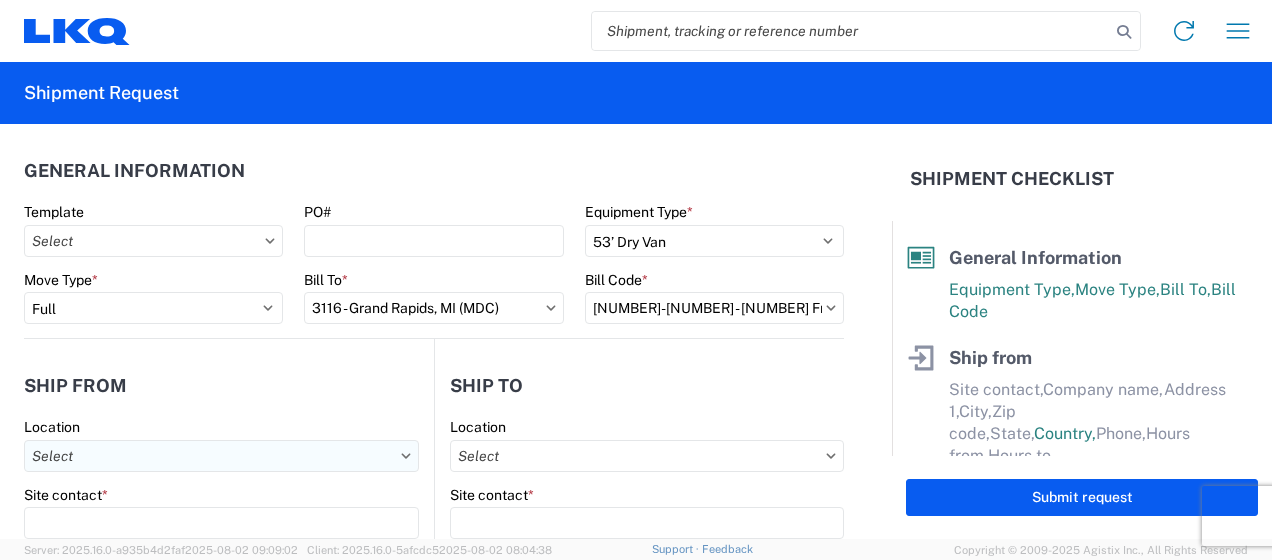 click on "Location" at bounding box center [221, 456] 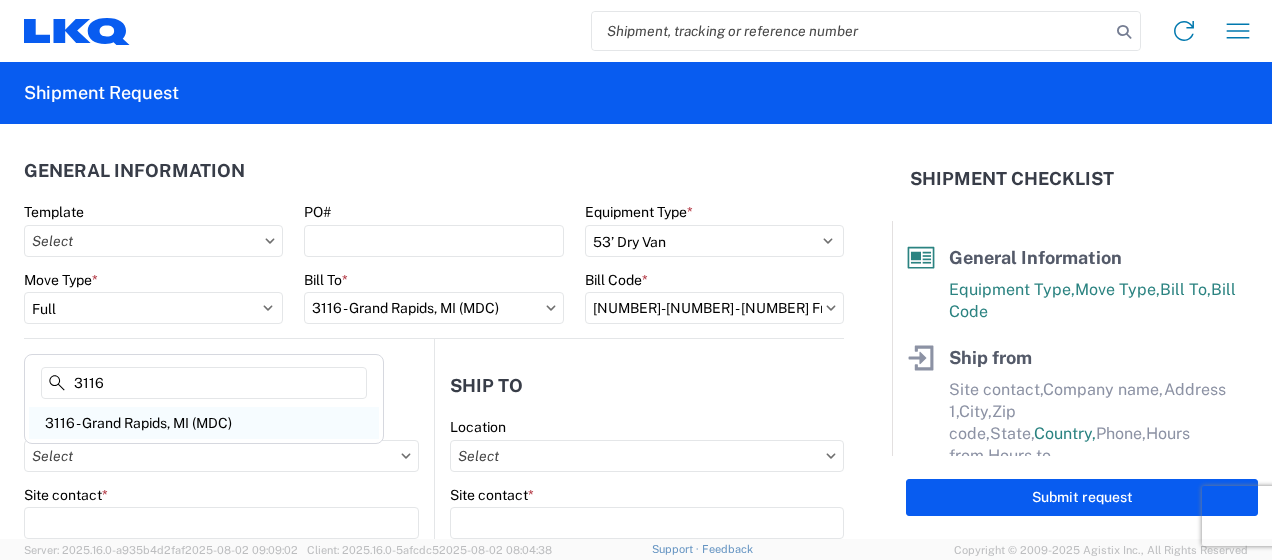 type on "3116" 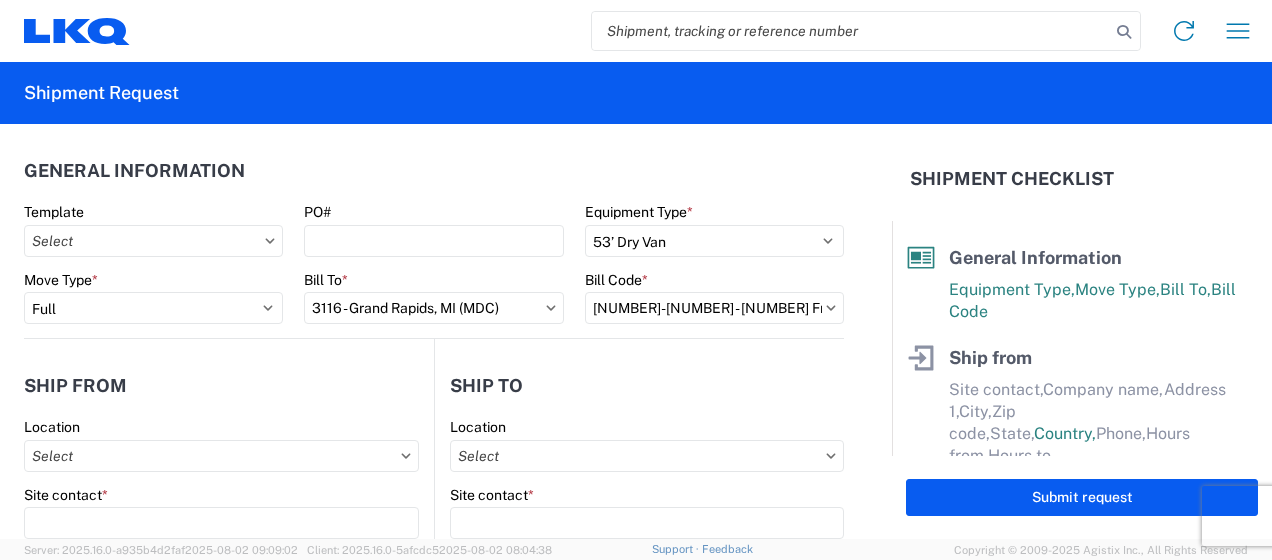 type on "3116 - Grand Rapids, MI (MDC)" 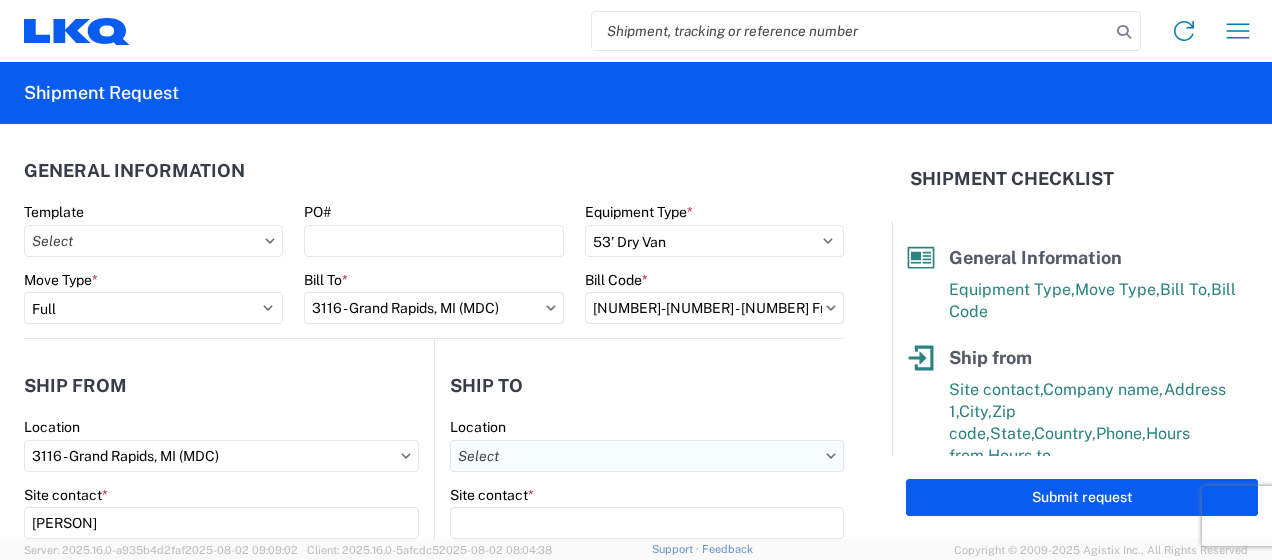 click on "Location" at bounding box center (647, 456) 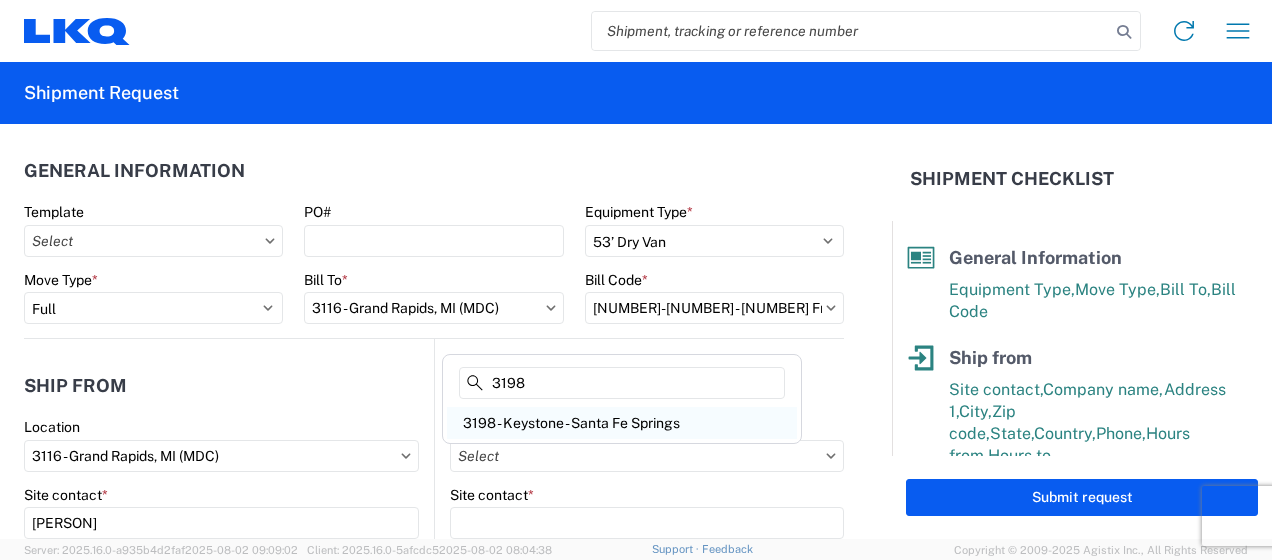 type on "3198" 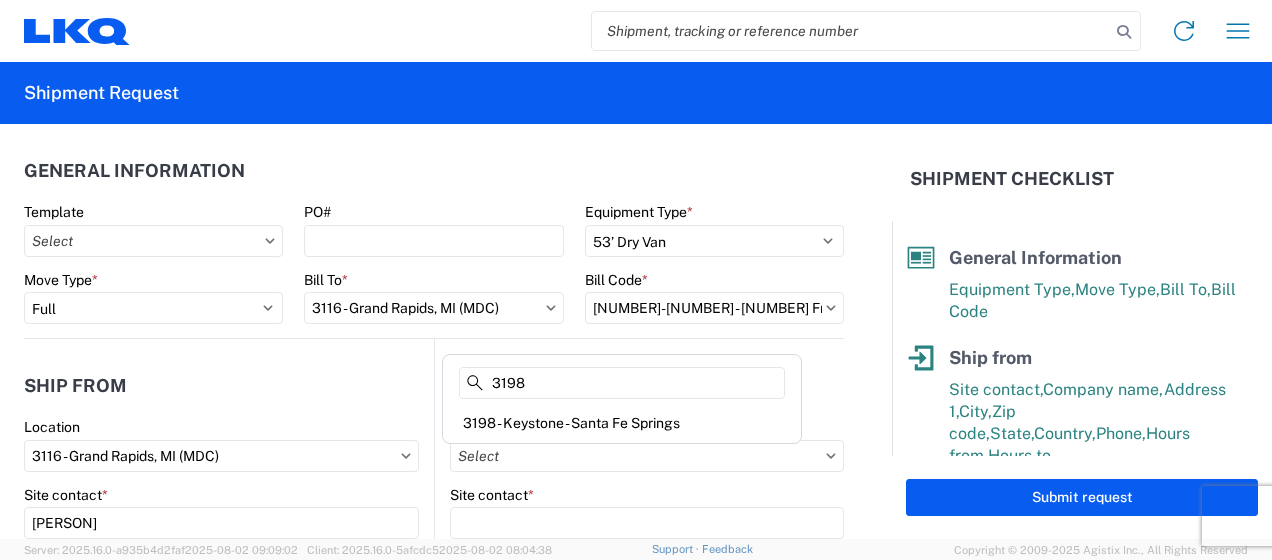 type on "3198 - Keystone - Santa Fe Springs" 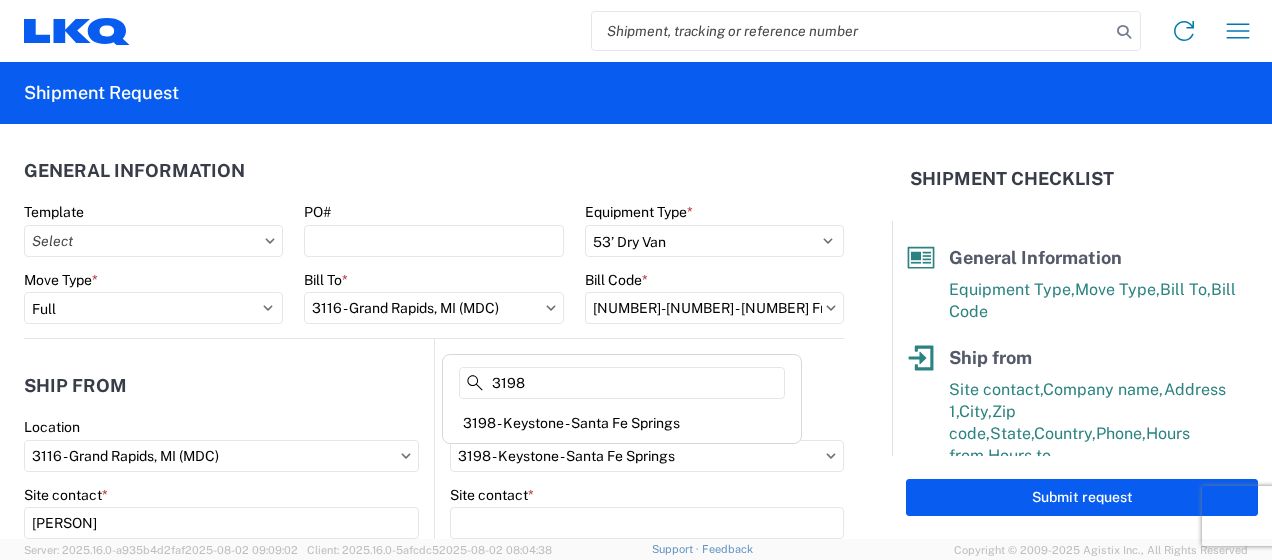 select on "US" 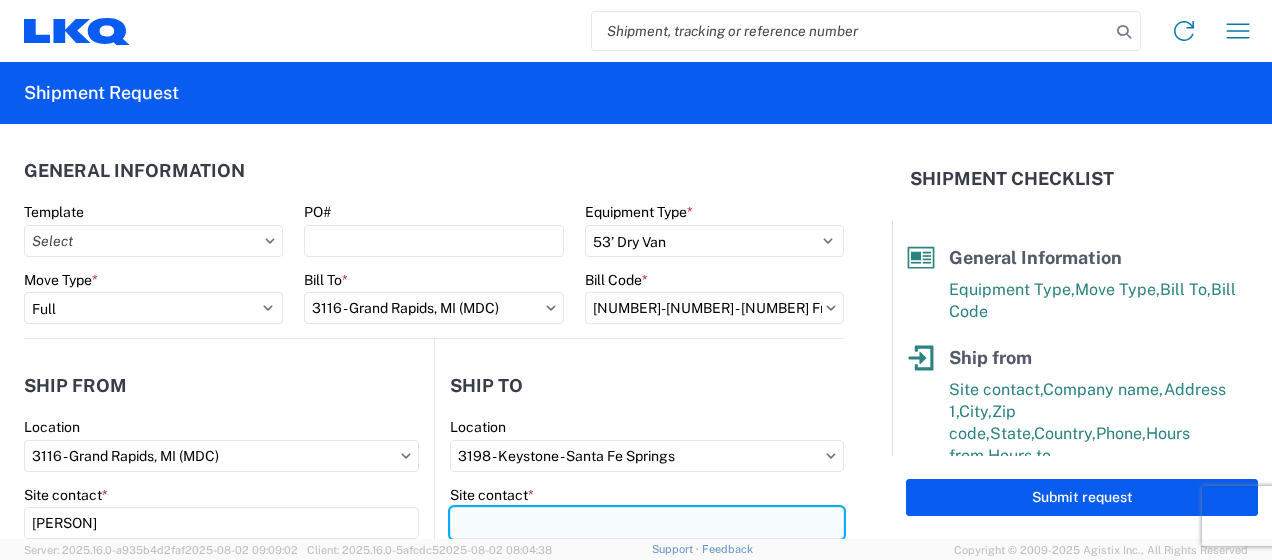 click on "Site contact  *" at bounding box center (647, 523) 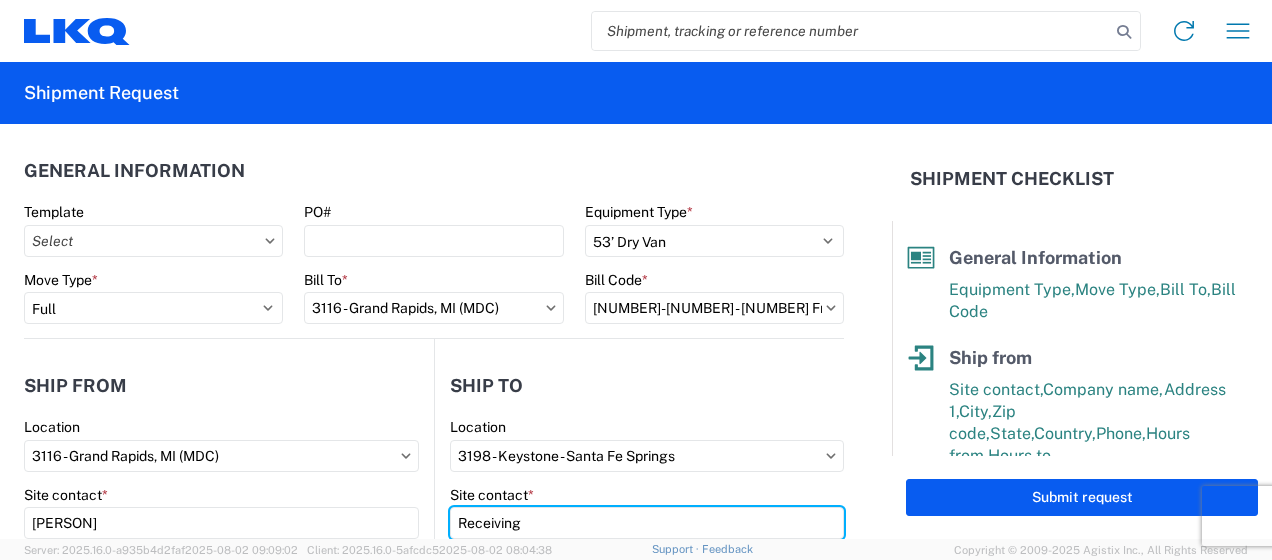 type on "Receiving" 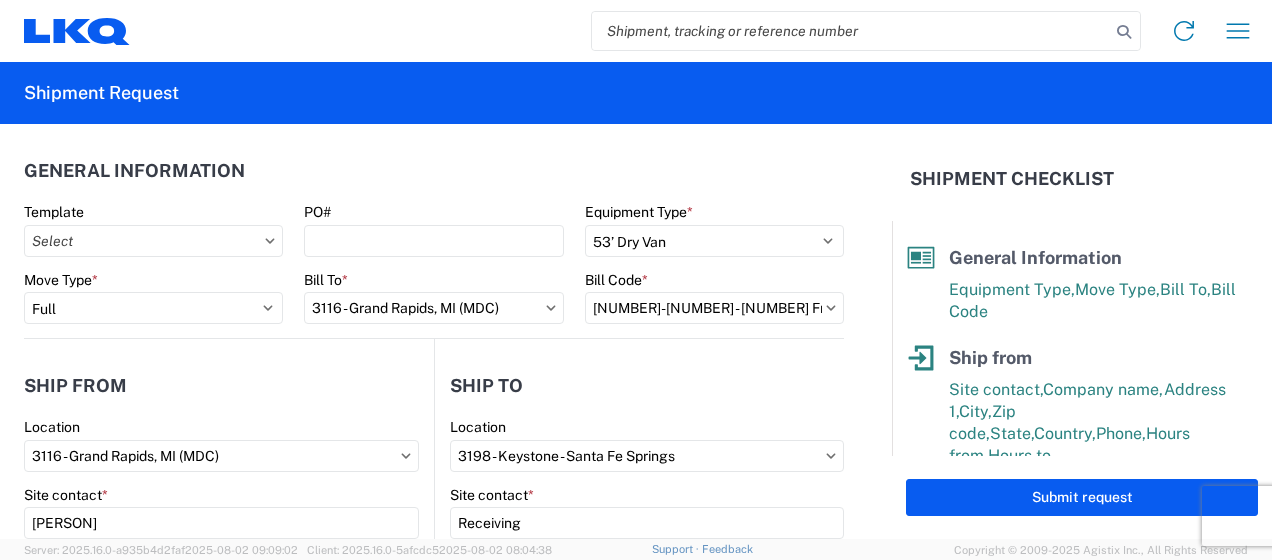 scroll, scrollTop: 258, scrollLeft: 0, axis: vertical 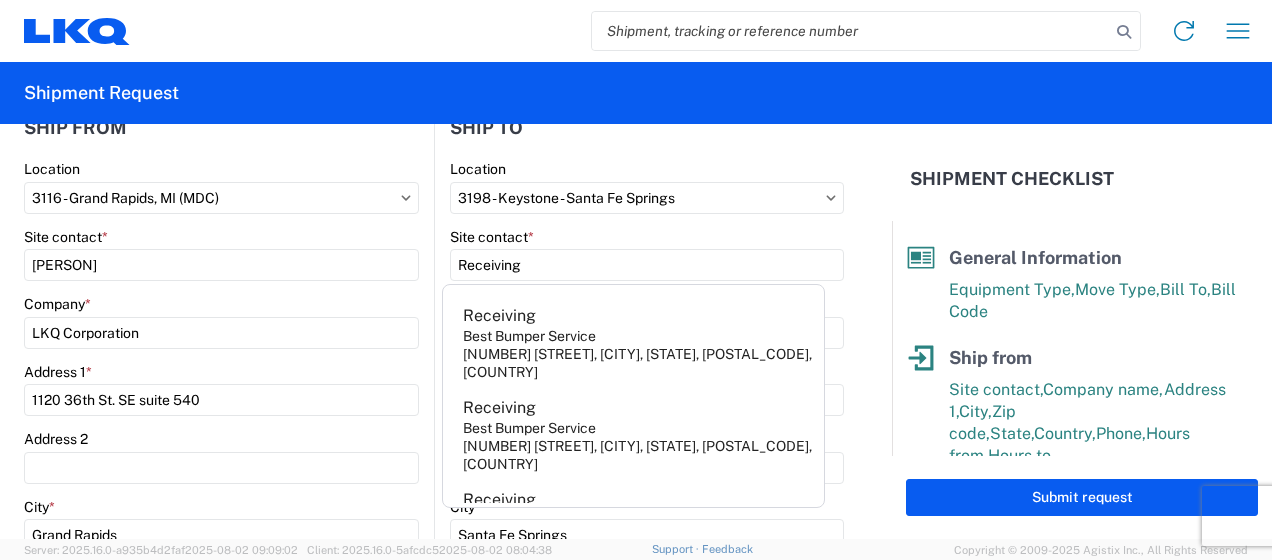 click on "Company  *" 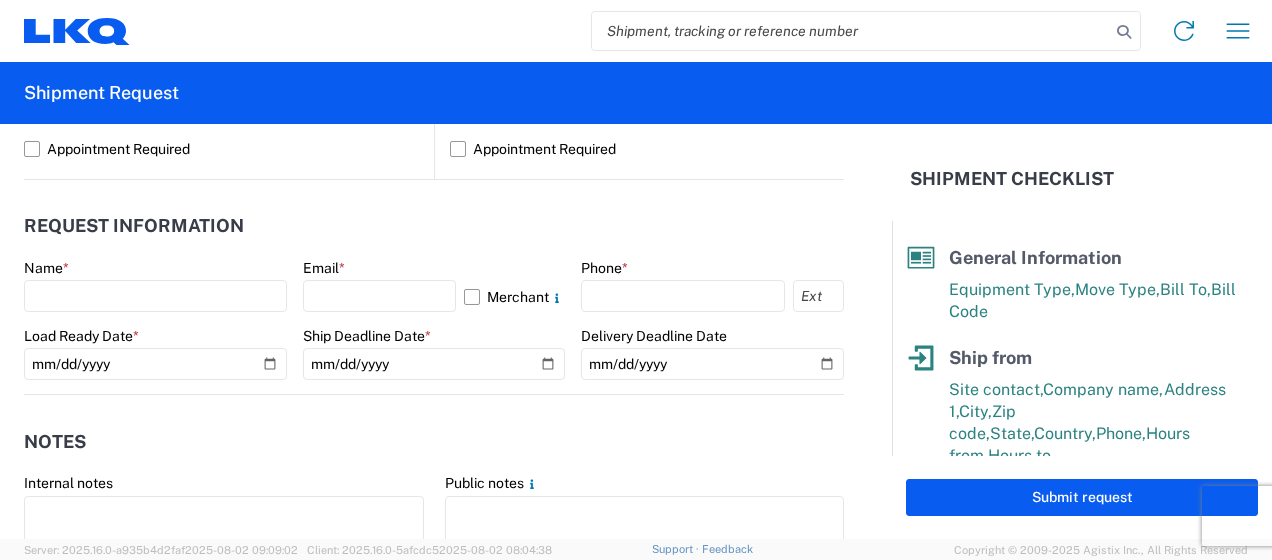 scroll, scrollTop: 1058, scrollLeft: 0, axis: vertical 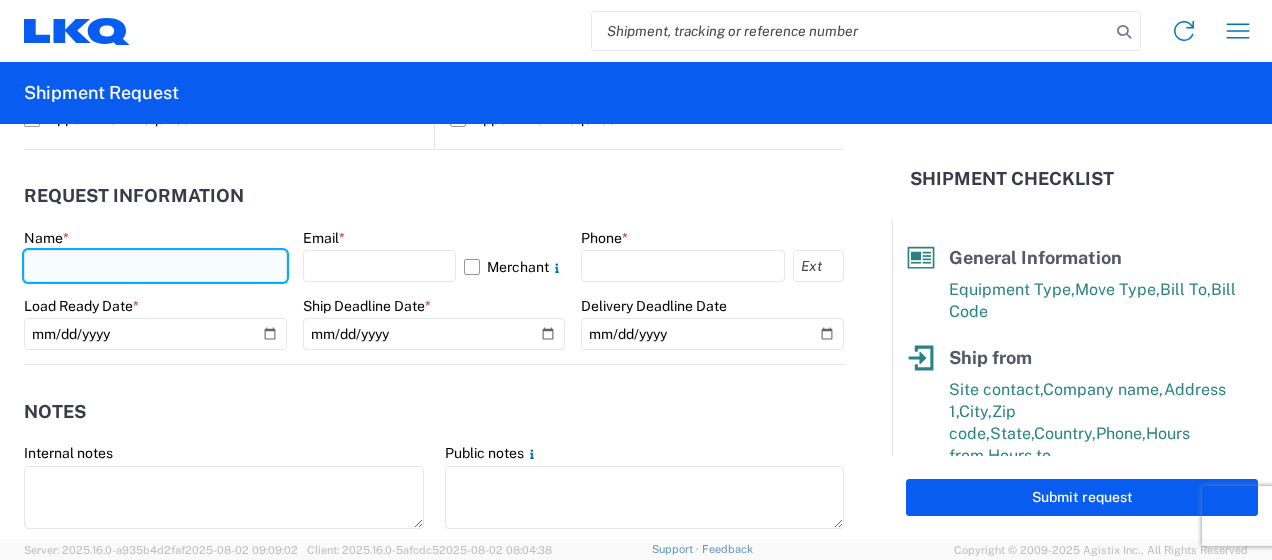 click 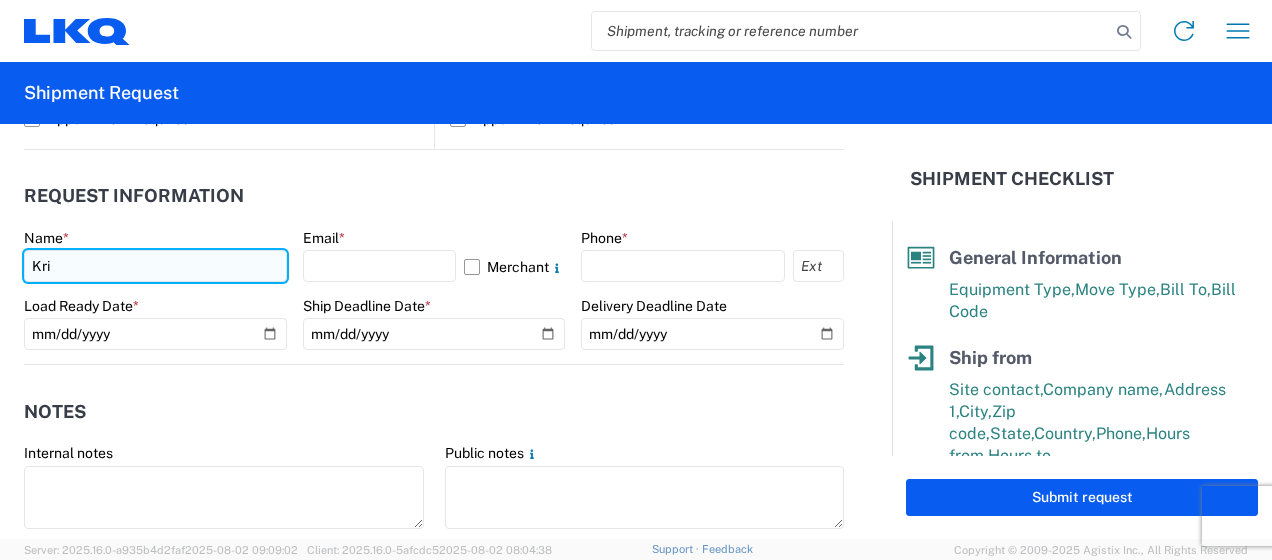 type on "[PERSON]" 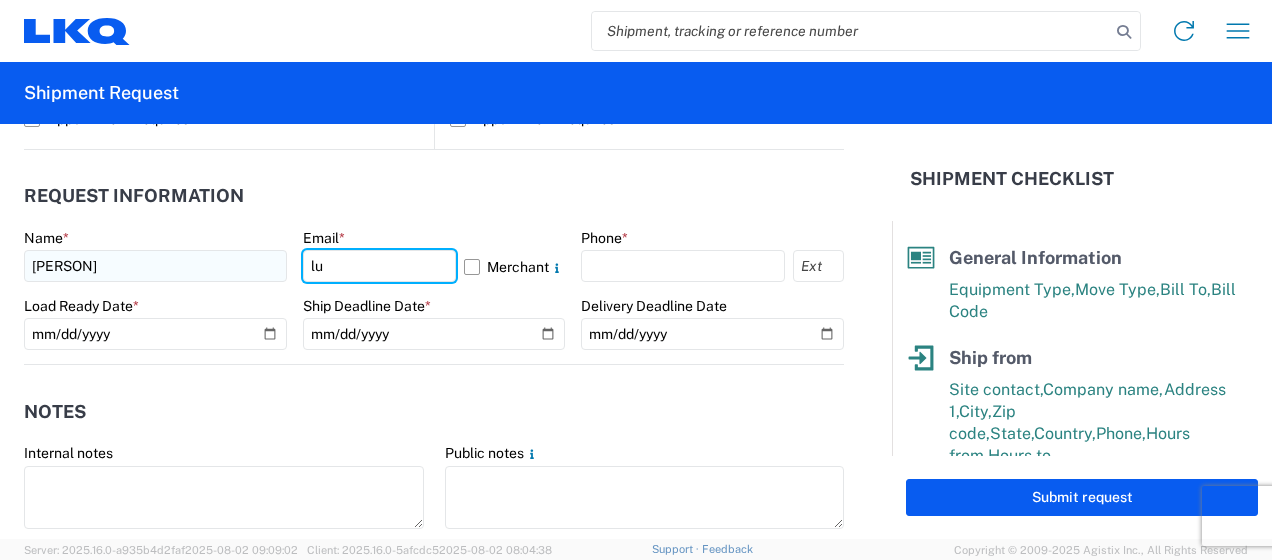 type on "l" 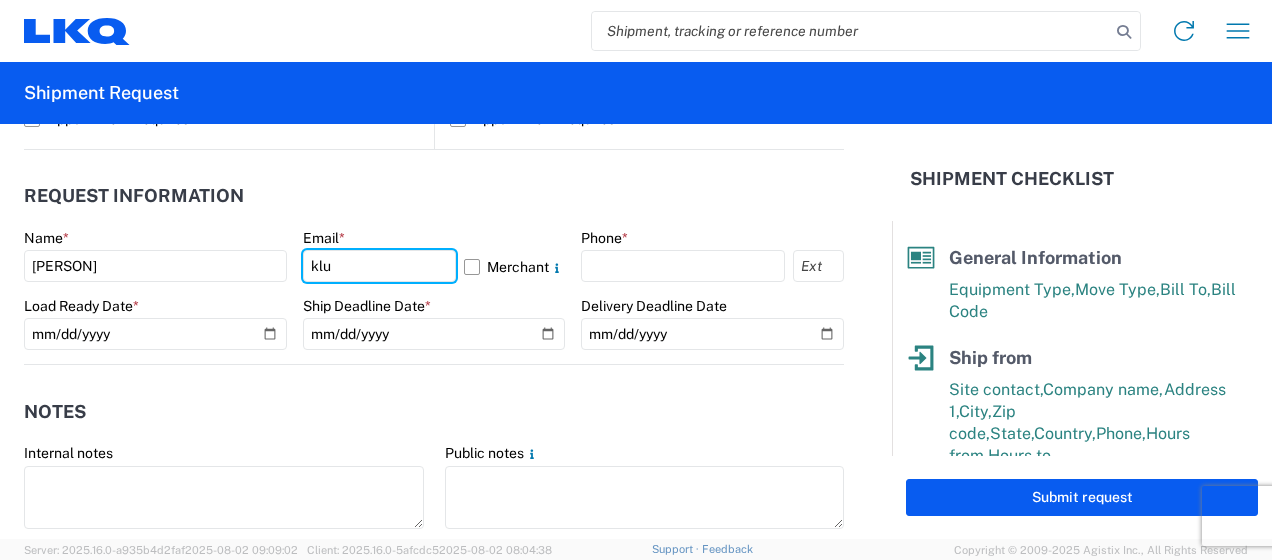 type on "[EMAIL]" 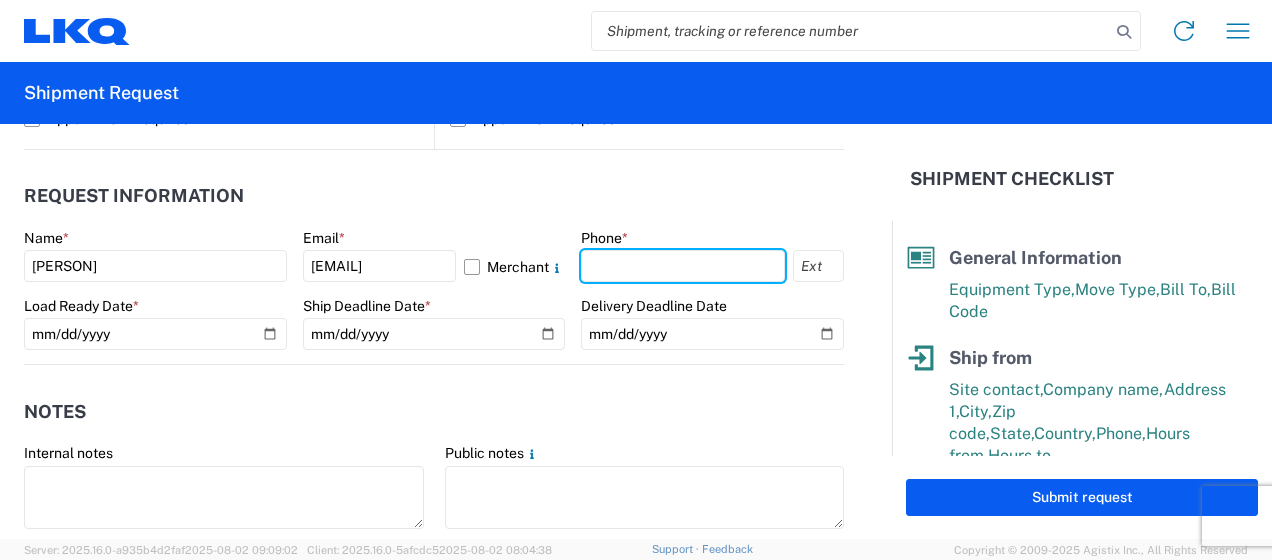 type on "[PHONE]" 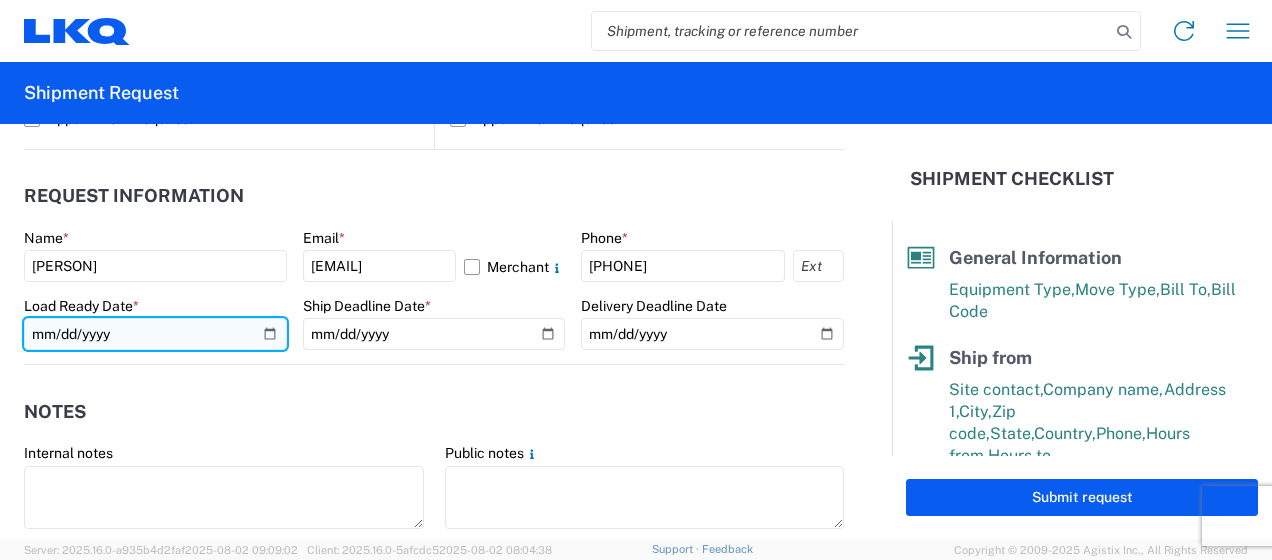 click 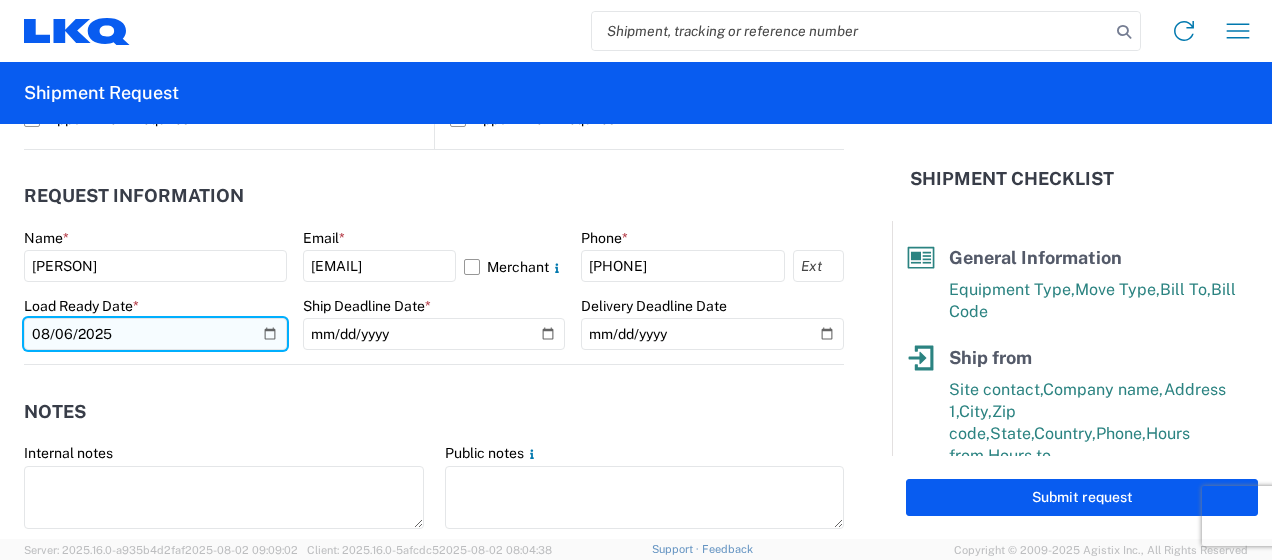 type on "2025-08-06" 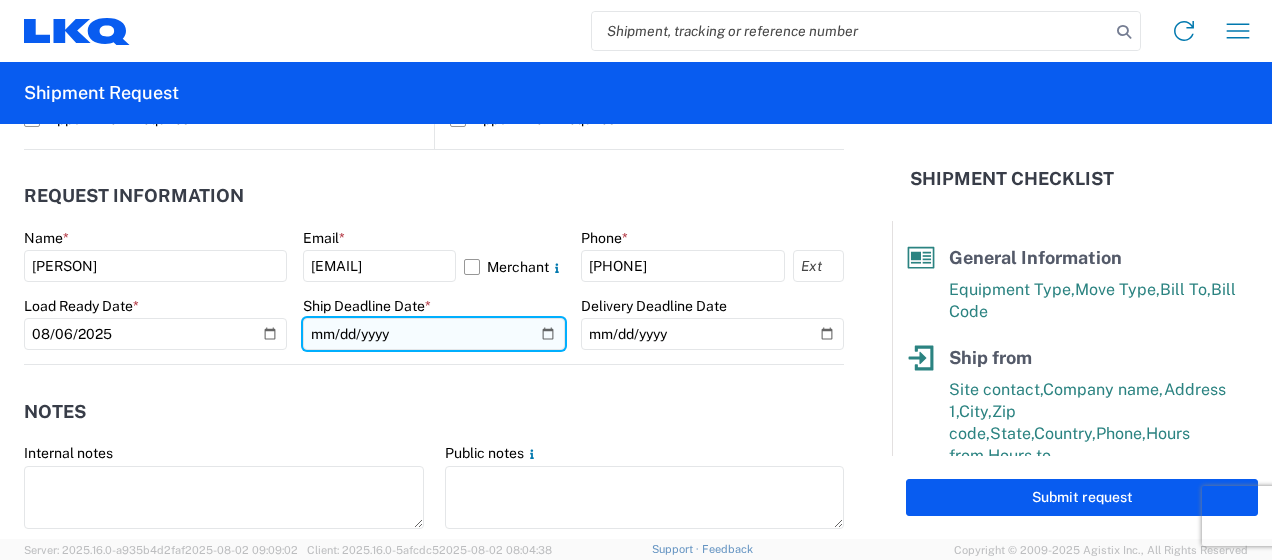 click 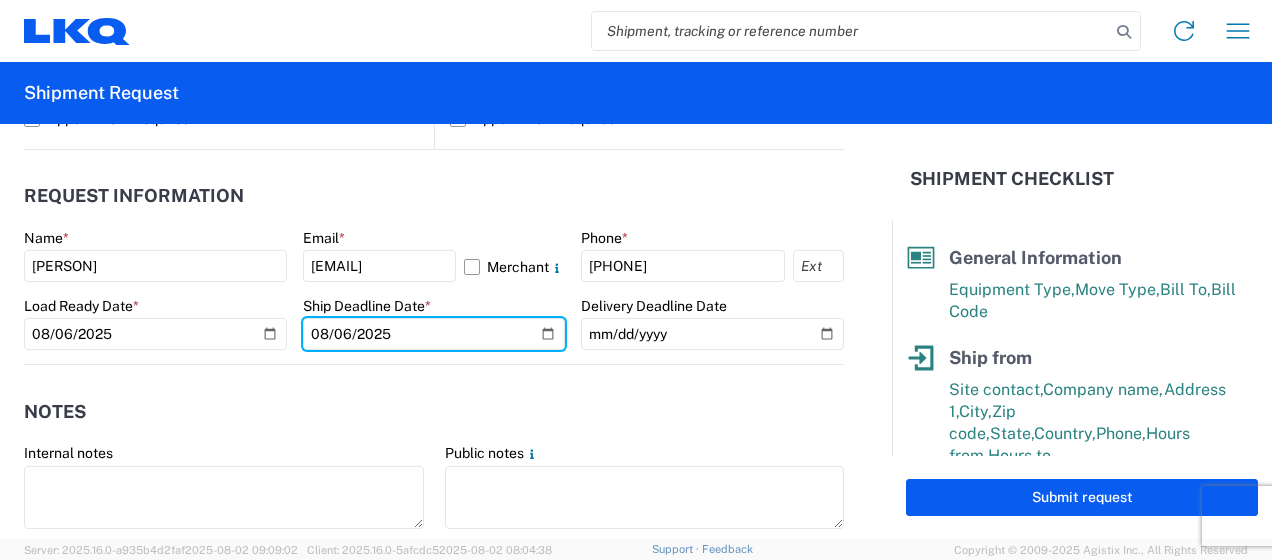 type on "2025-08-06" 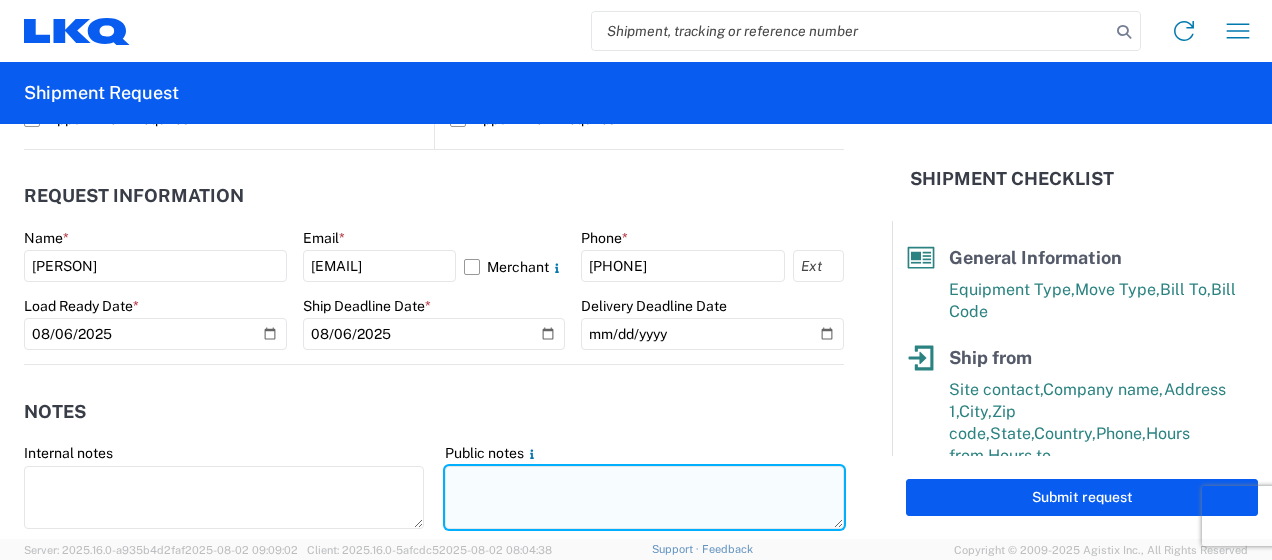 click 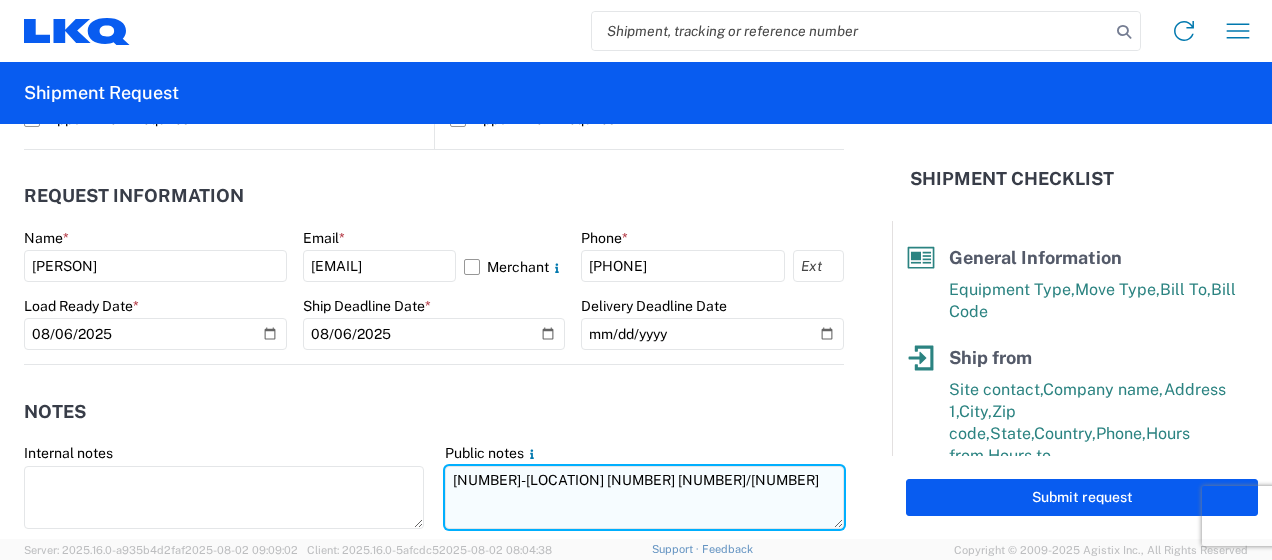 drag, startPoint x: 441, startPoint y: 478, endPoint x: 762, endPoint y: 476, distance: 321.00623 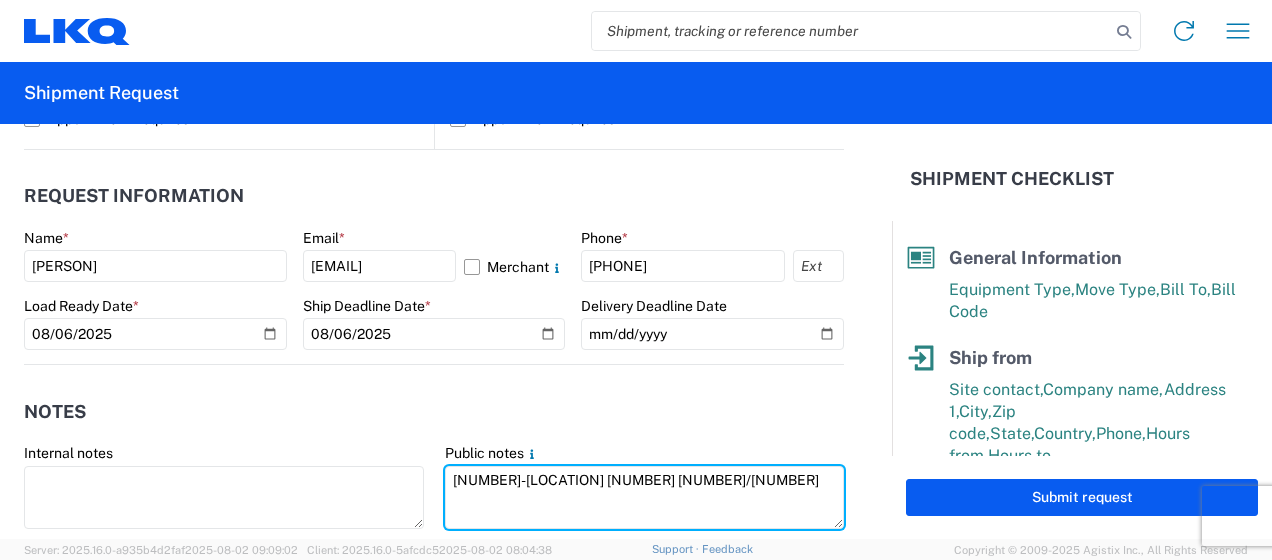 type on "[NUMBER]-[LOCATION] [NUMBER] [NUMBER]/[NUMBER]" 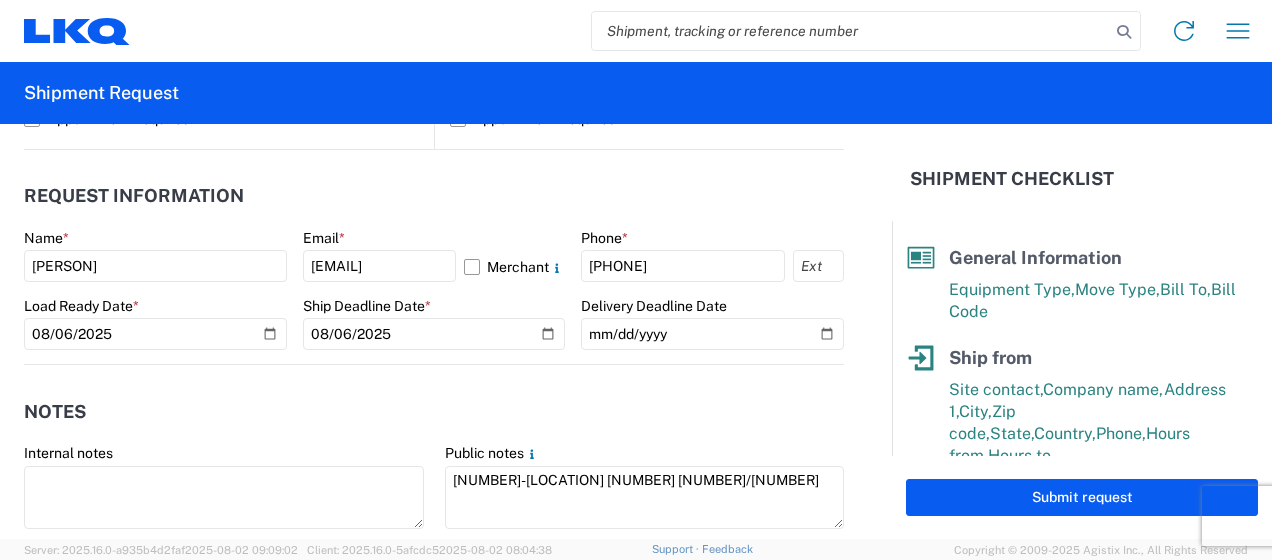 click on "Notes" 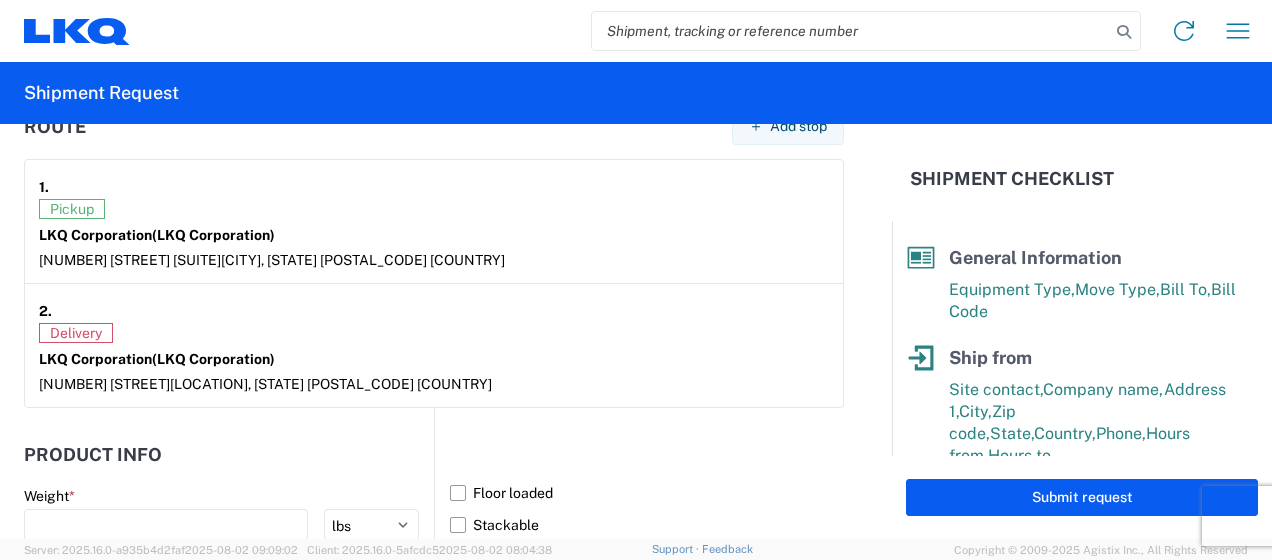 scroll, scrollTop: 1658, scrollLeft: 0, axis: vertical 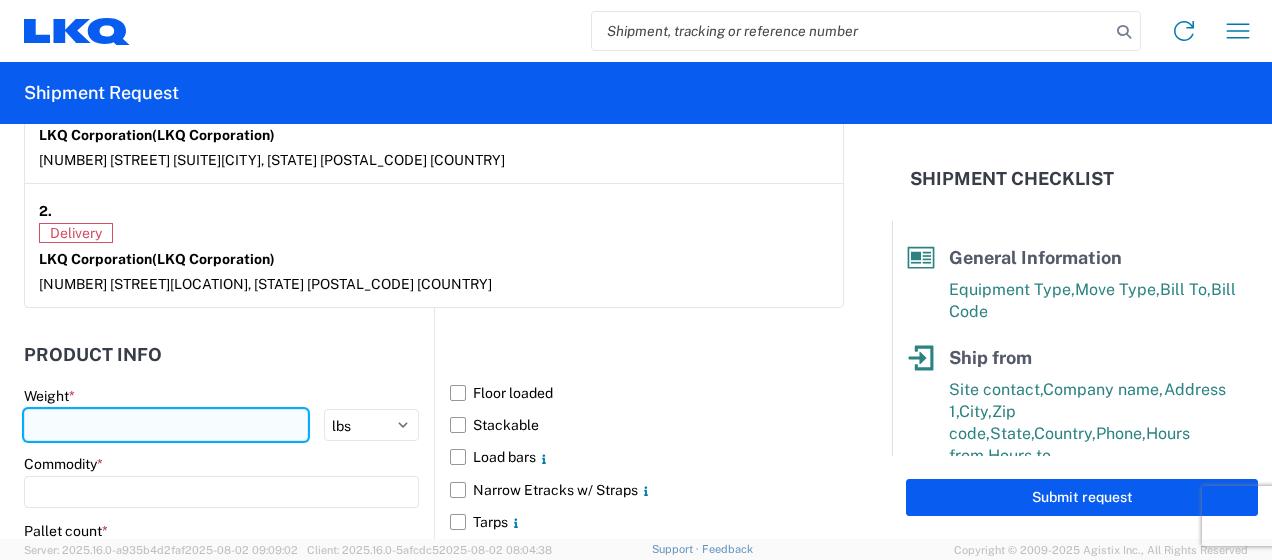 click 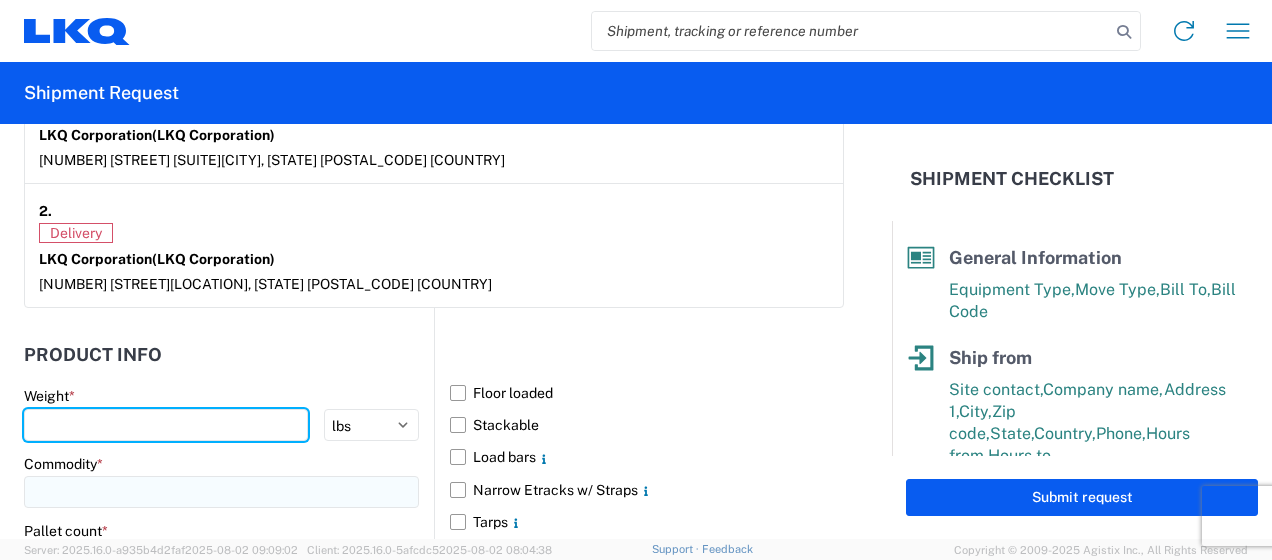 type on "[NUMBER]" 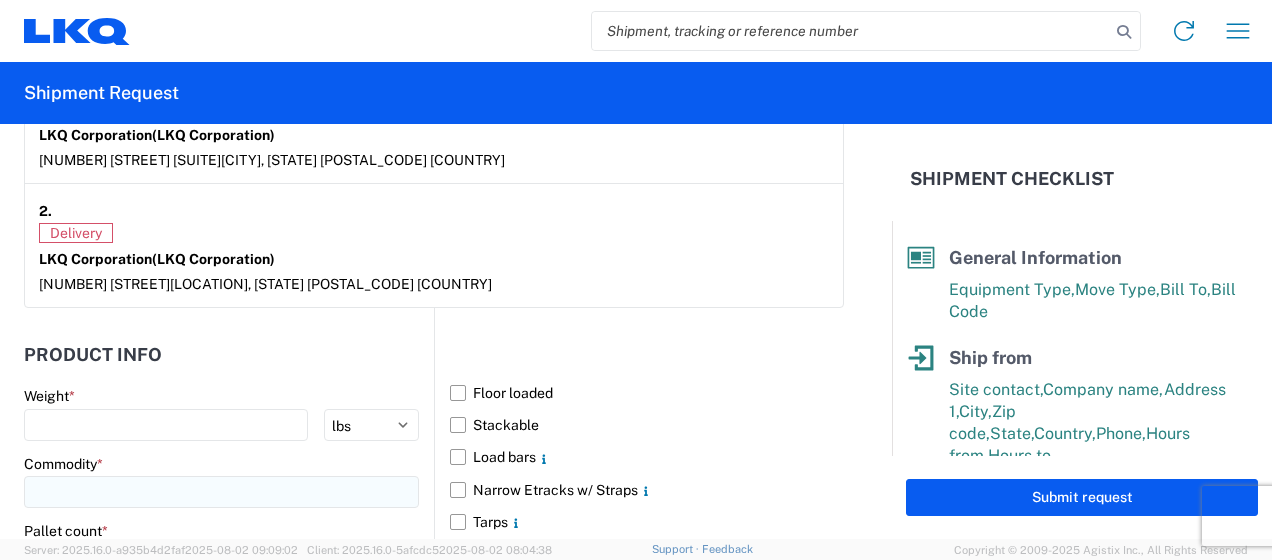 click 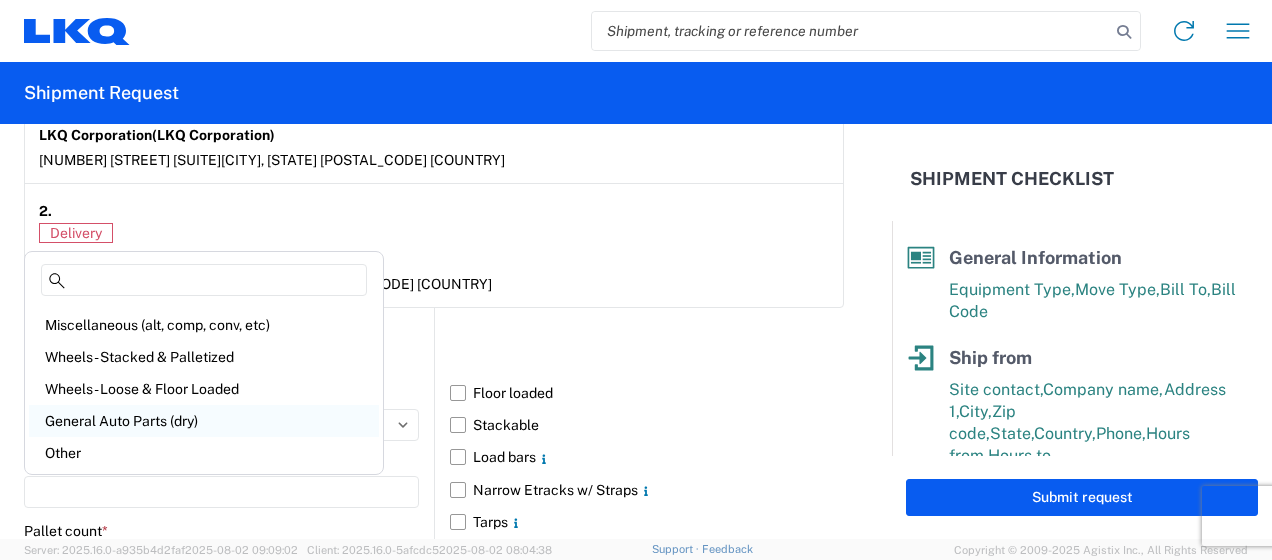 scroll, scrollTop: 100, scrollLeft: 0, axis: vertical 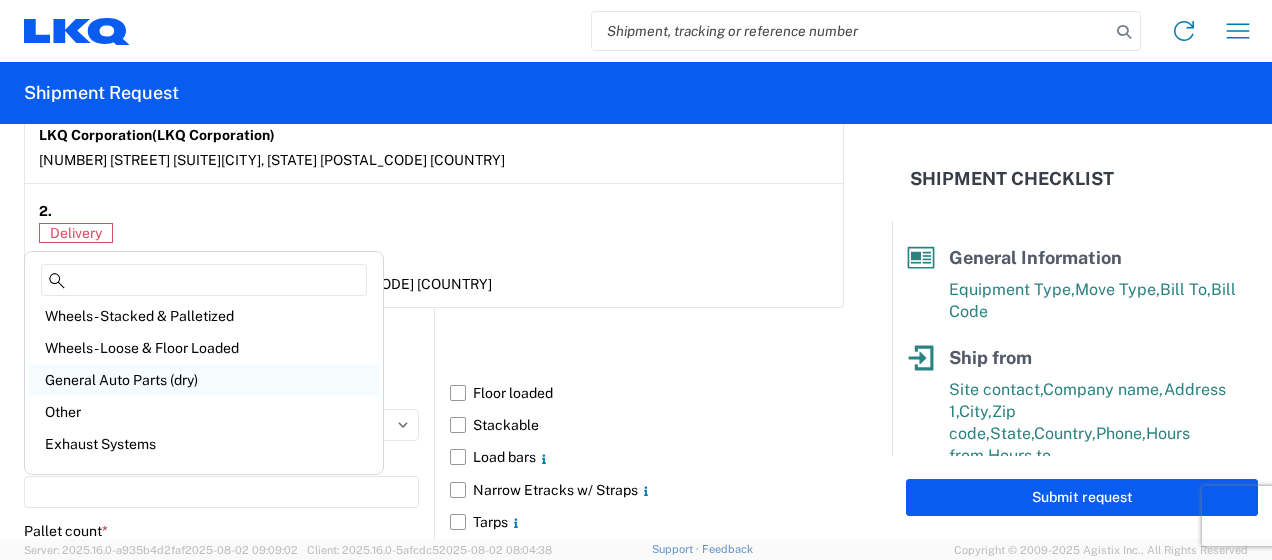 click on "General Auto Parts (dry)" 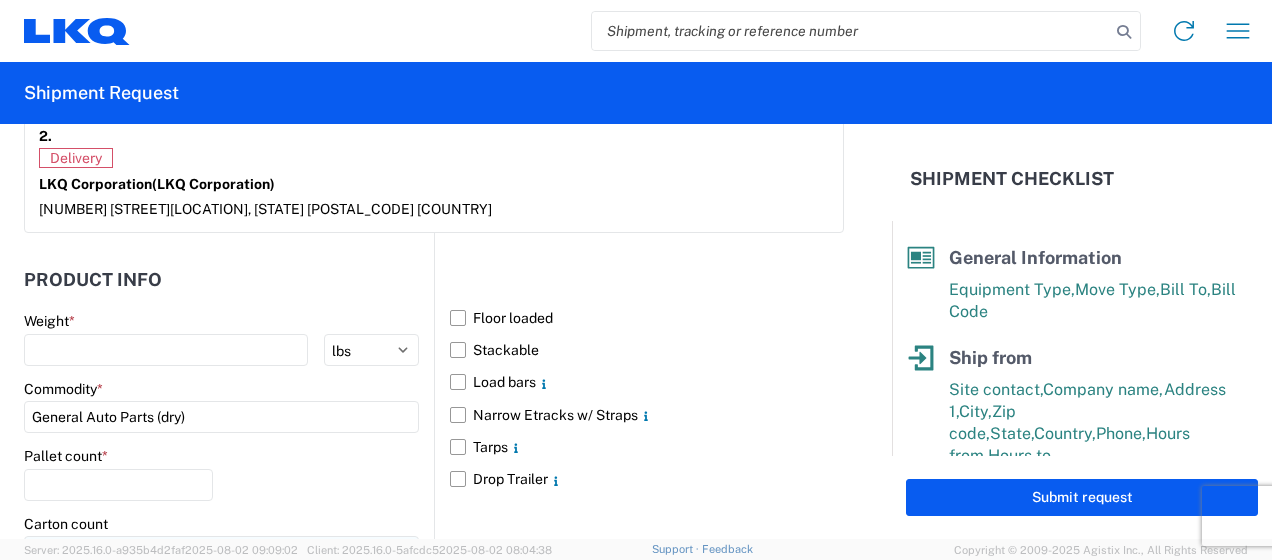scroll, scrollTop: 1858, scrollLeft: 0, axis: vertical 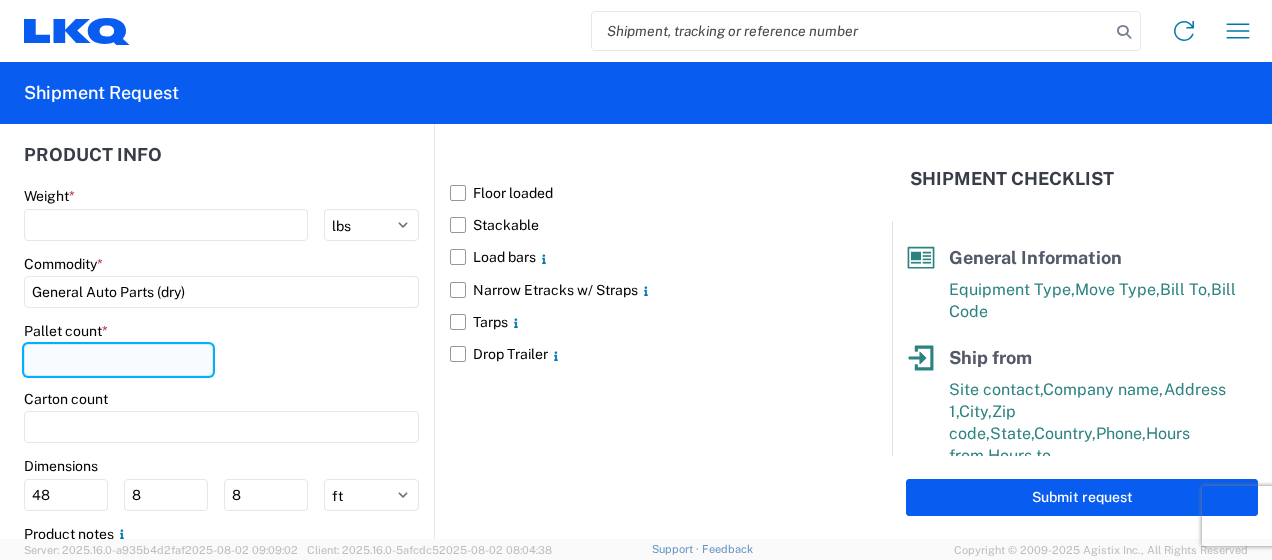 click 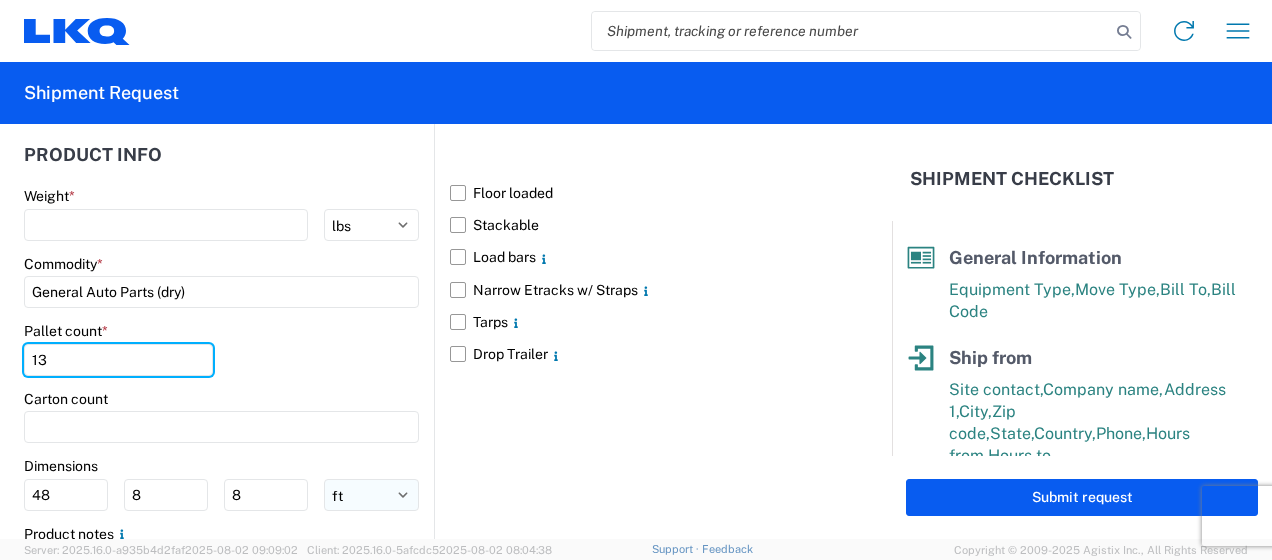 type on "13" 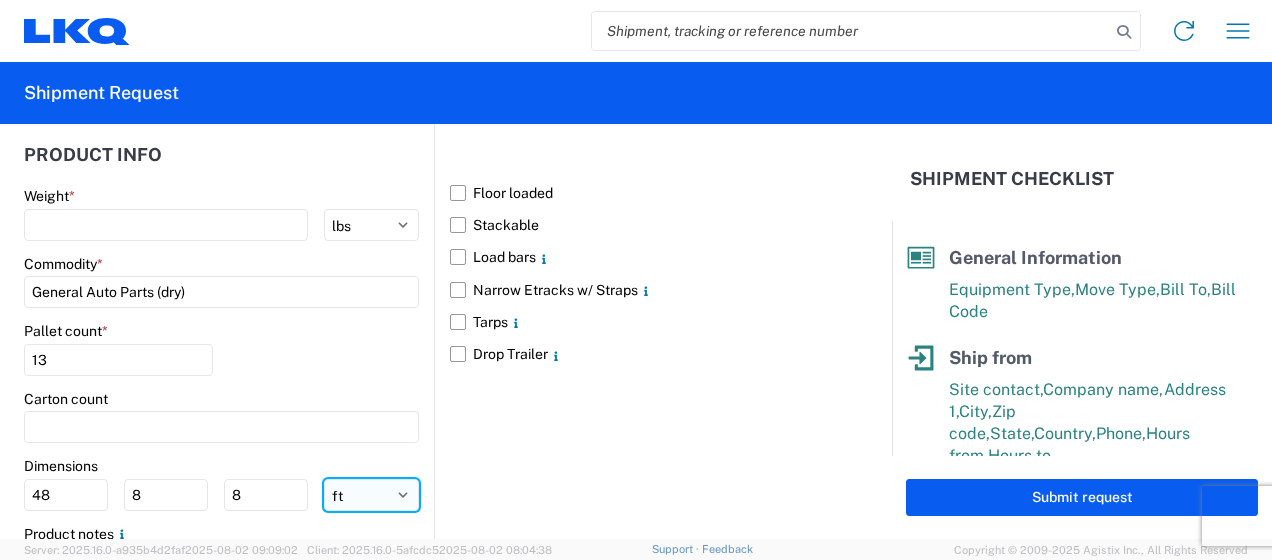 click on "ft in cm" 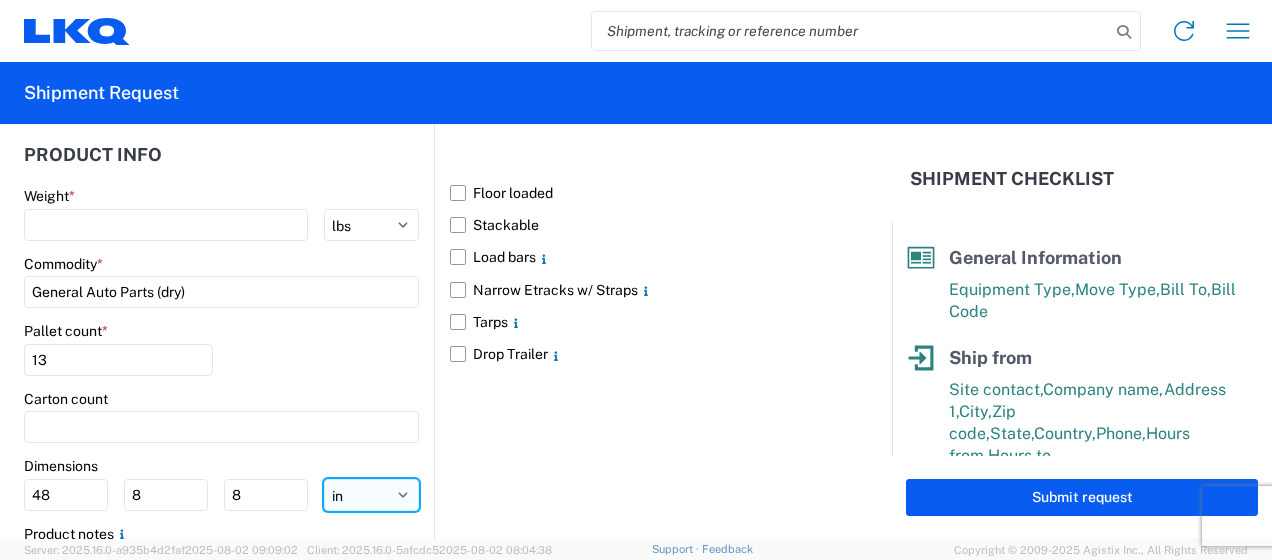 click on "ft in cm" 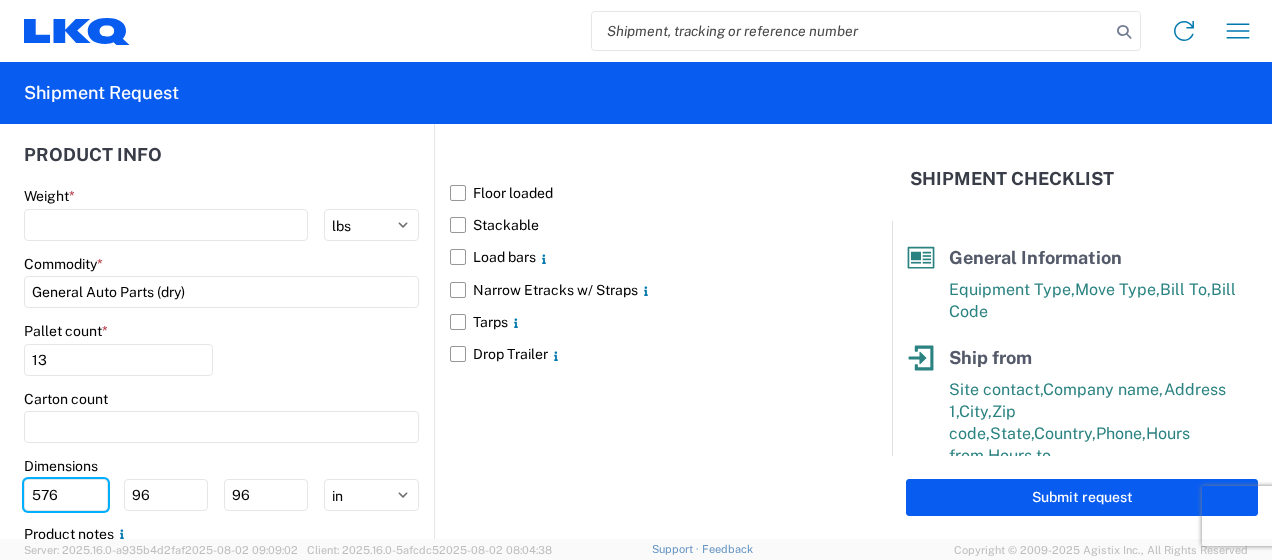 drag, startPoint x: 36, startPoint y: 484, endPoint x: 0, endPoint y: 421, distance: 72.56032 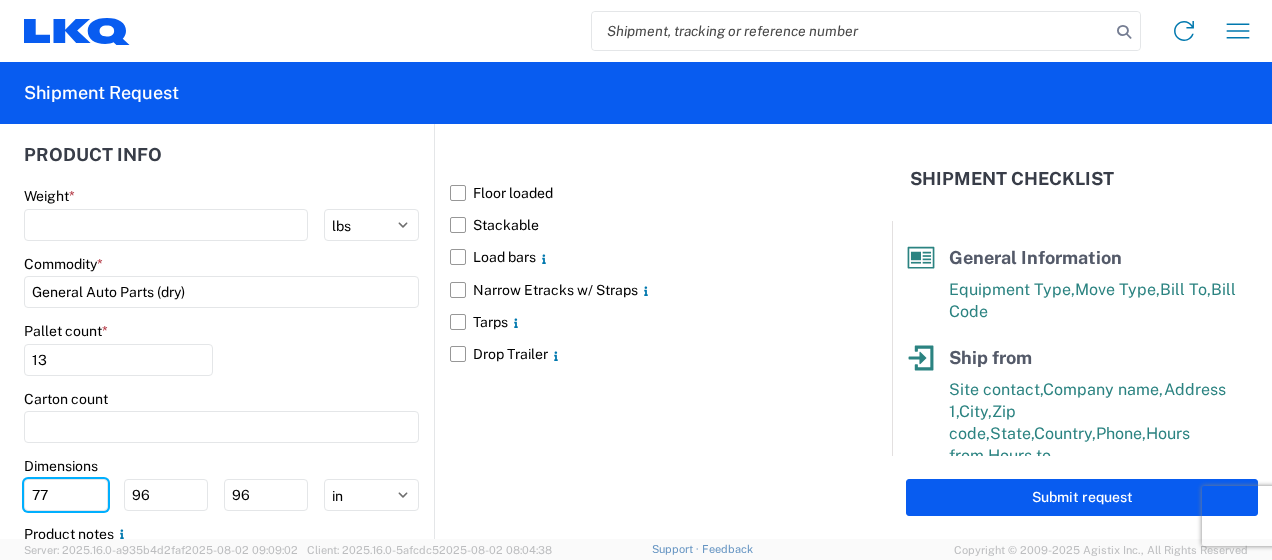 type on "77" 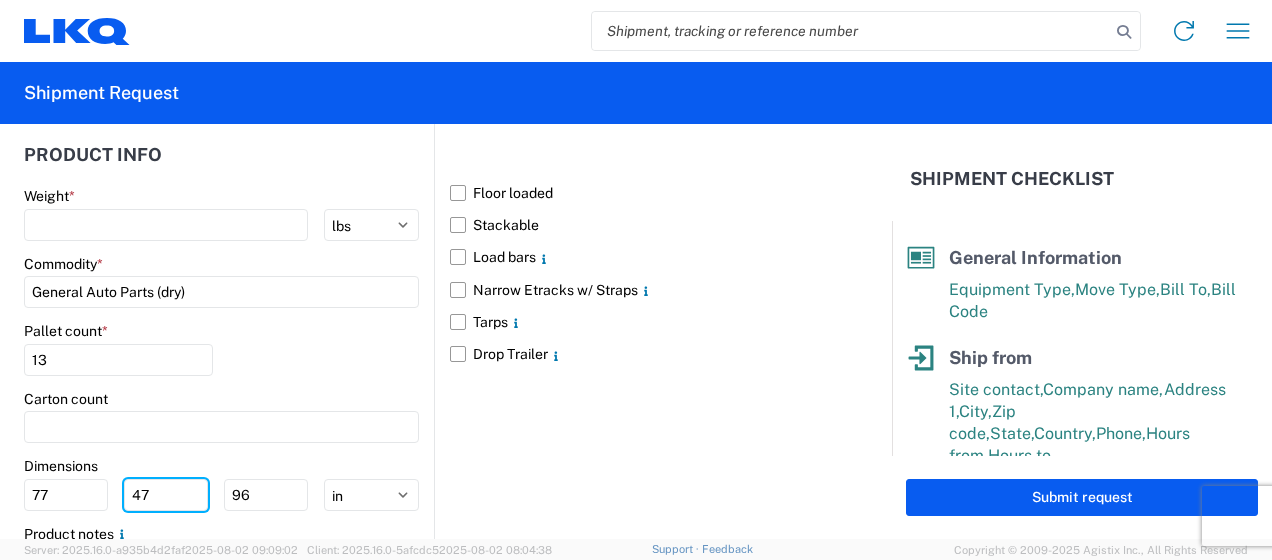 type on "47" 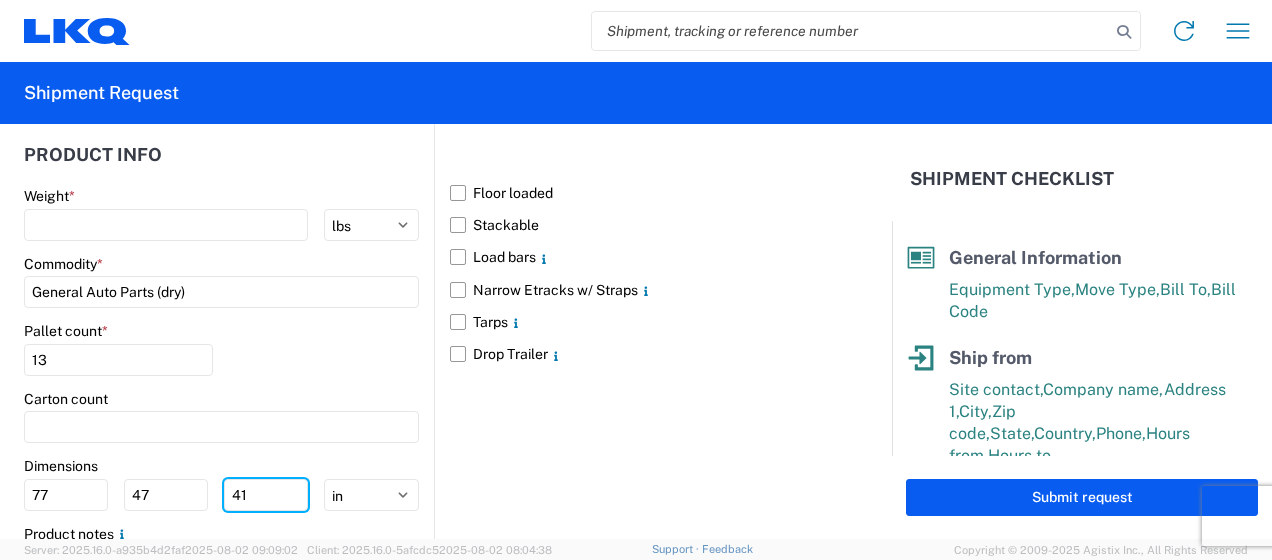 type on "4" 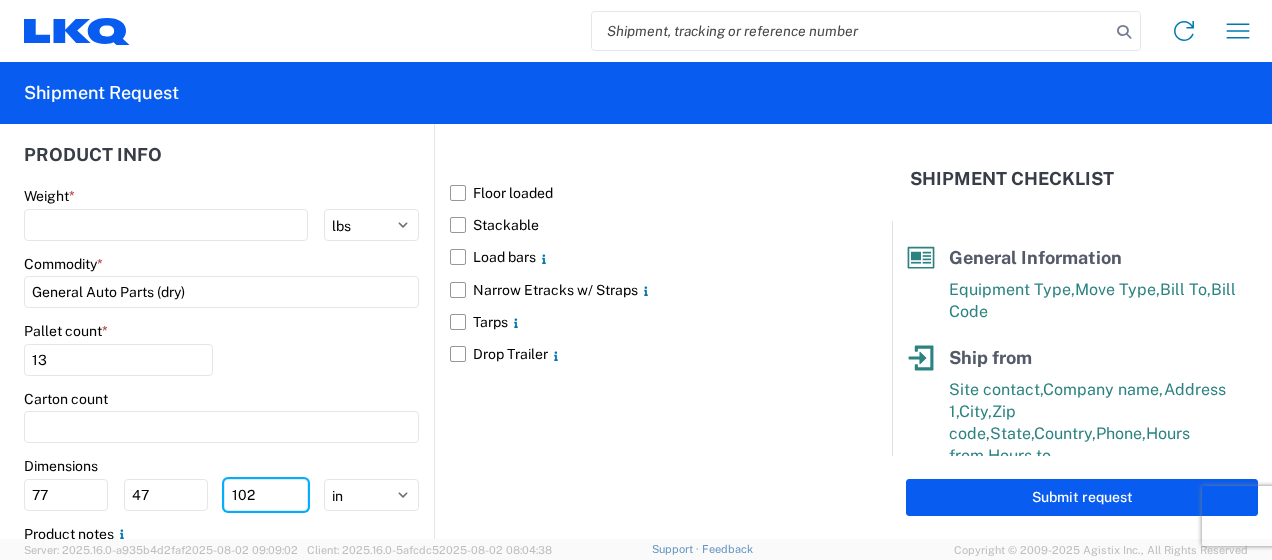 scroll, scrollTop: 400, scrollLeft: 0, axis: vertical 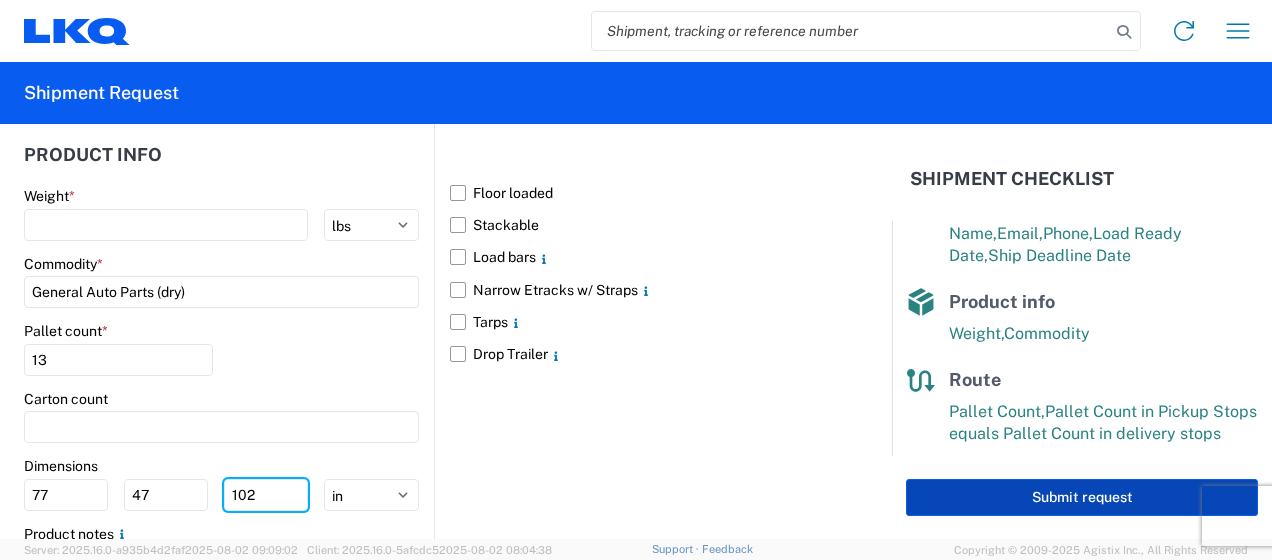 type on "102" 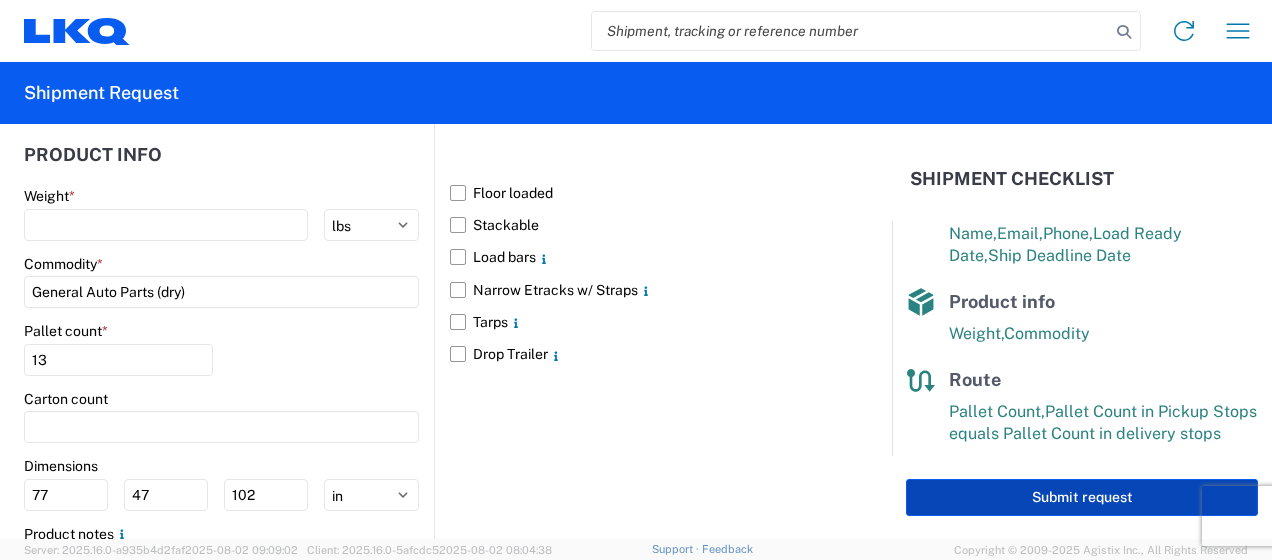 click on "Submit request" 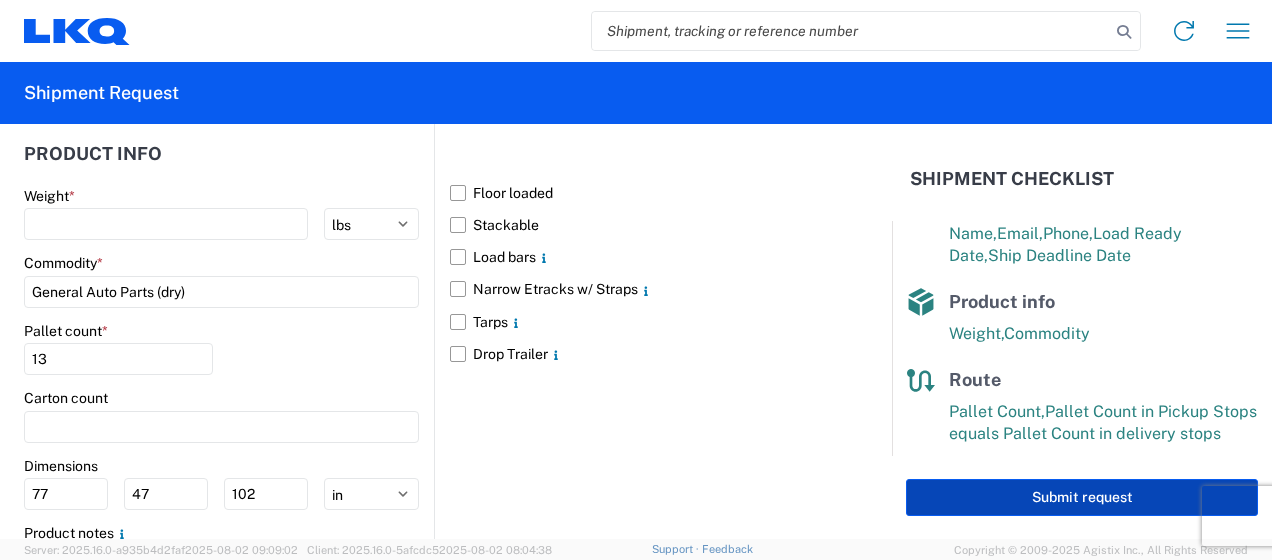 scroll, scrollTop: 1858, scrollLeft: 0, axis: vertical 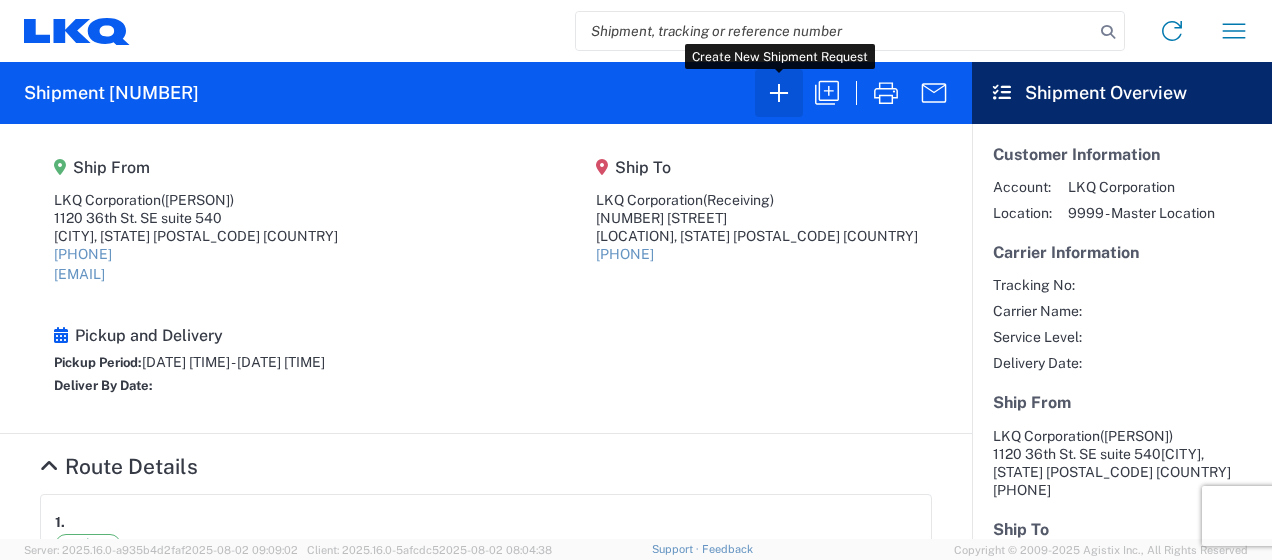 click 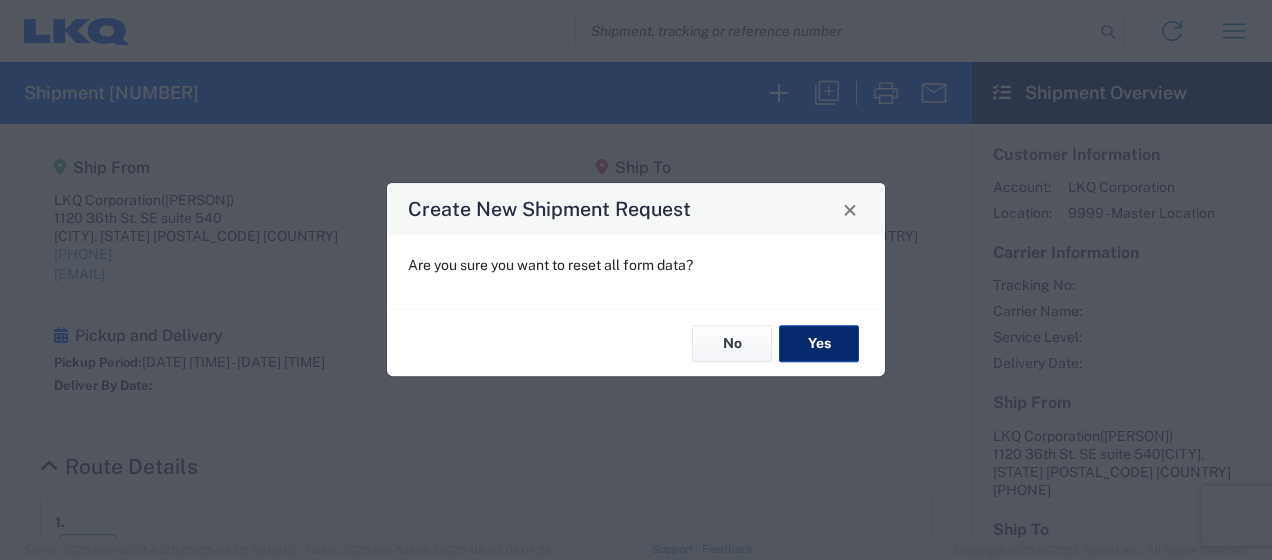 click on "Yes" 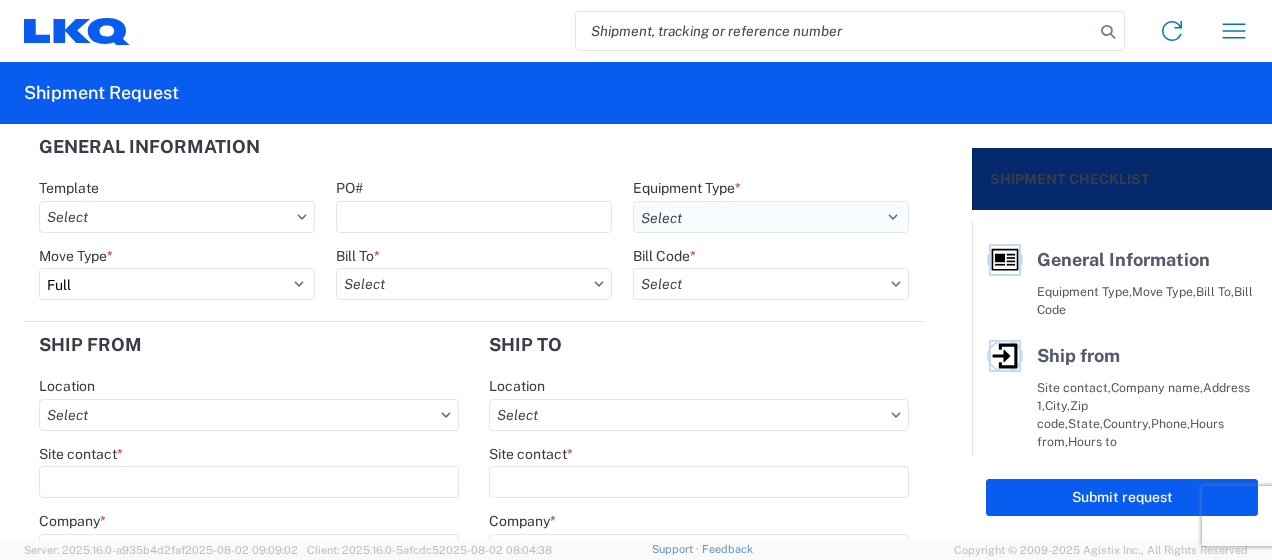 drag, startPoint x: 873, startPoint y: 218, endPoint x: 854, endPoint y: 219, distance: 19.026299 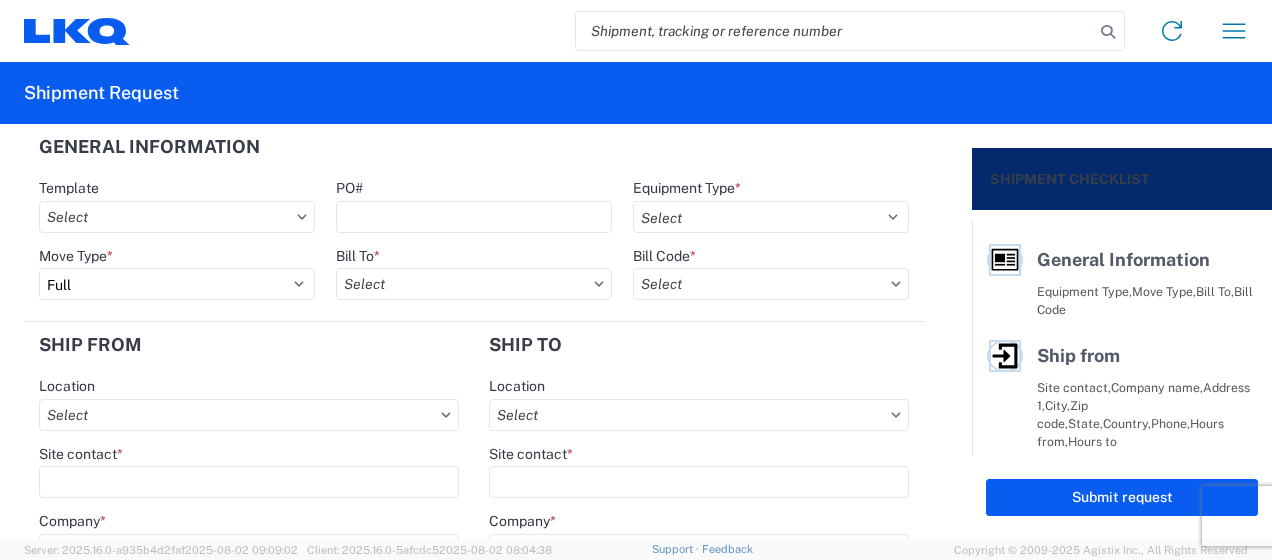 select on "STDV" 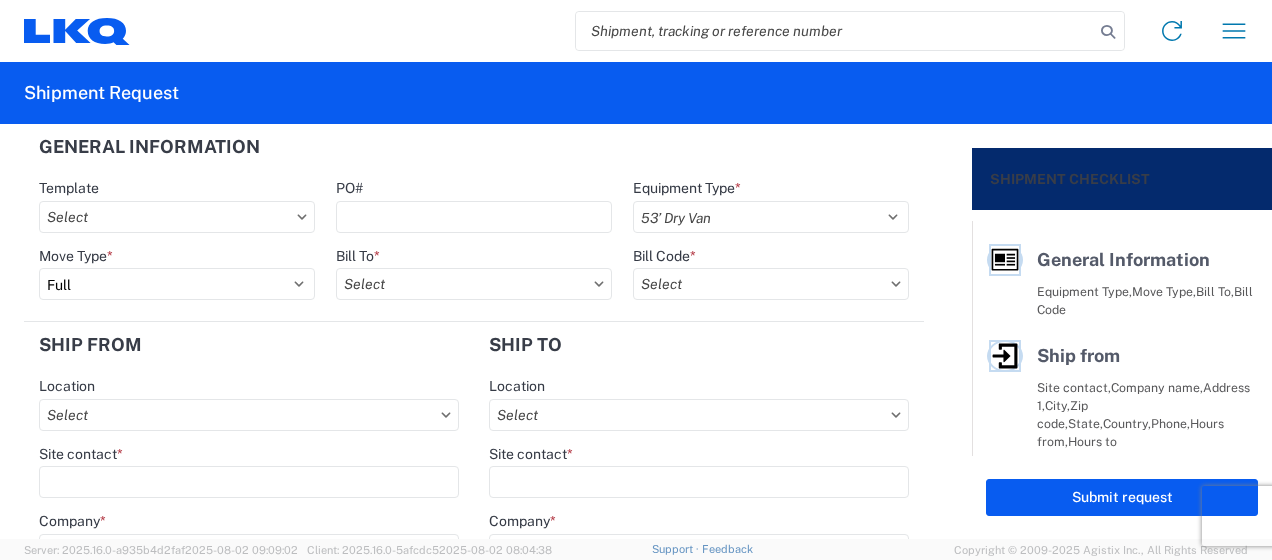 click on "Select 53’ Dry Van Flatbed Dropdeck (van) Lowboy (flatbed) Rail" at bounding box center (771, 217) 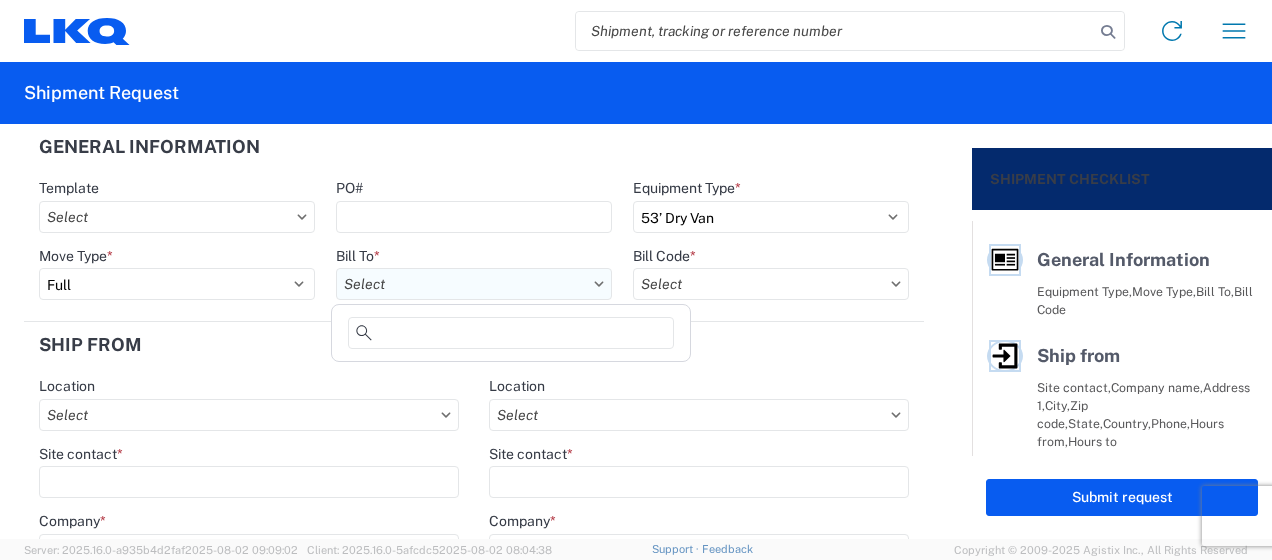 click on "Bill To  *" at bounding box center [474, 284] 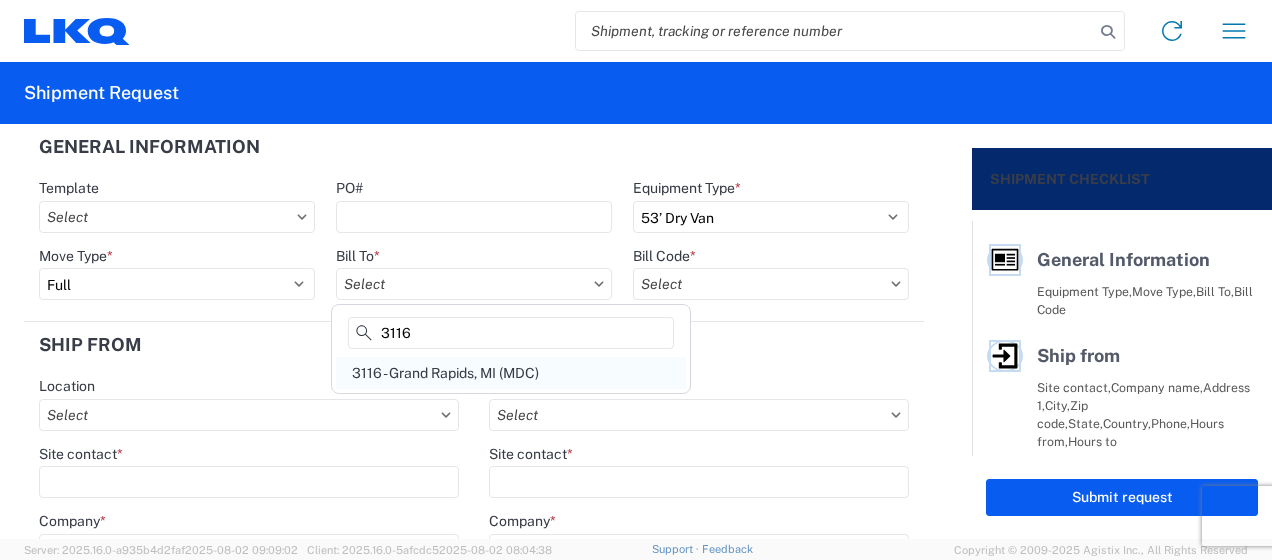 type on "3116" 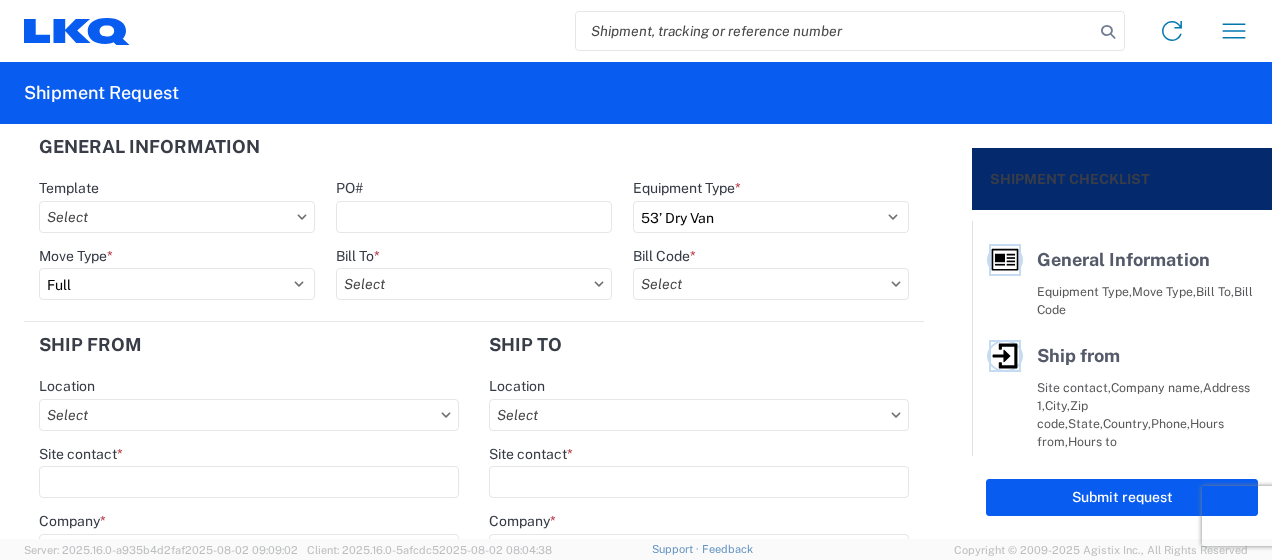 type on "3116 - Grand Rapids, MI (MDC)" 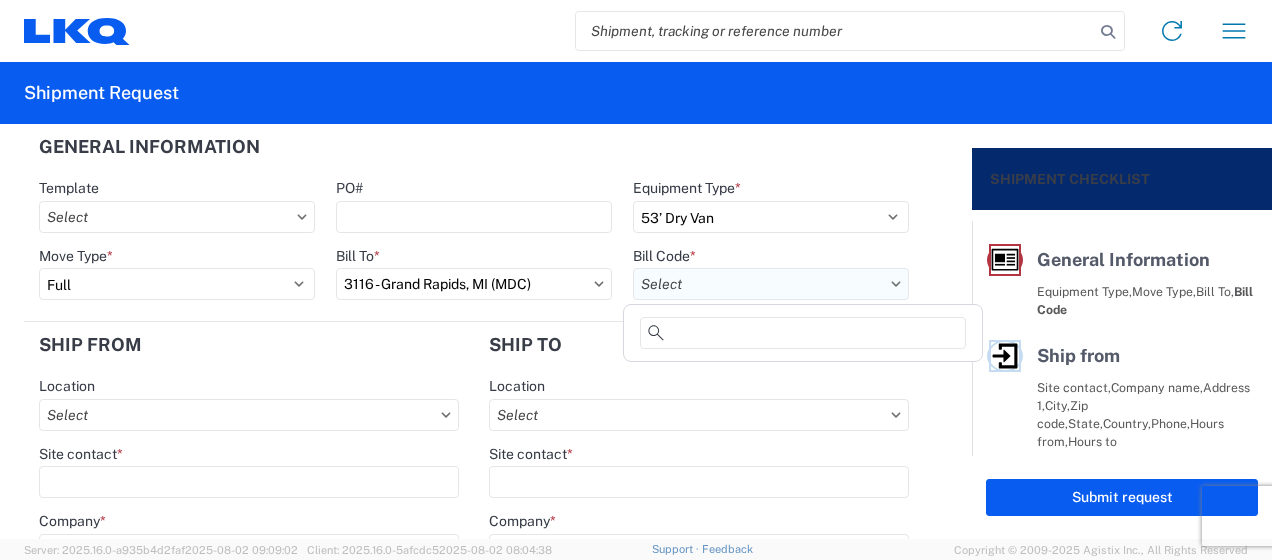 click on "Bill Code  *" at bounding box center (771, 284) 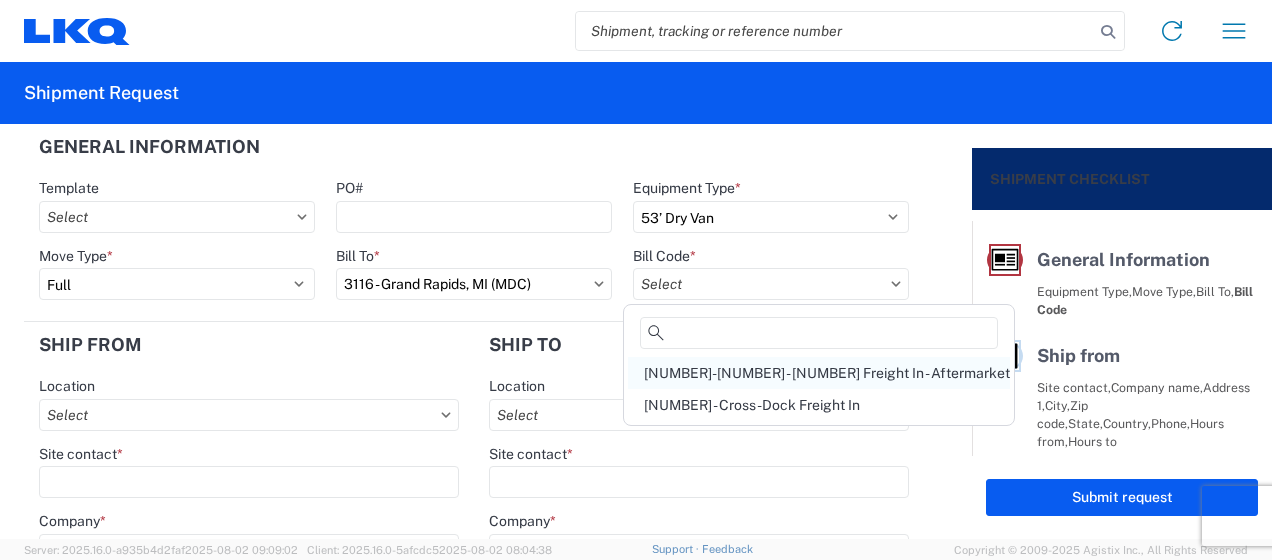 click on "[NUMBER]-[NUMBER] - [NUMBER] Freight In - Aftermarket" 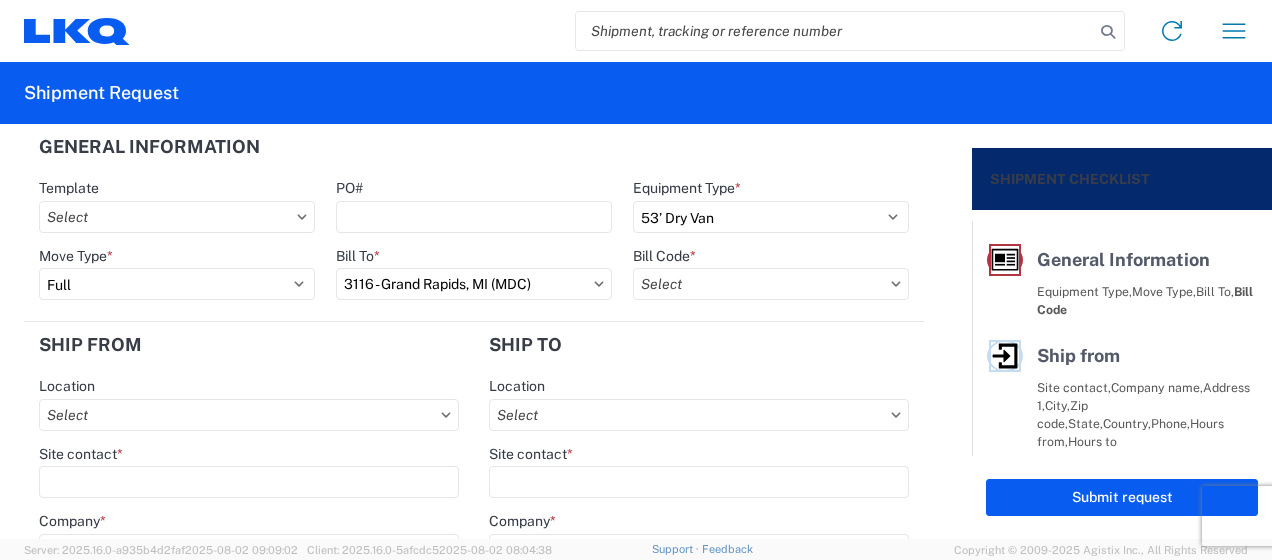 type on "[NUMBER]-[NUMBER] - [NUMBER] Freight In - Aftermarket" 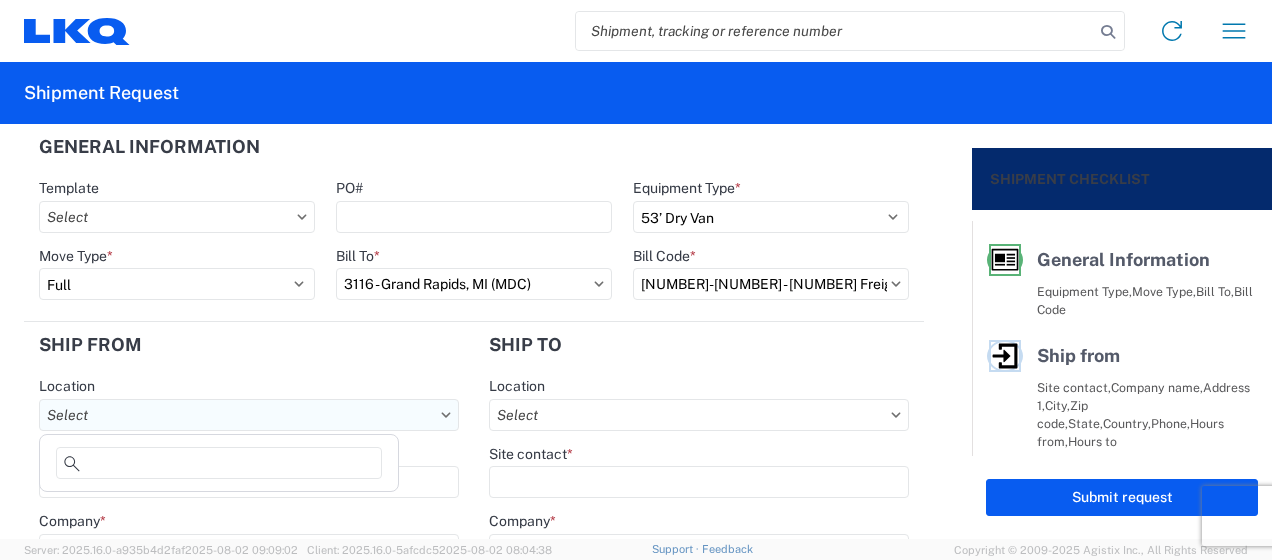 click on "Location" at bounding box center [249, 415] 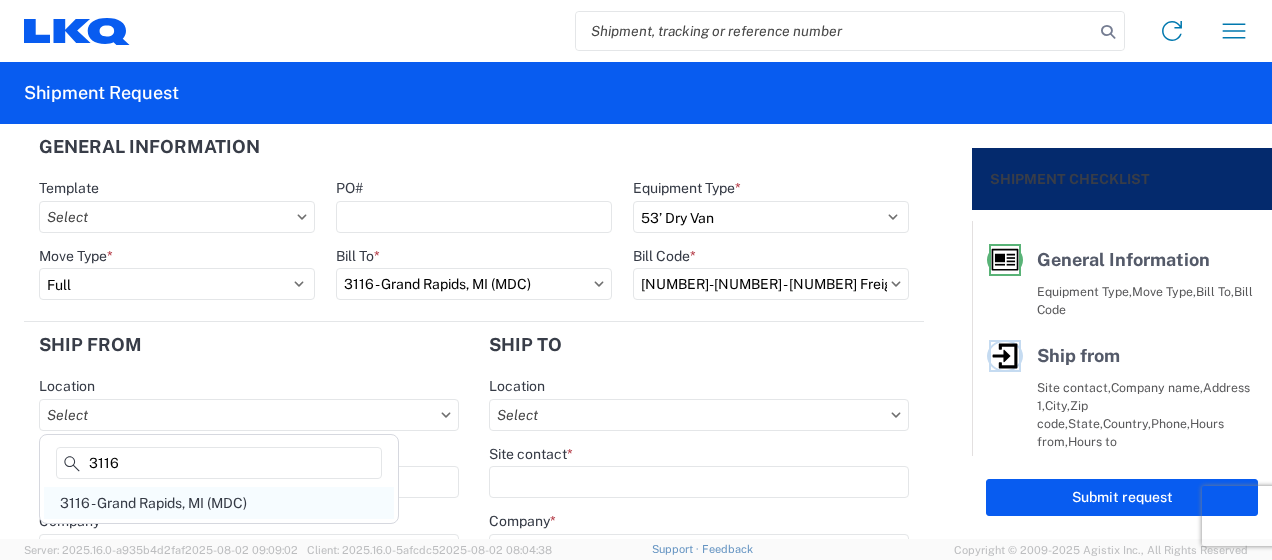 type on "3116" 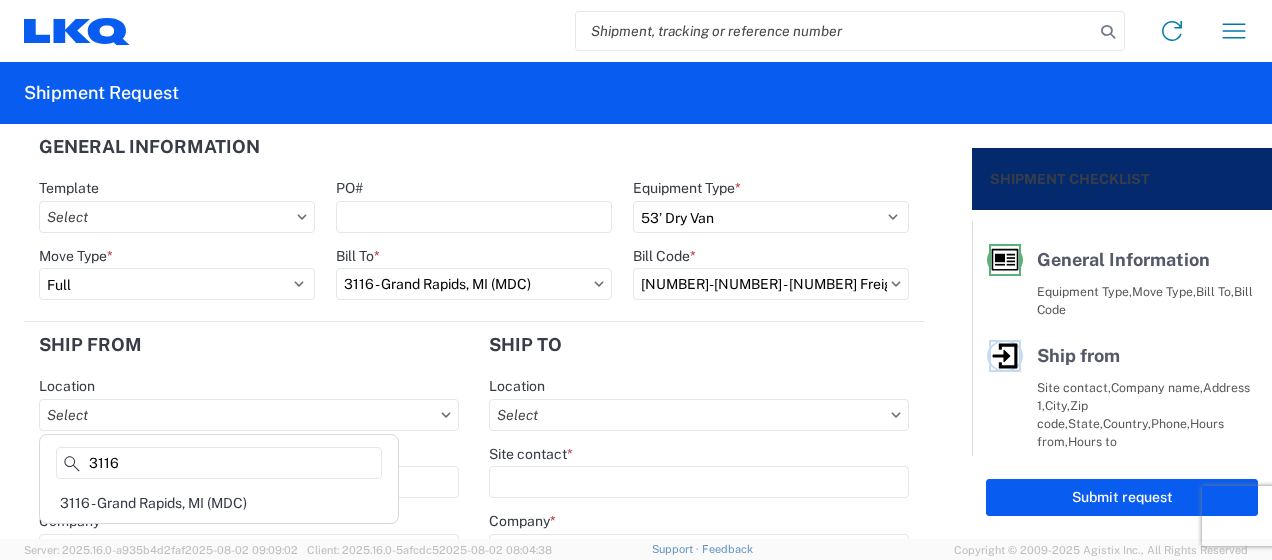 click on "3116 - Grand Rapids, MI (MDC)" 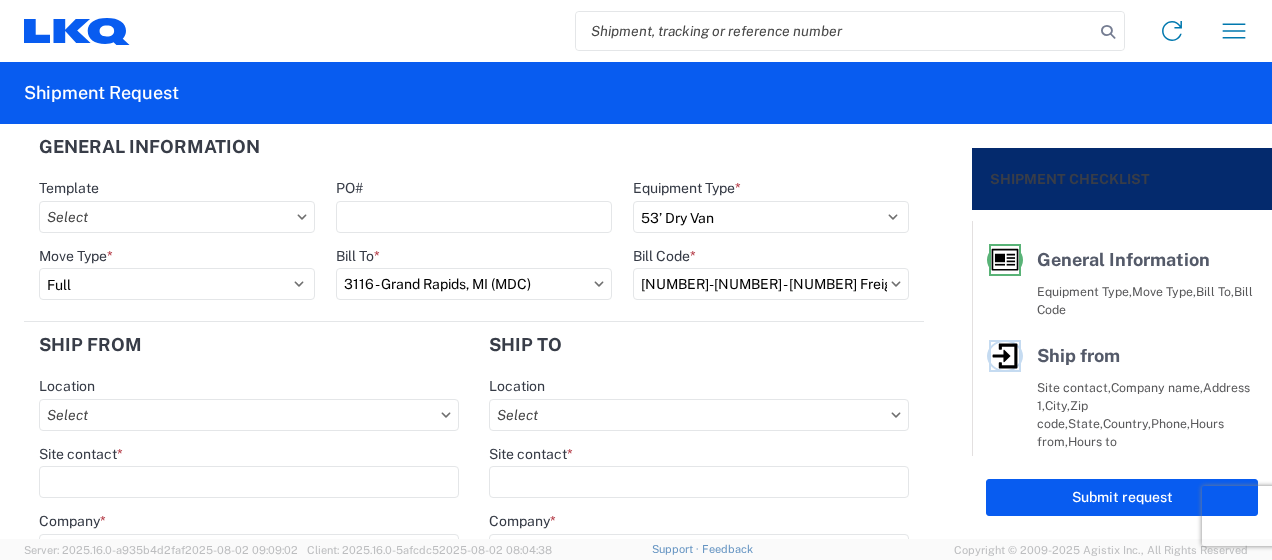 type on "3116 - Grand Rapids, MI (MDC)" 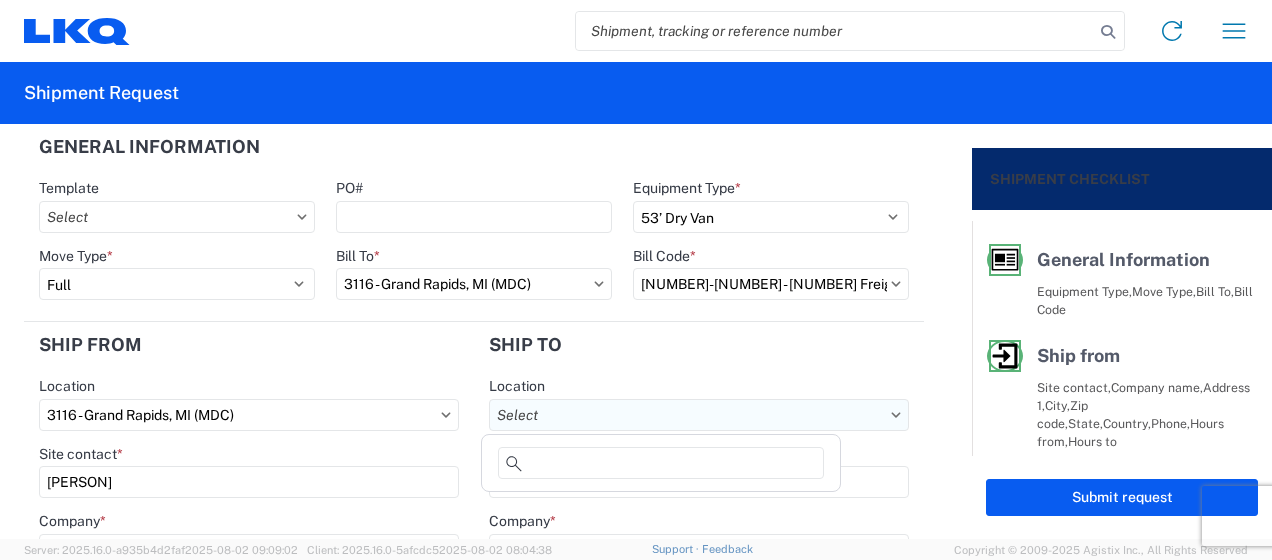 click on "Location" at bounding box center (699, 415) 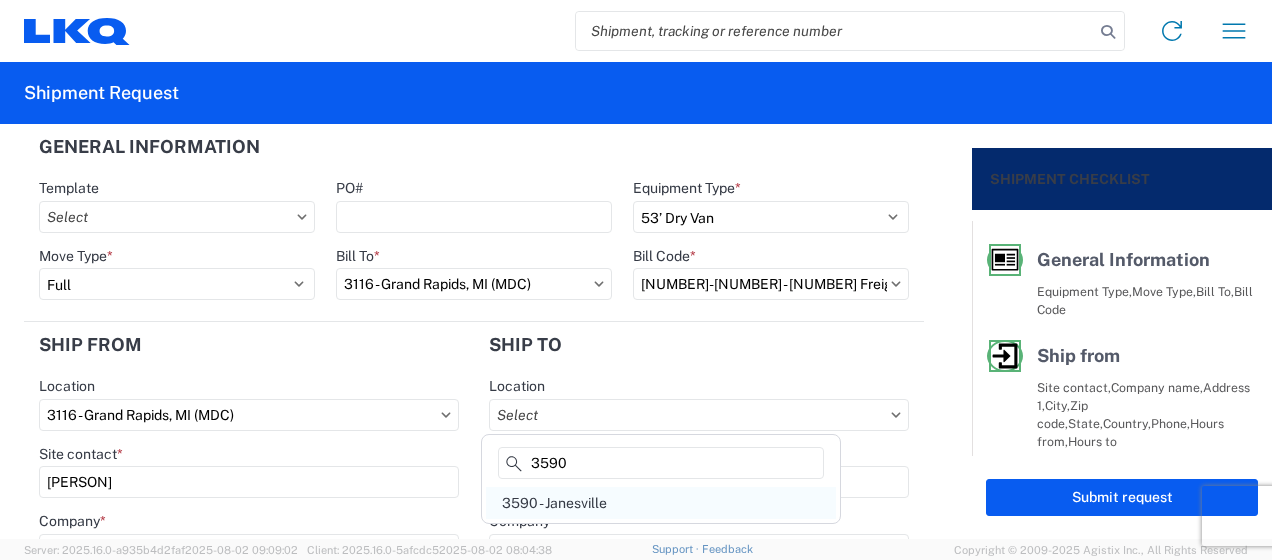 type on "3590" 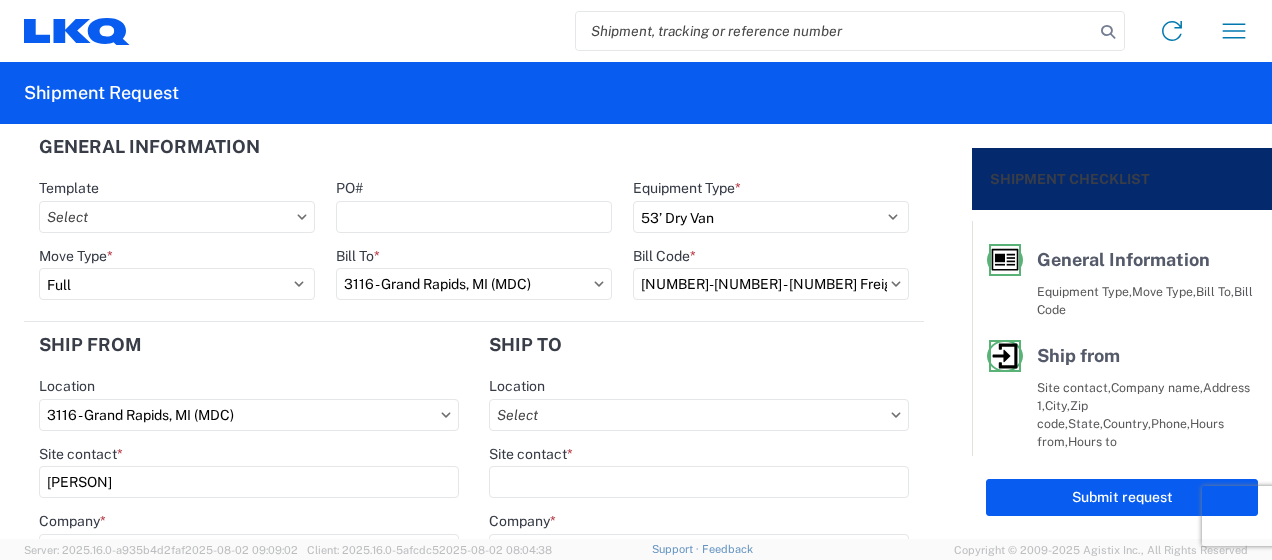 type on "3590 - Janesville" 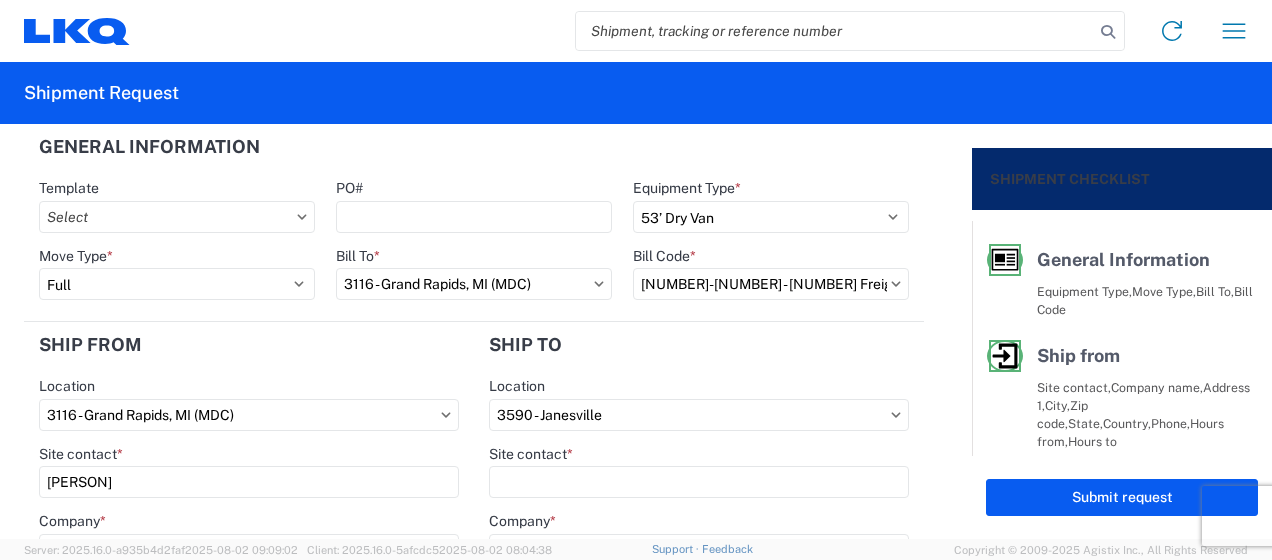 select on "US" 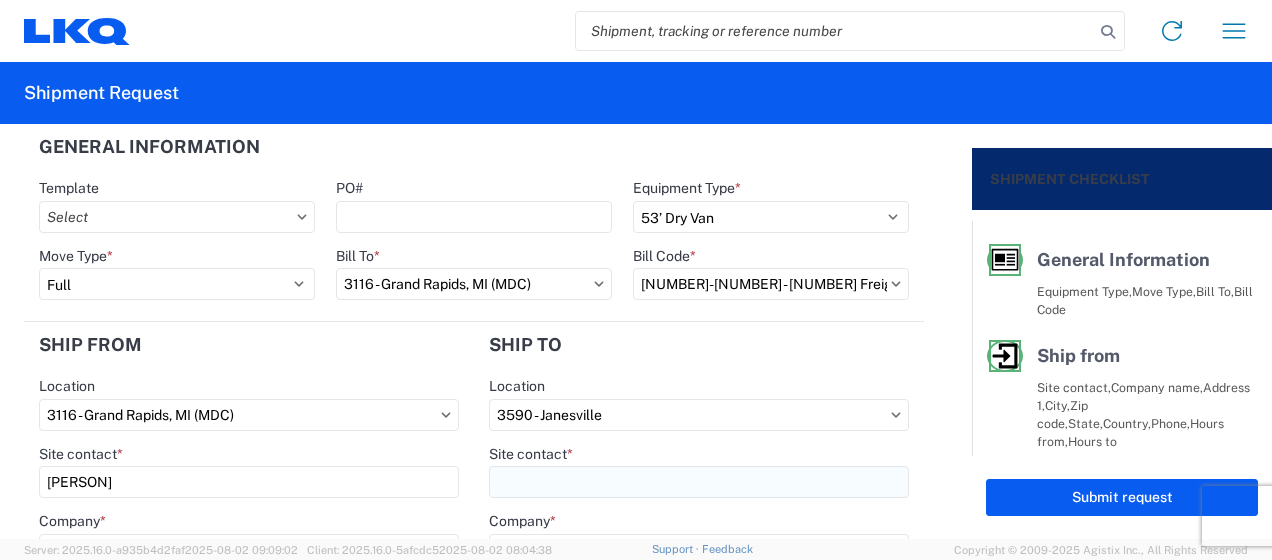 click on "Site contact  *" at bounding box center (699, 482) 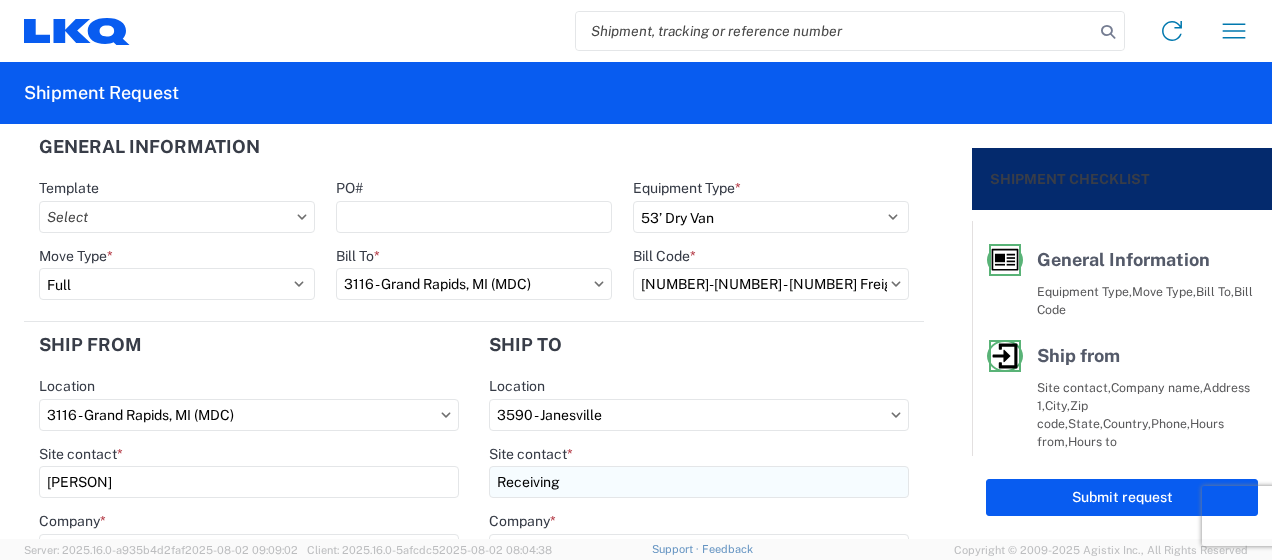 type on "Receiving" 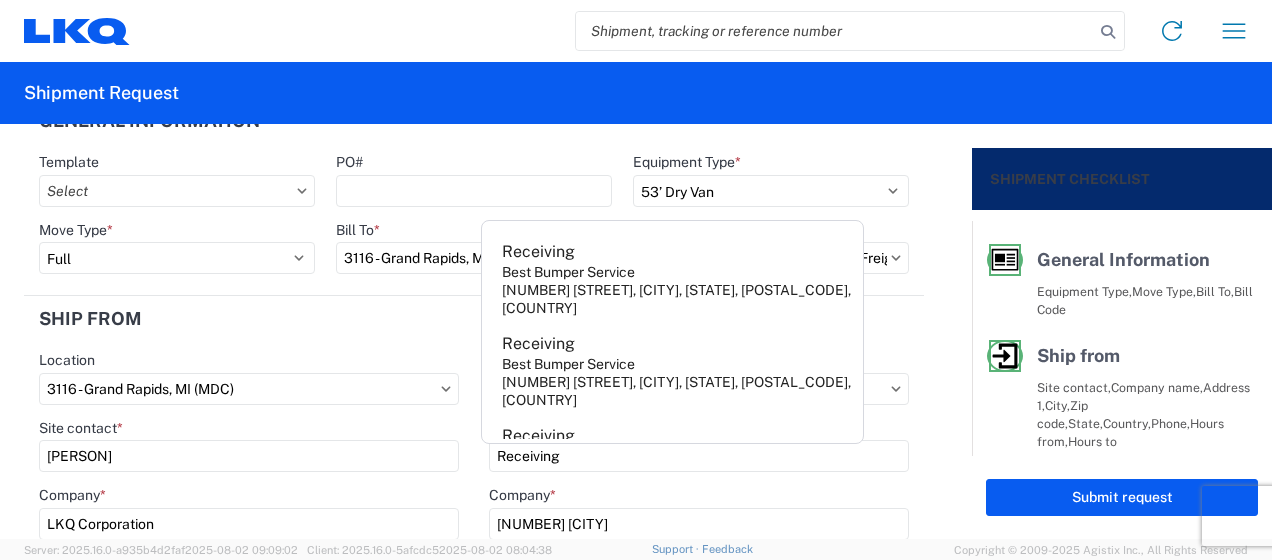 click on "Ship from" 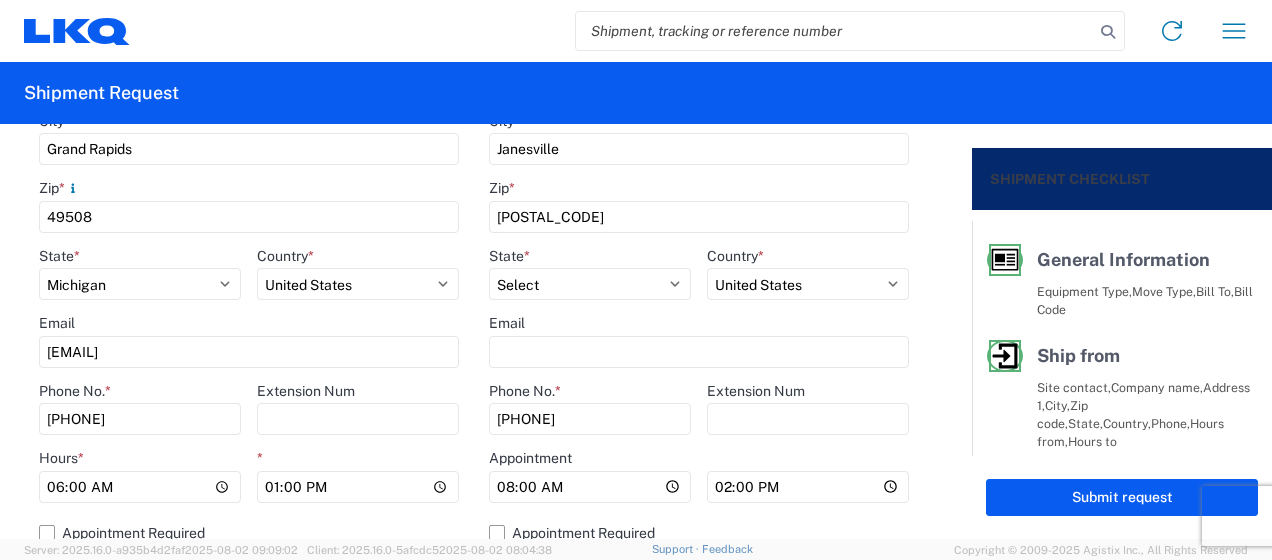 scroll, scrollTop: 826, scrollLeft: 0, axis: vertical 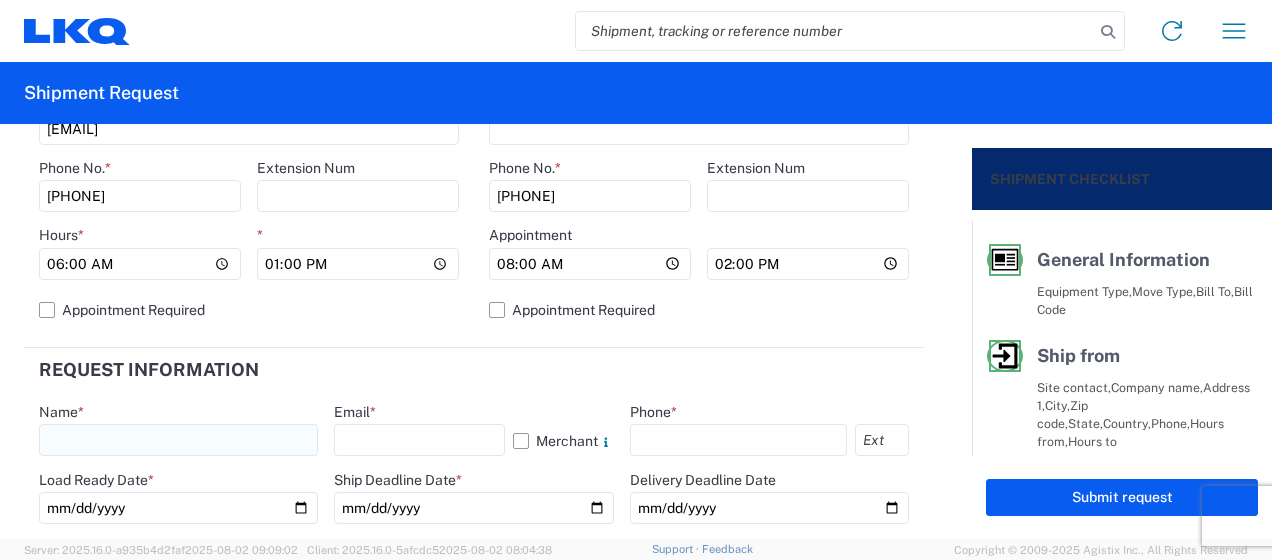 click 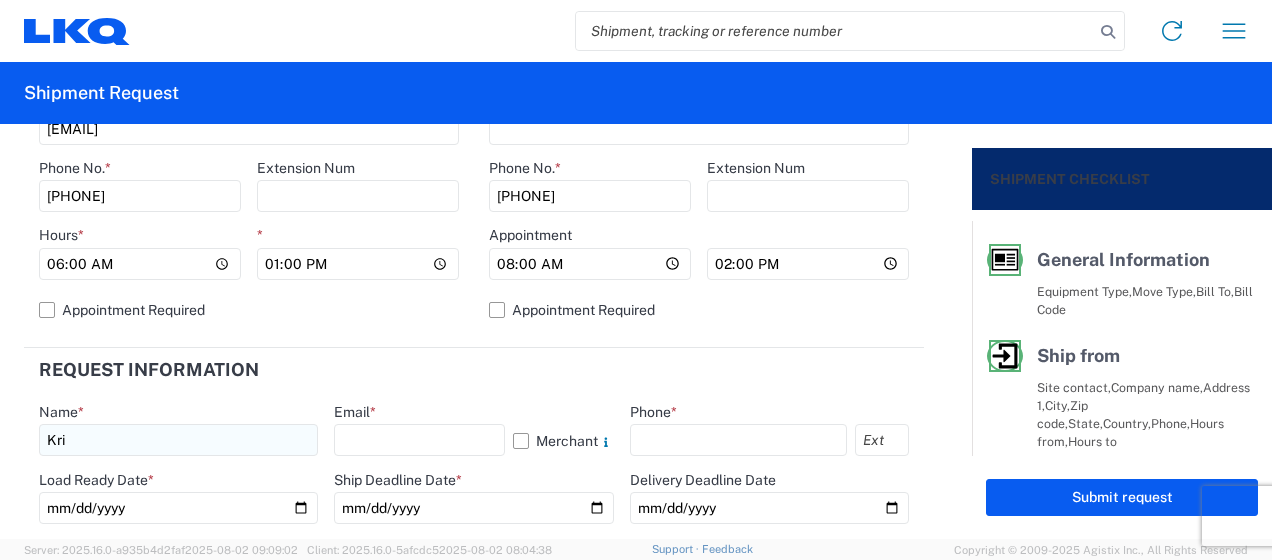 type on "[PERSON]" 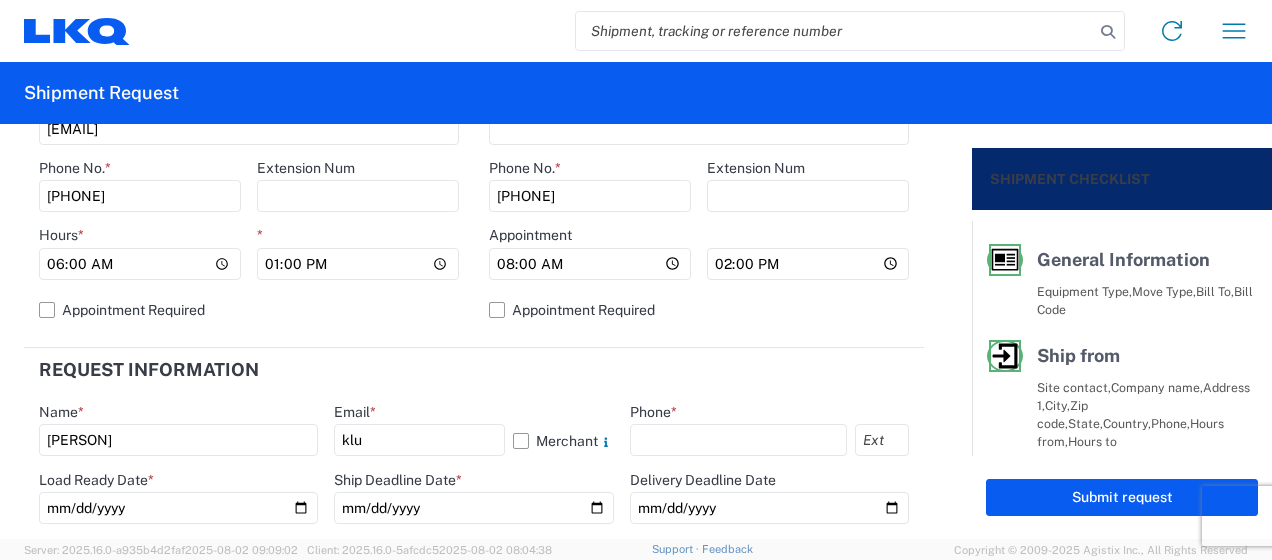 type on "[EMAIL]" 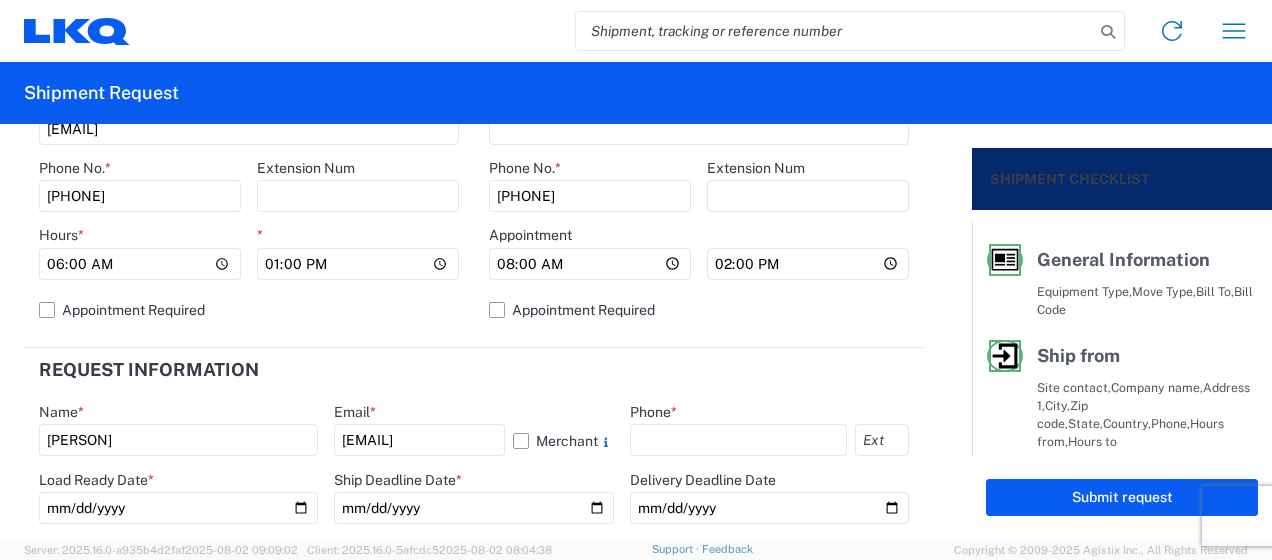 type on "[PHONE]" 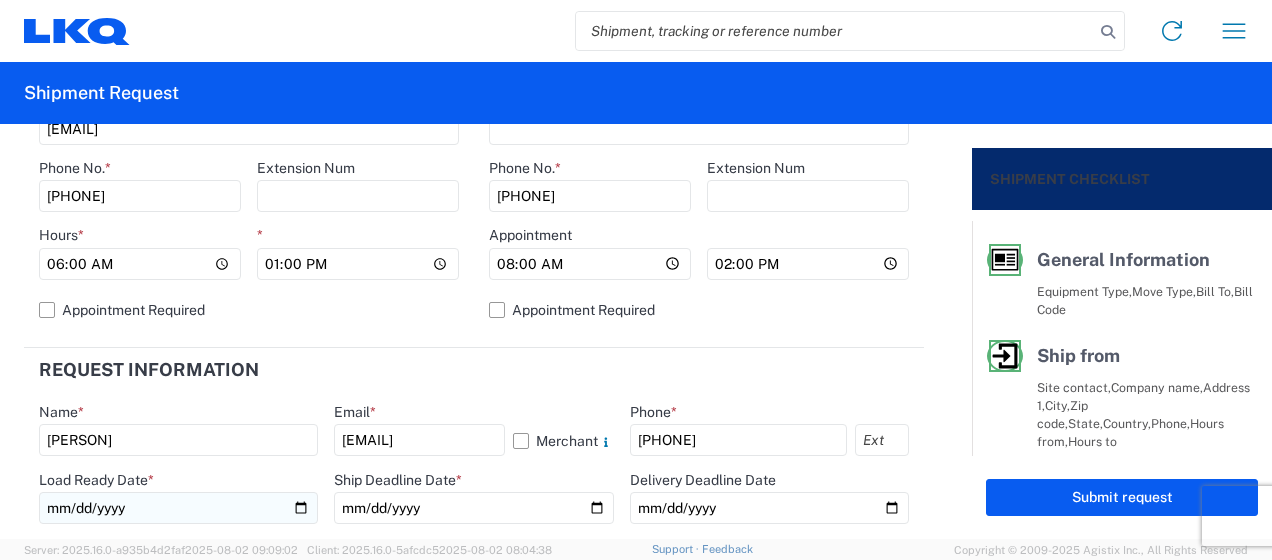 click 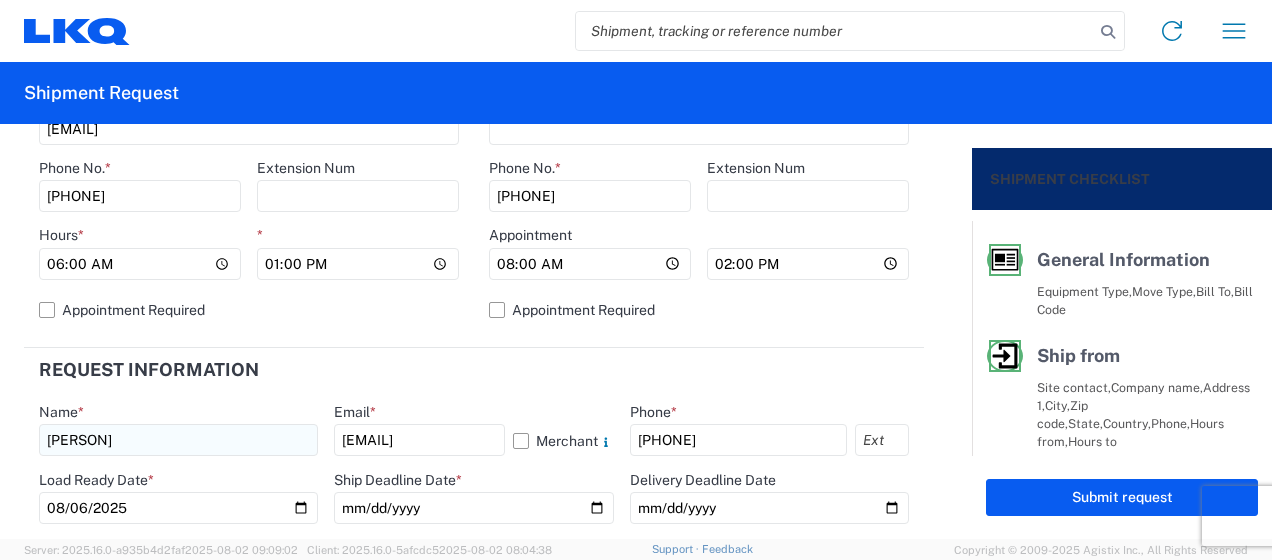 type on "2025-08-06" 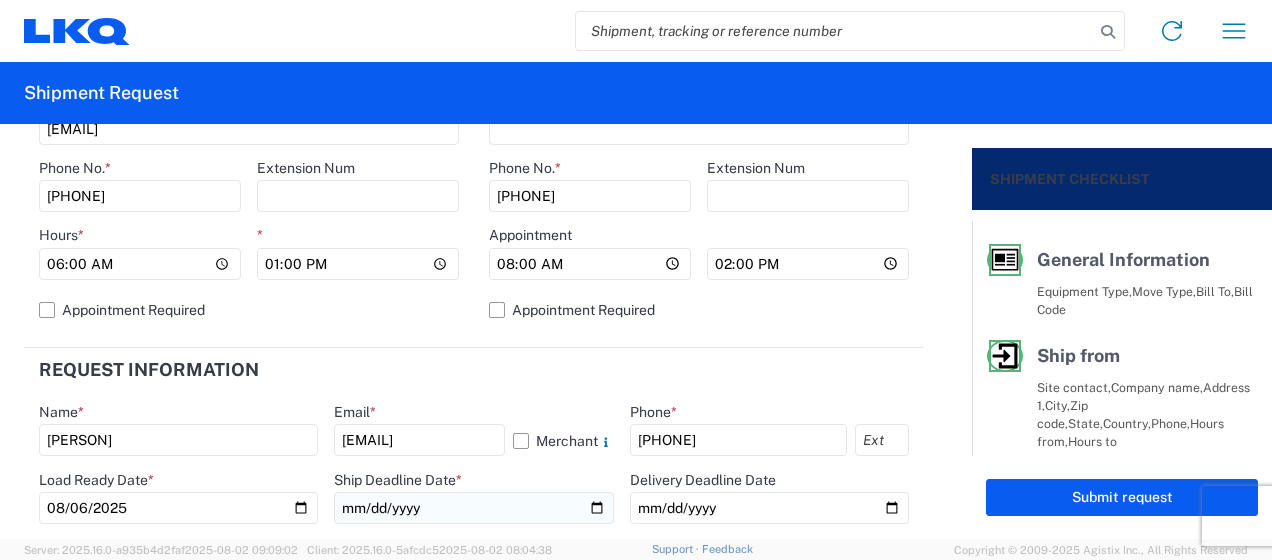 click 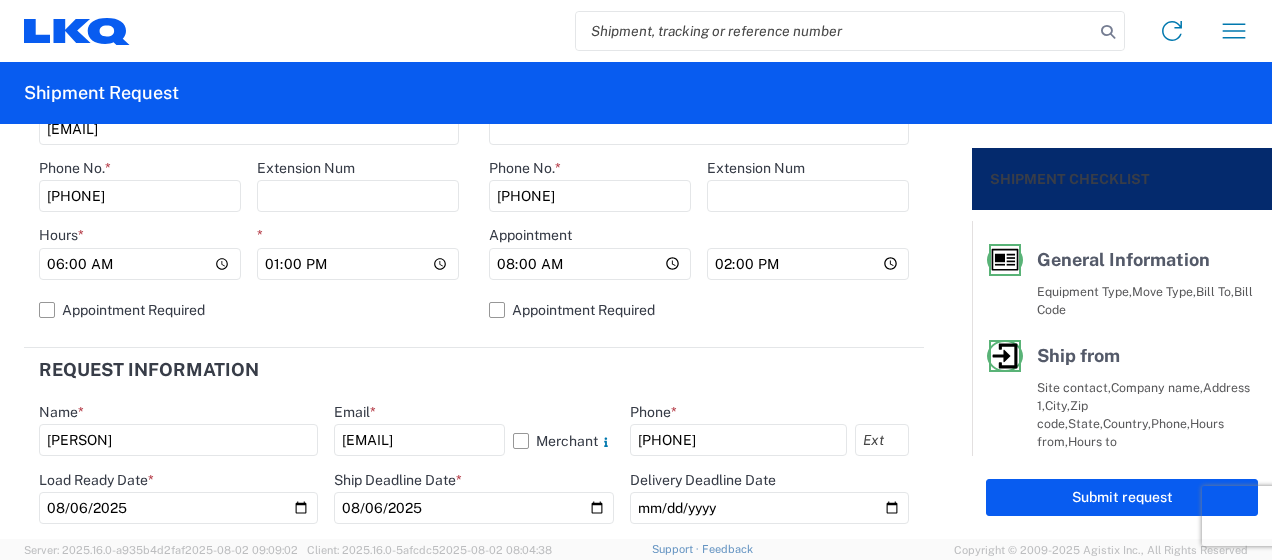 type on "2025-08-06" 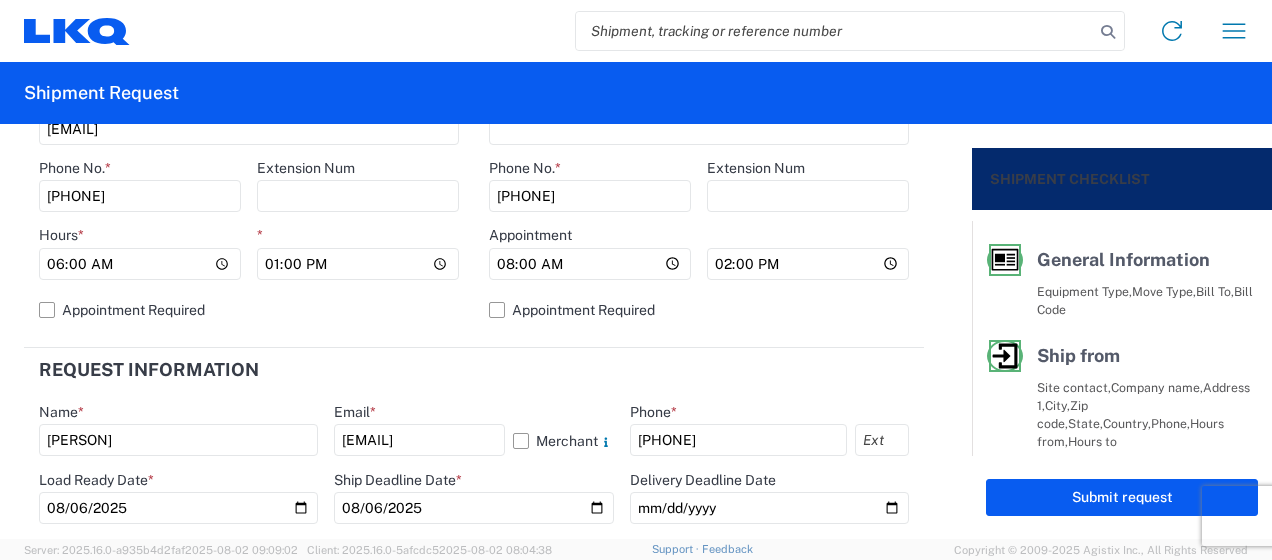 click on "Request Information" 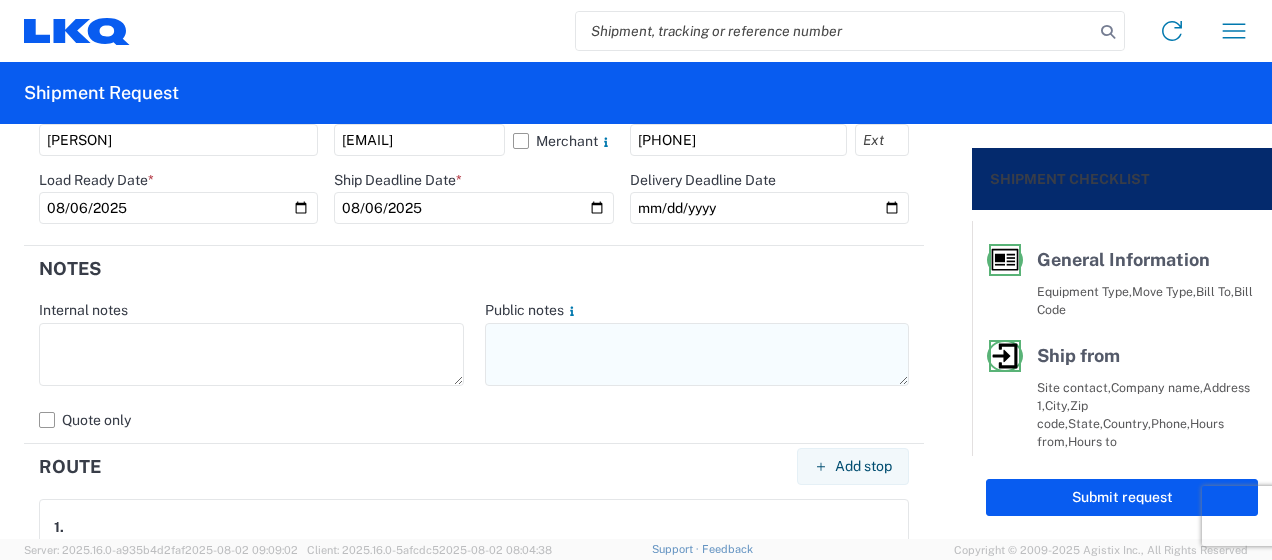 click 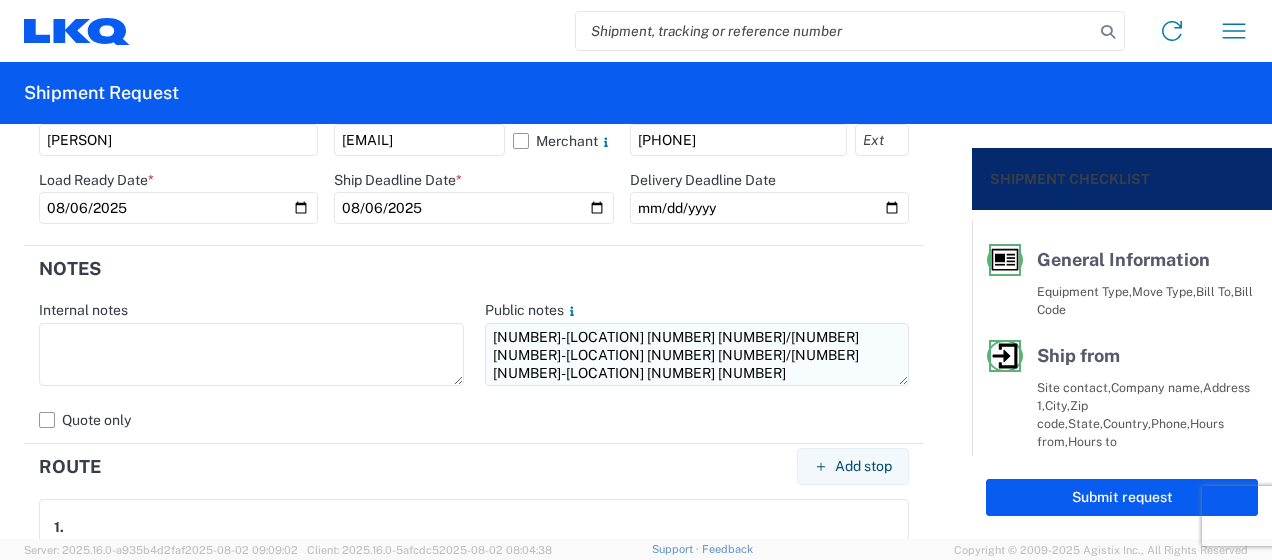 drag, startPoint x: 512, startPoint y: 337, endPoint x: 668, endPoint y: 371, distance: 159.66214 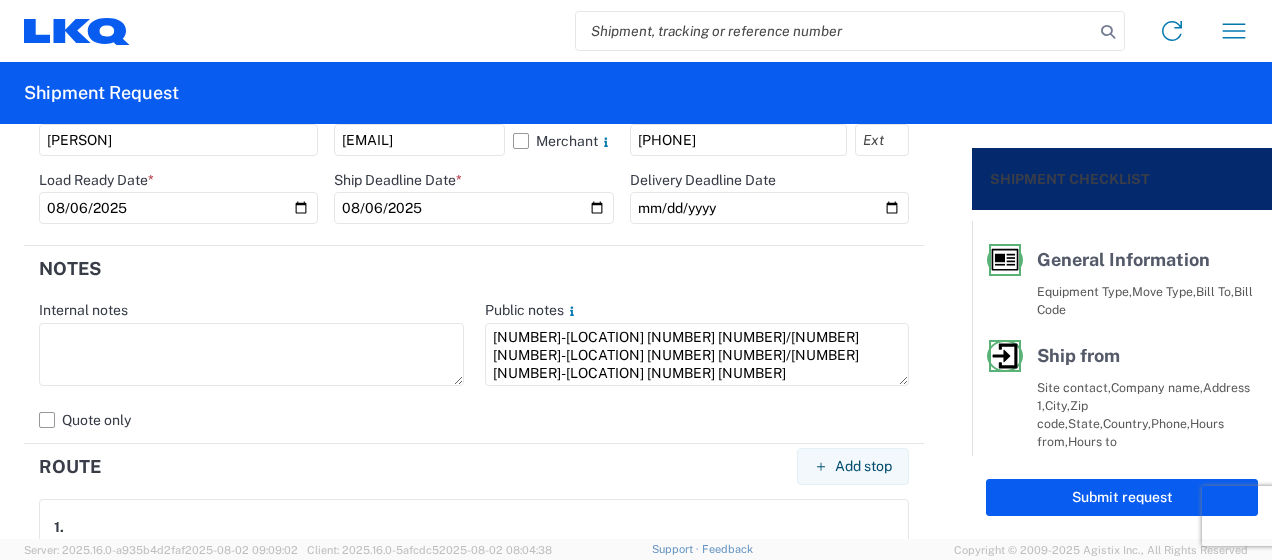 type on "[NUMBER]-[LOCATION] [NUMBER] [NUMBER]/[NUMBER]
[NUMBER]-[LOCATION] [NUMBER] [NUMBER]/[NUMBER]
[NUMBER]-[LOCATION] [NUMBER] [NUMBER]" 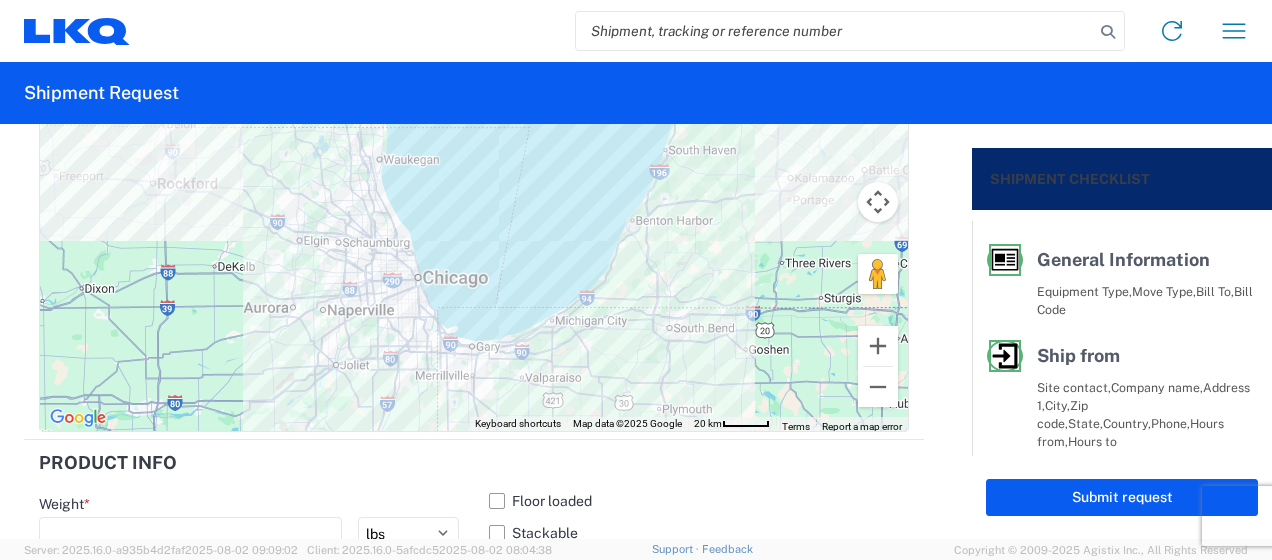 scroll, scrollTop: 2226, scrollLeft: 0, axis: vertical 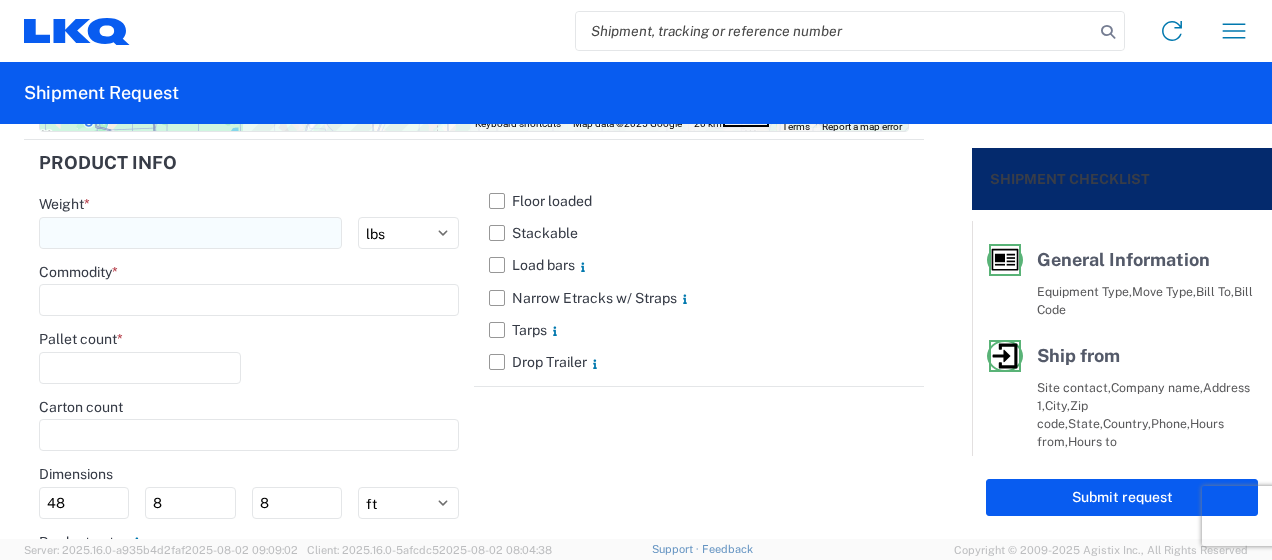 click 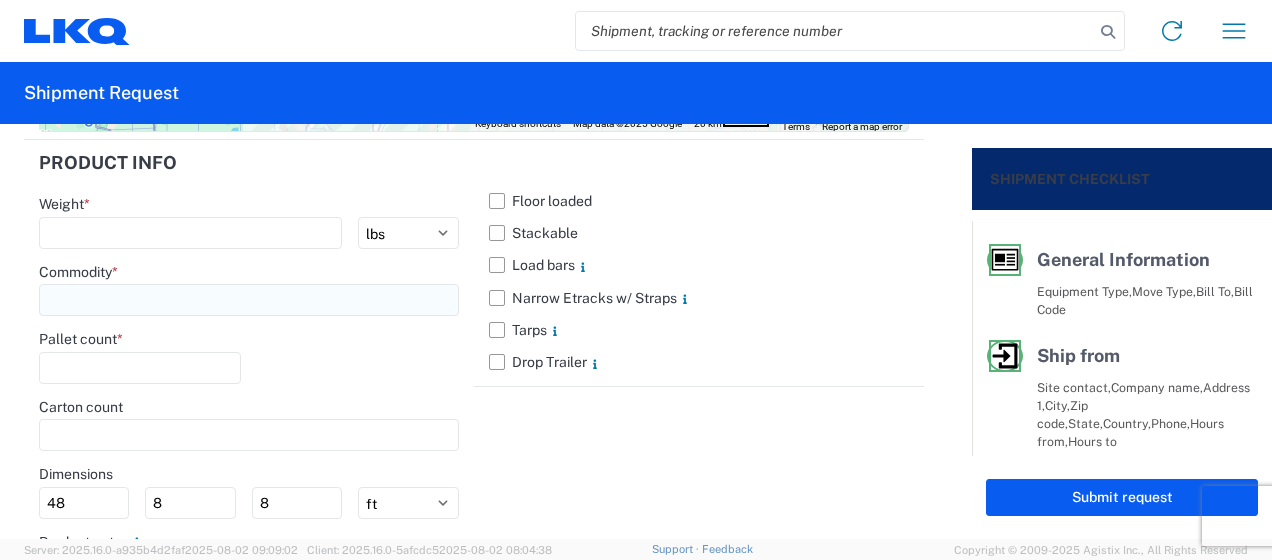 type on "[NUMBER]" 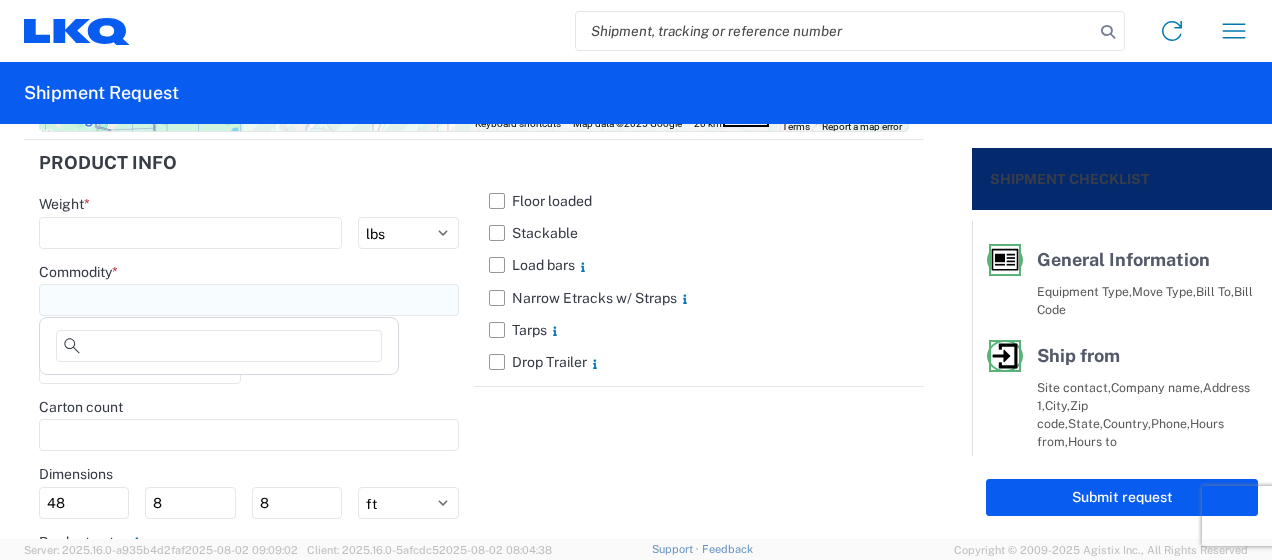 click 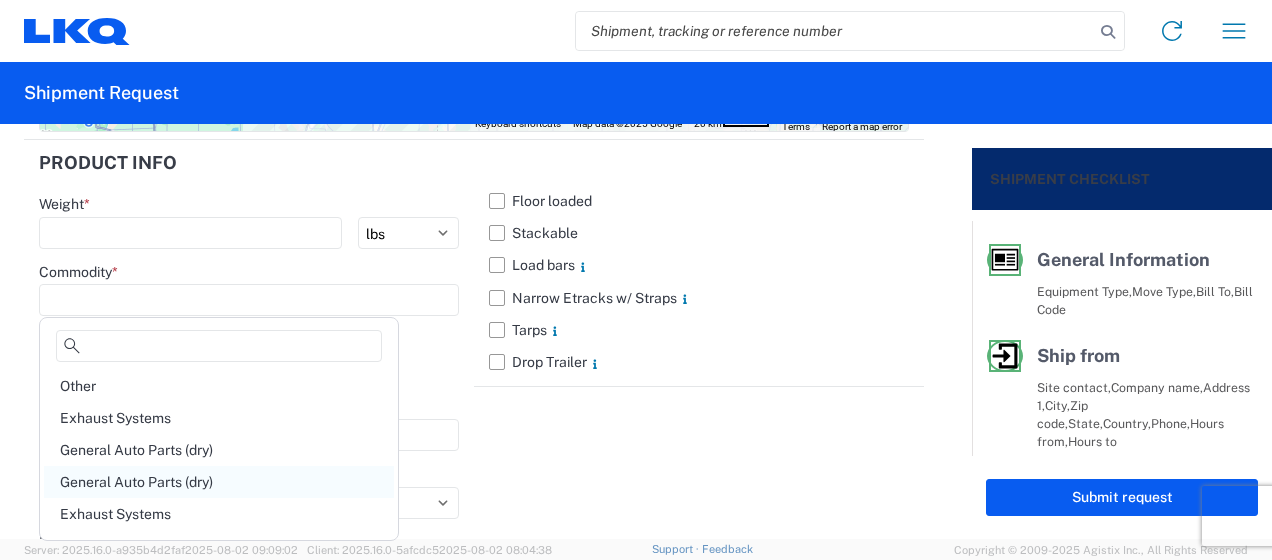 scroll, scrollTop: 200, scrollLeft: 0, axis: vertical 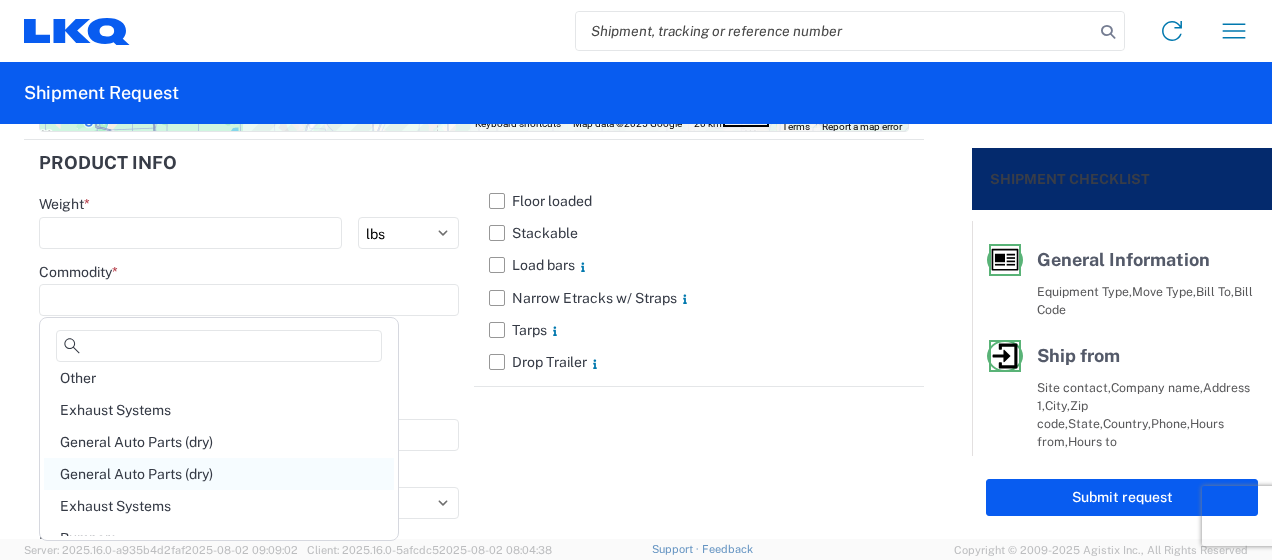 click on "General Auto Parts (dry)" 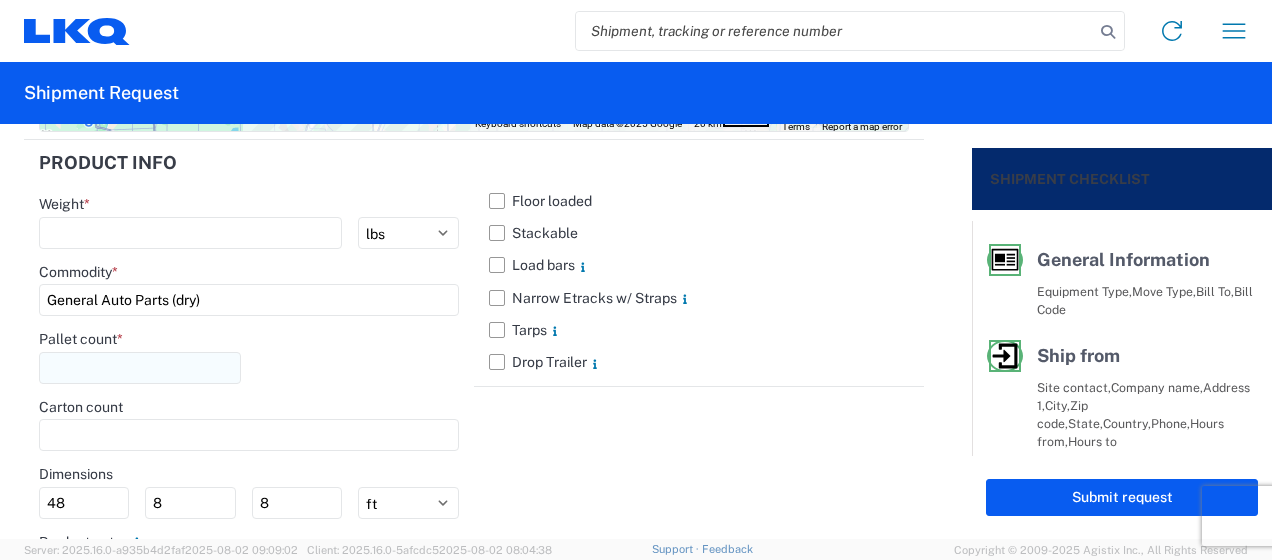 click 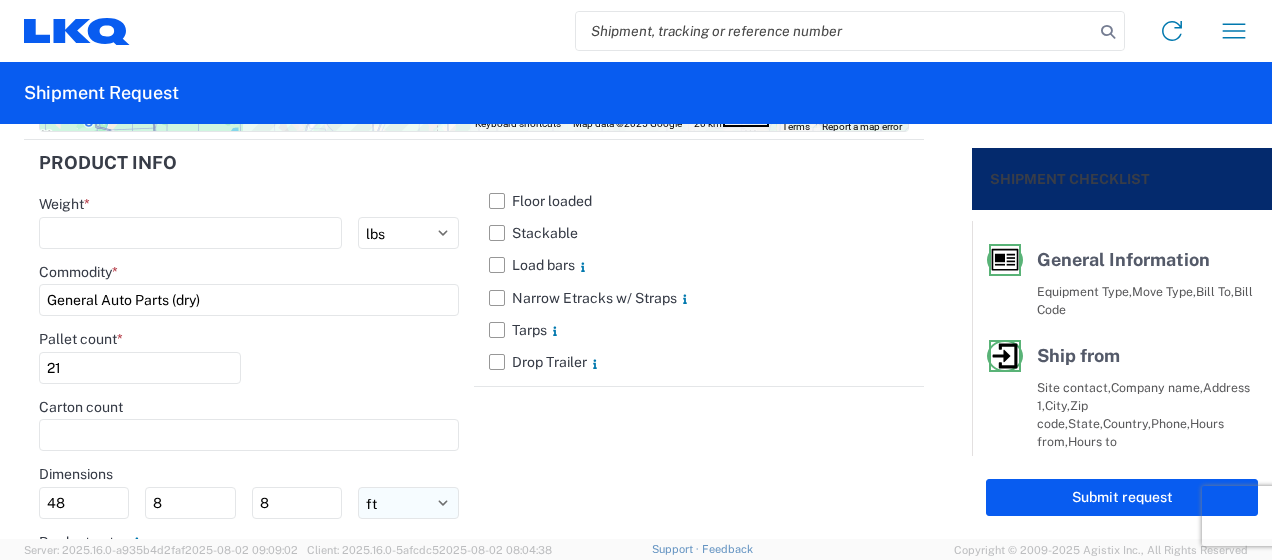 type on "21" 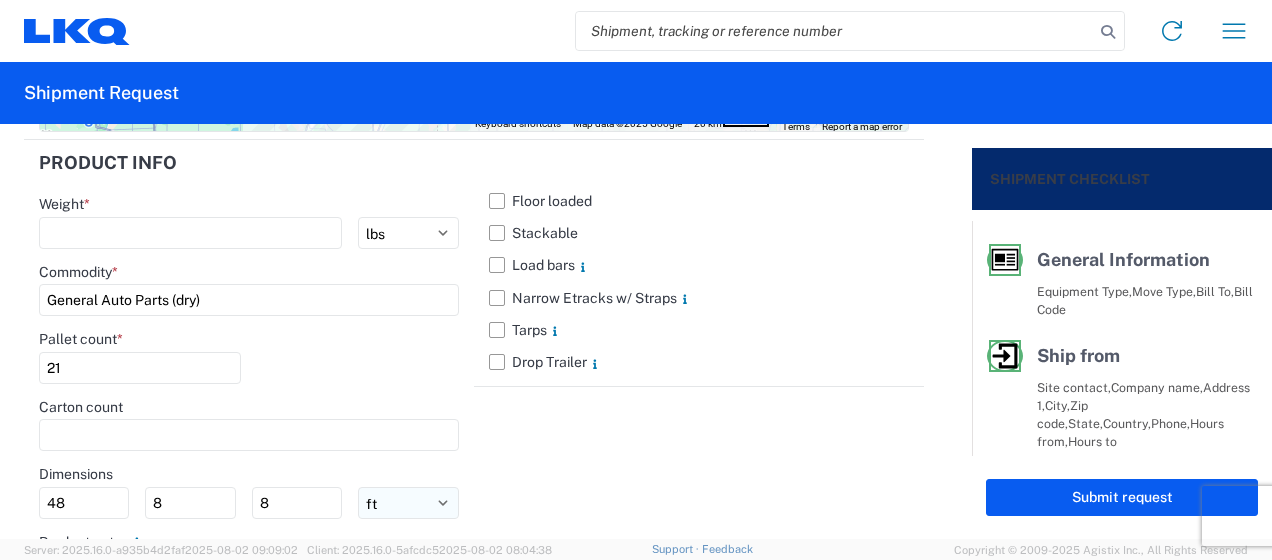 click on "ft in cm" 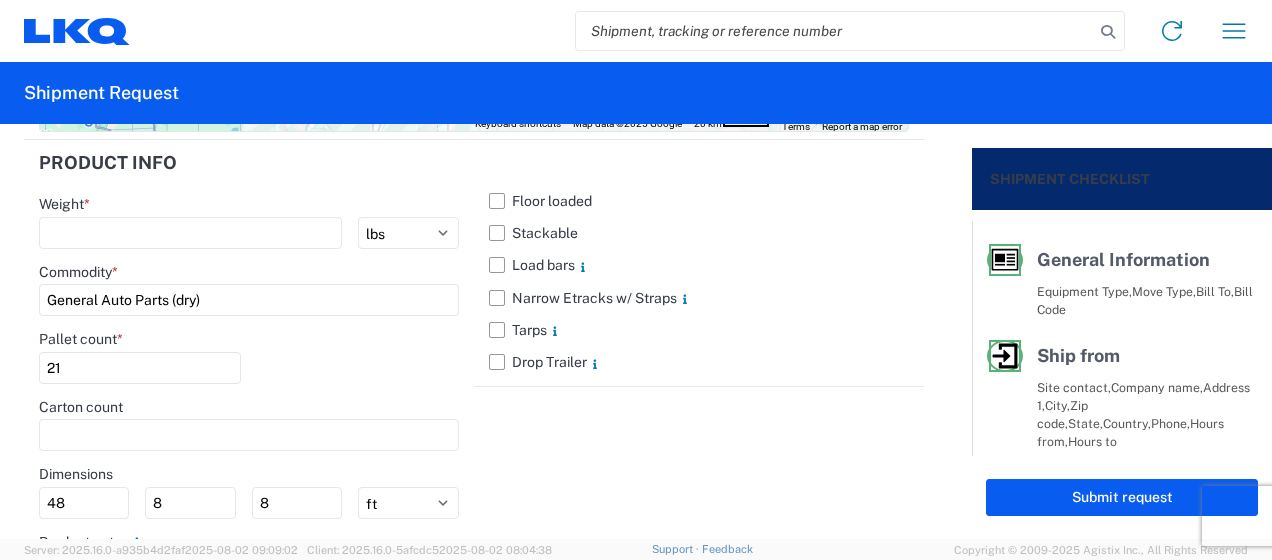 select on "CM" 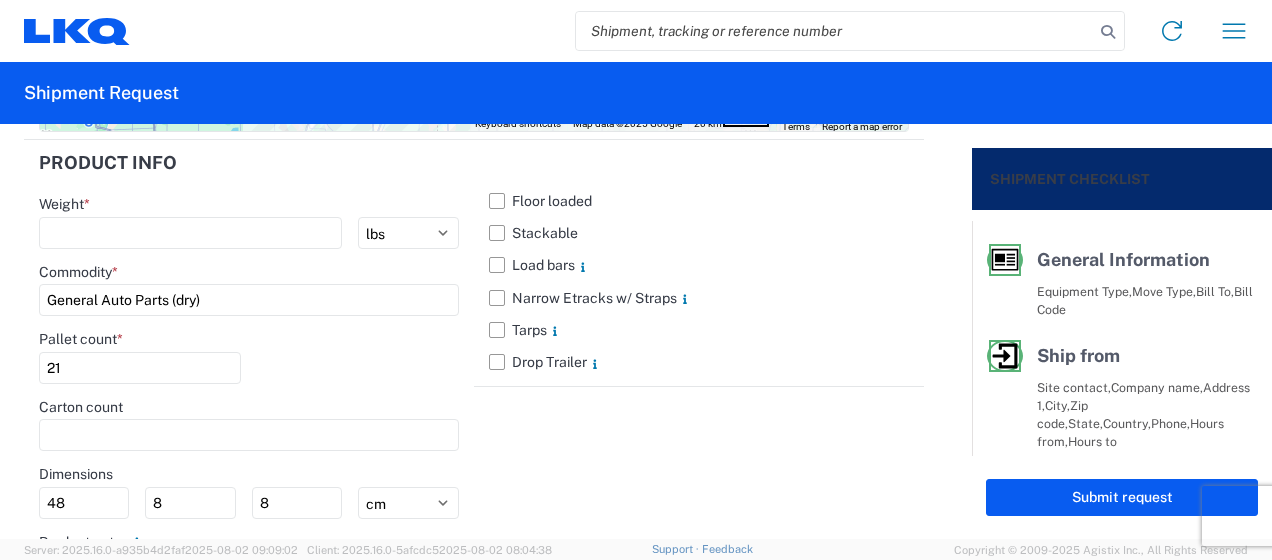 click on "ft in cm" 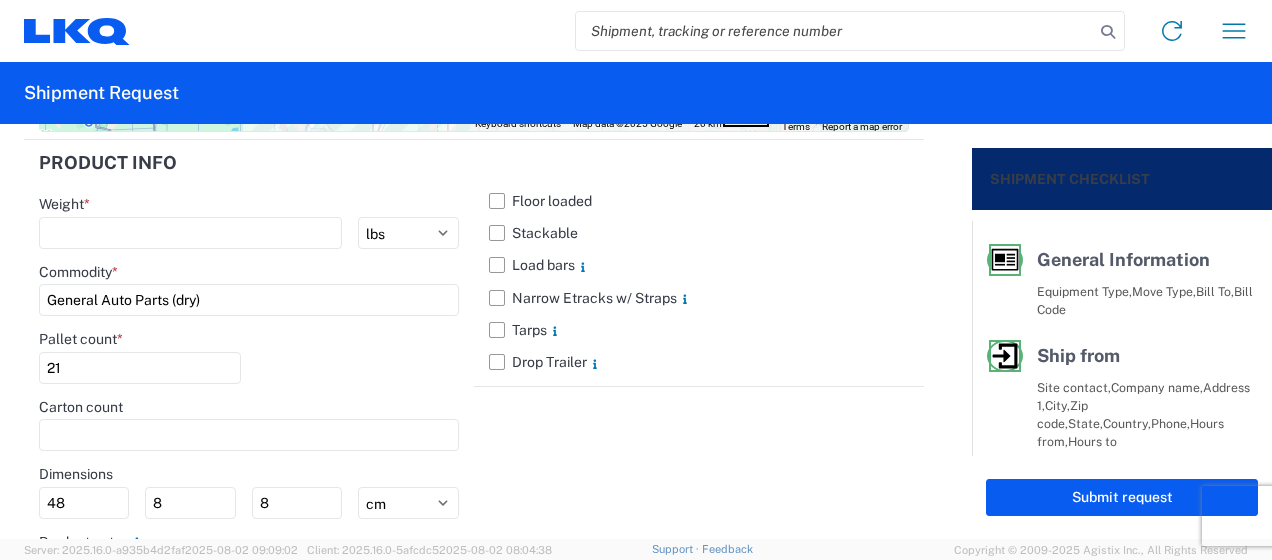 type on "[NUMBER]" 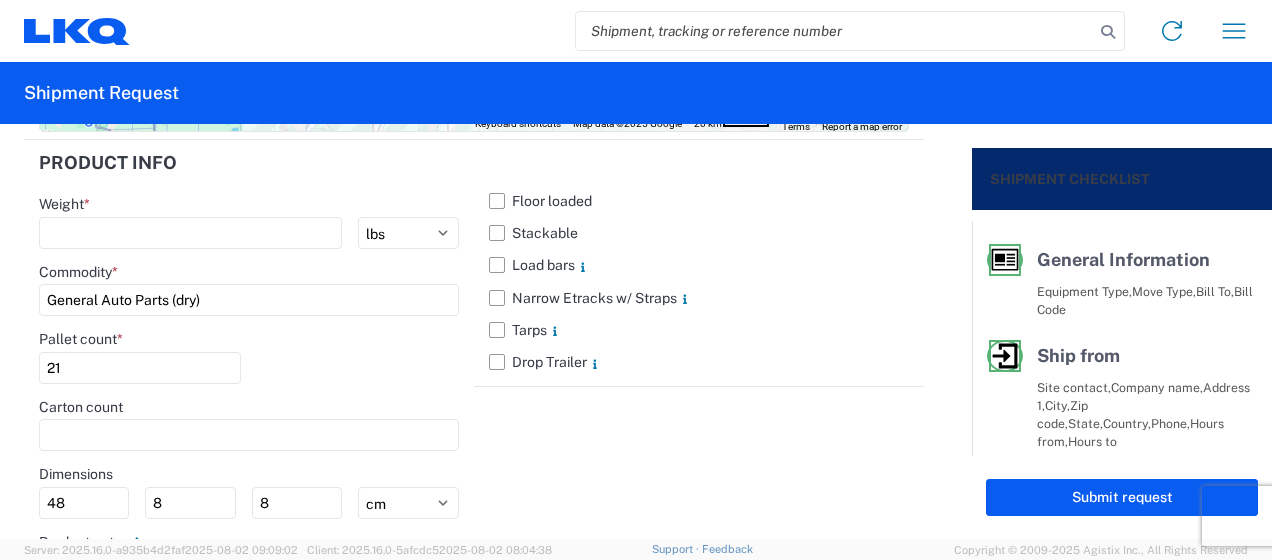 type on "243.84" 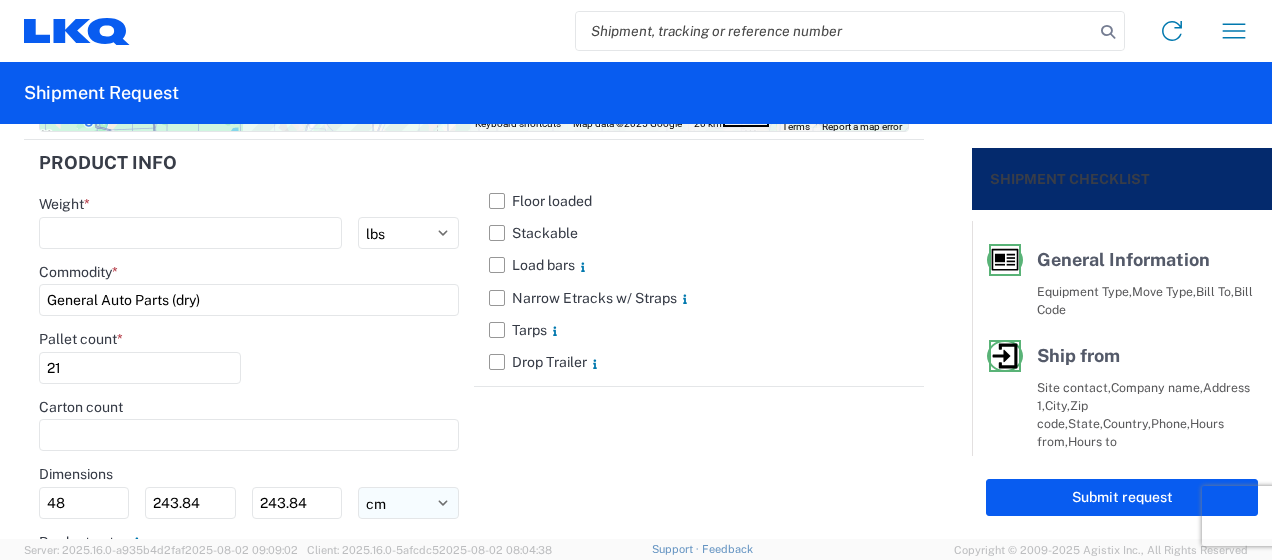 click on "ft in cm" 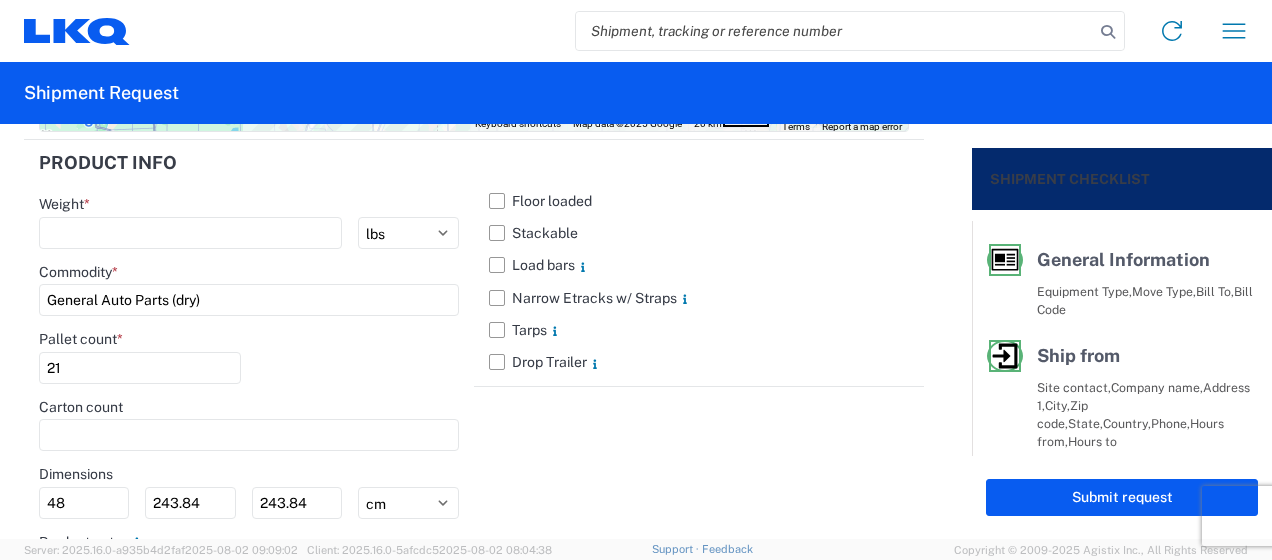 select on "IN" 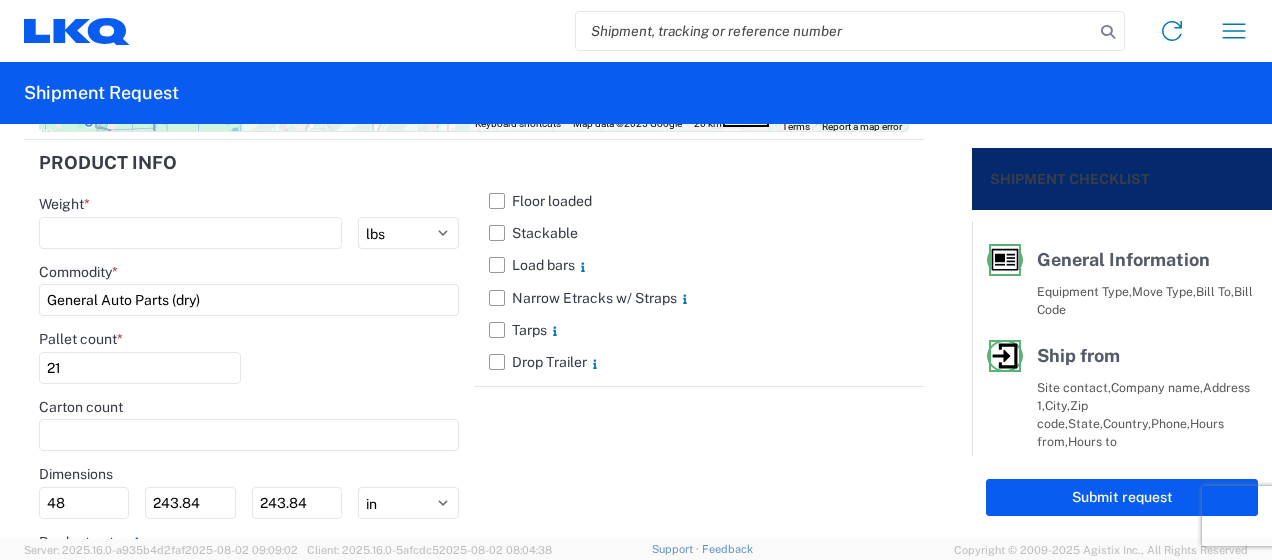 click on "ft in cm" 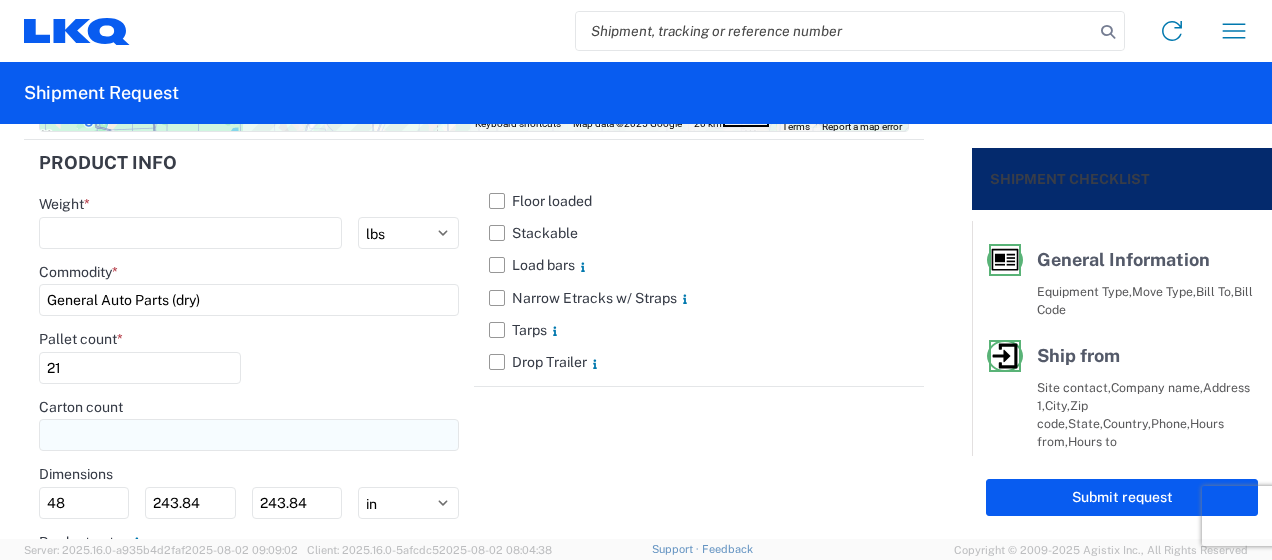 type on "576" 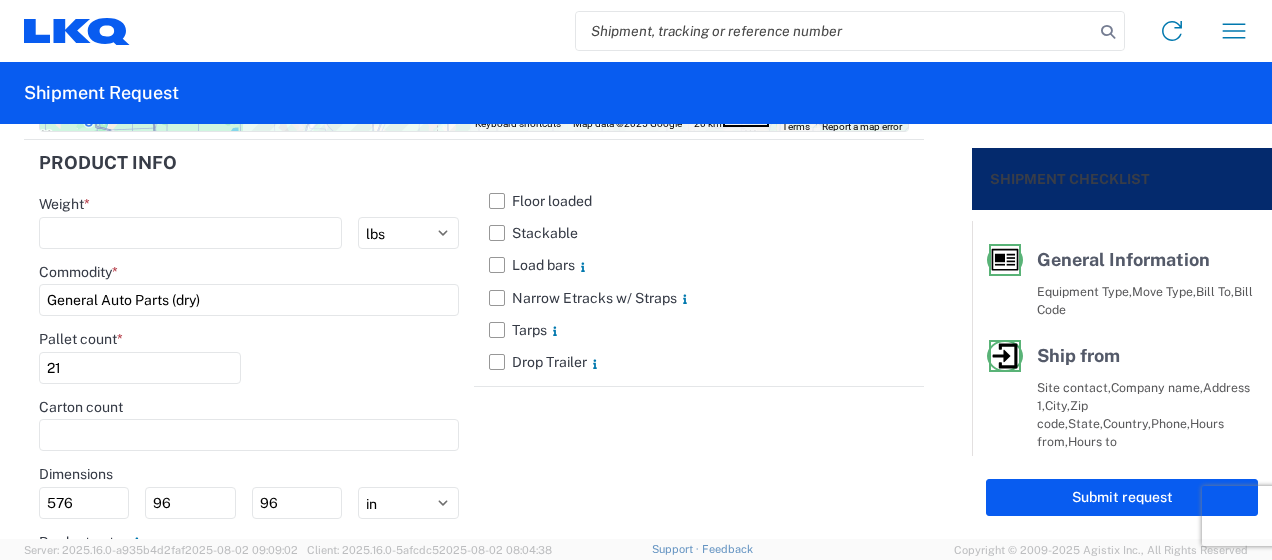 drag, startPoint x: 58, startPoint y: 496, endPoint x: 0, endPoint y: 492, distance: 58.137768 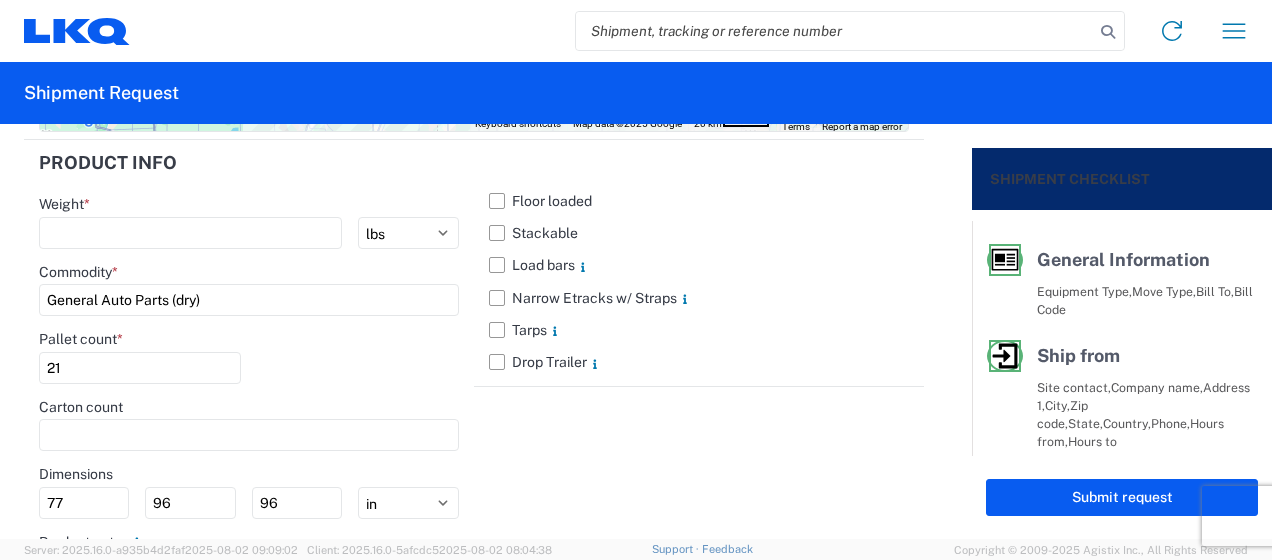 type on "77" 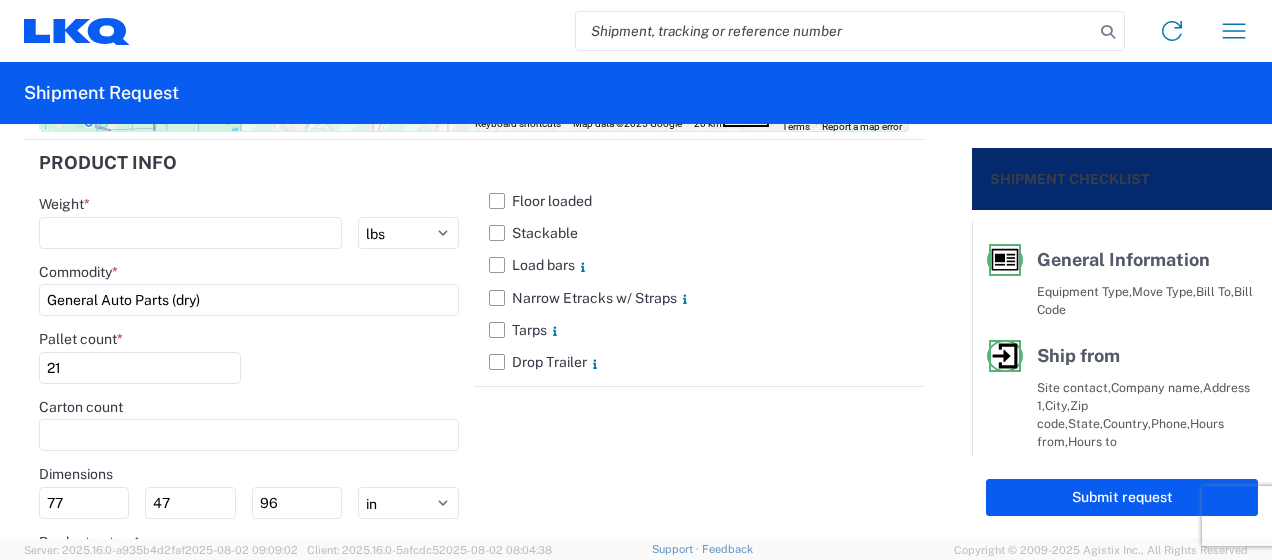 type on "47" 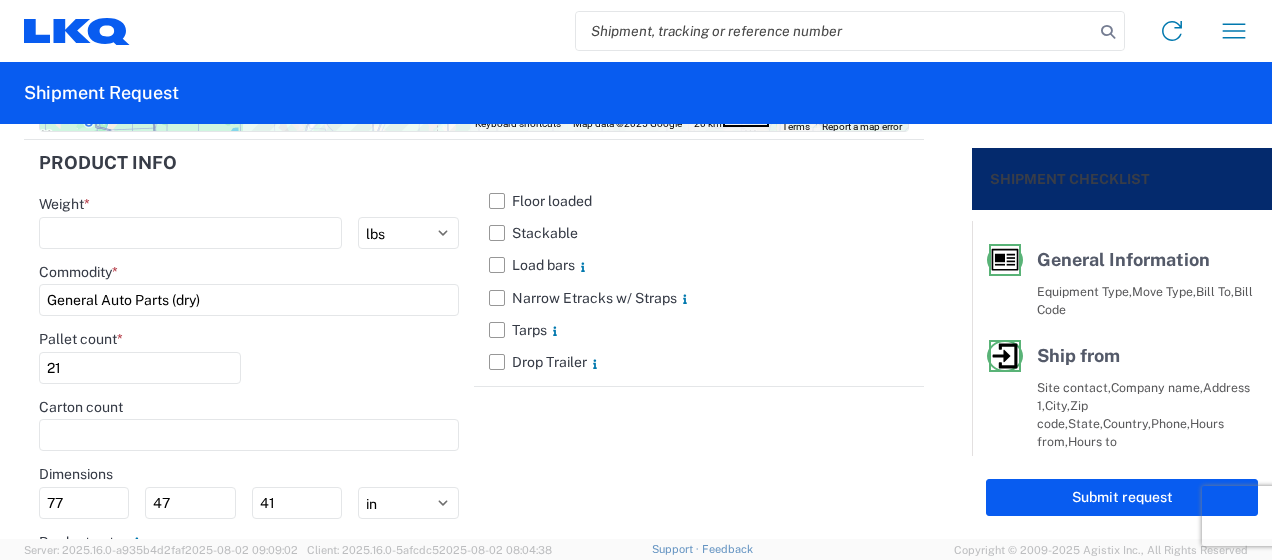 type on "4" 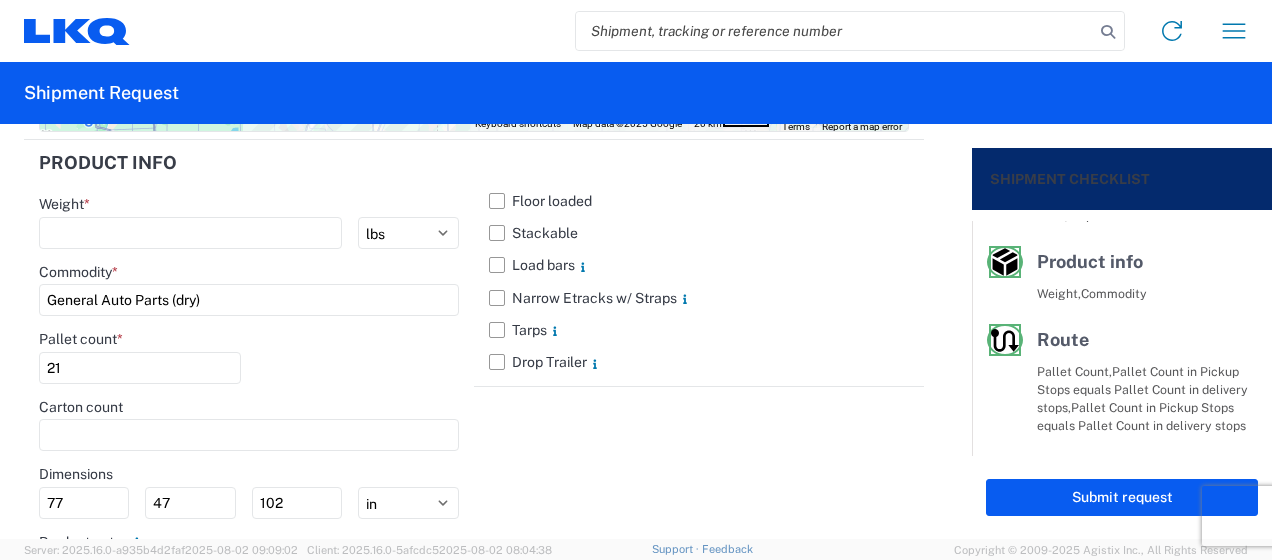 scroll, scrollTop: 453, scrollLeft: 0, axis: vertical 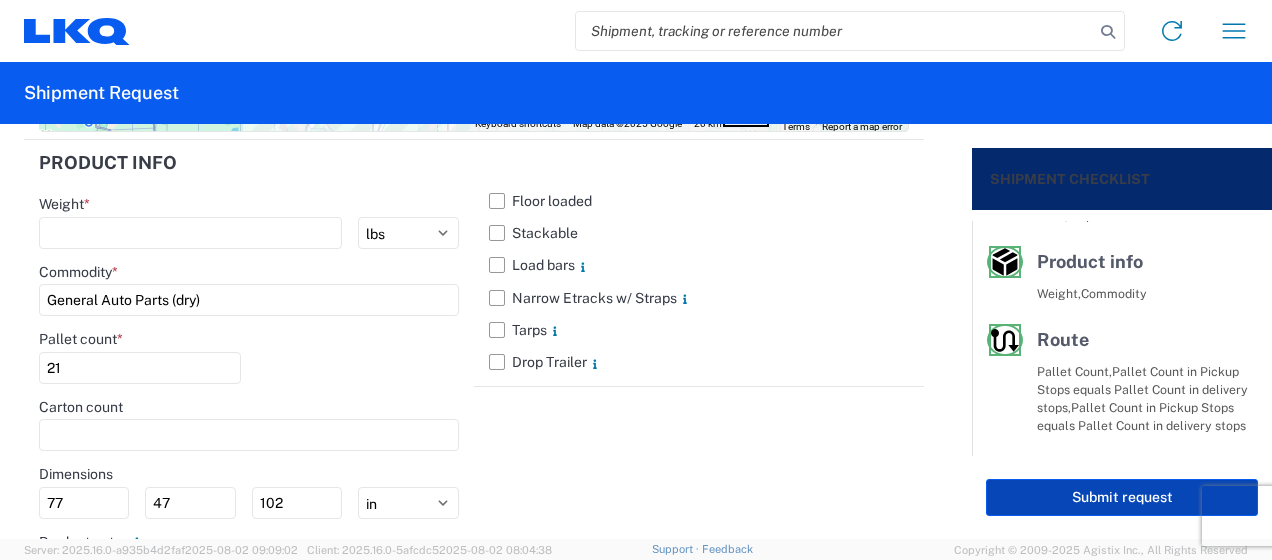 type on "102" 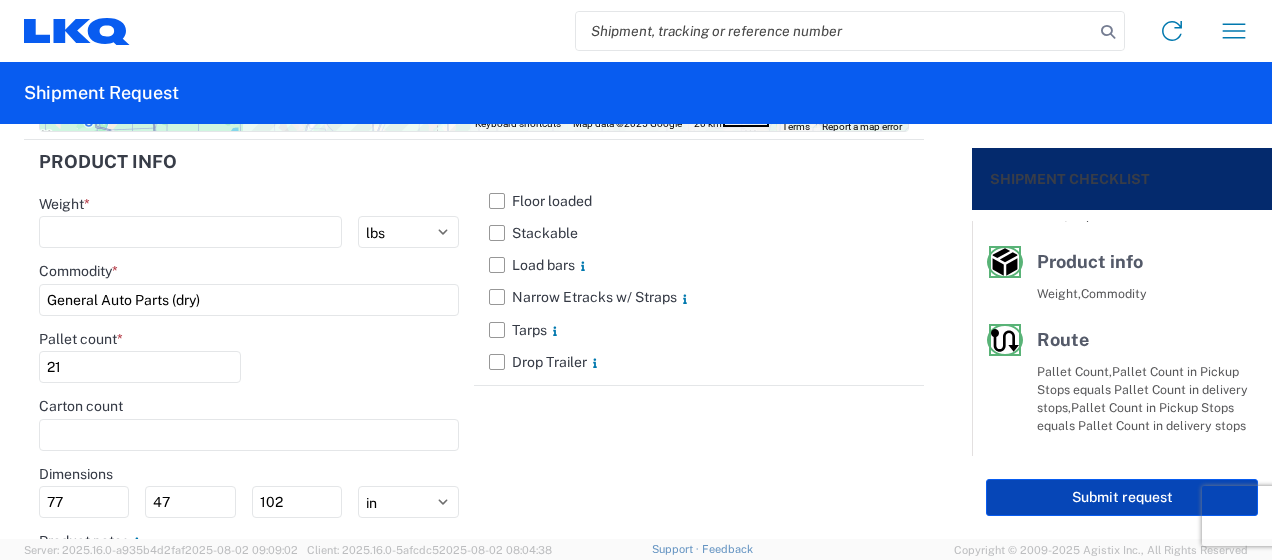 scroll, scrollTop: 2225, scrollLeft: 0, axis: vertical 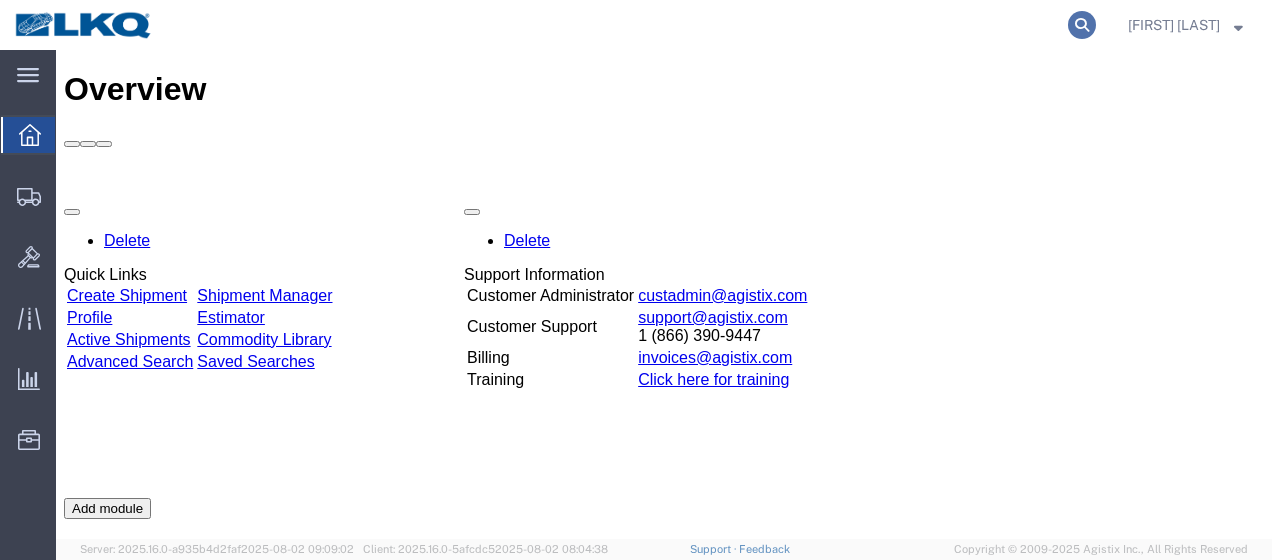 click 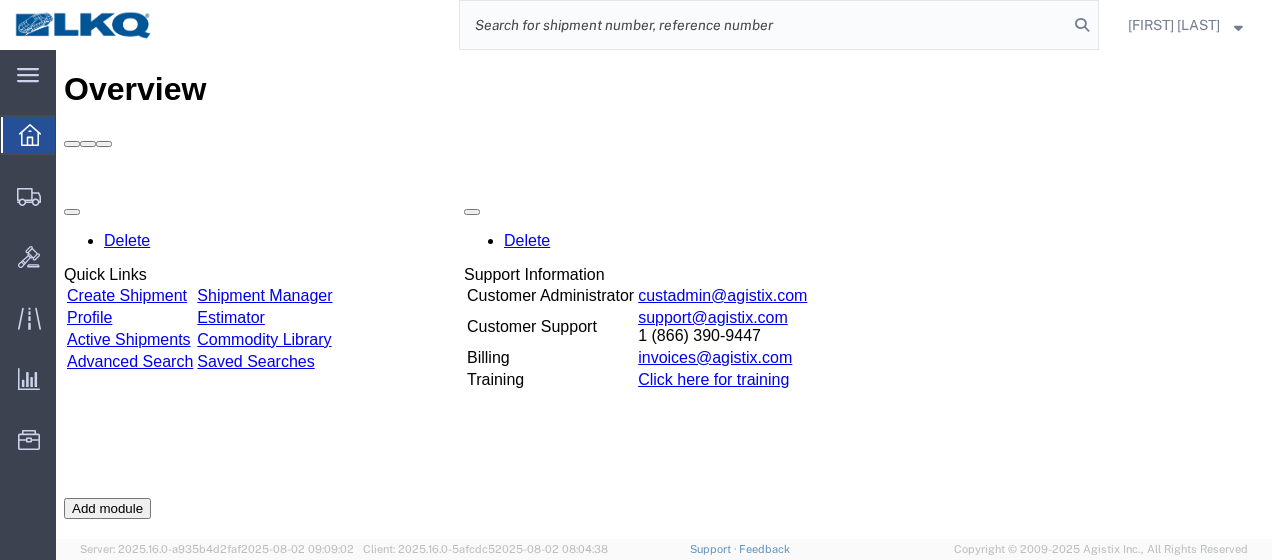 click 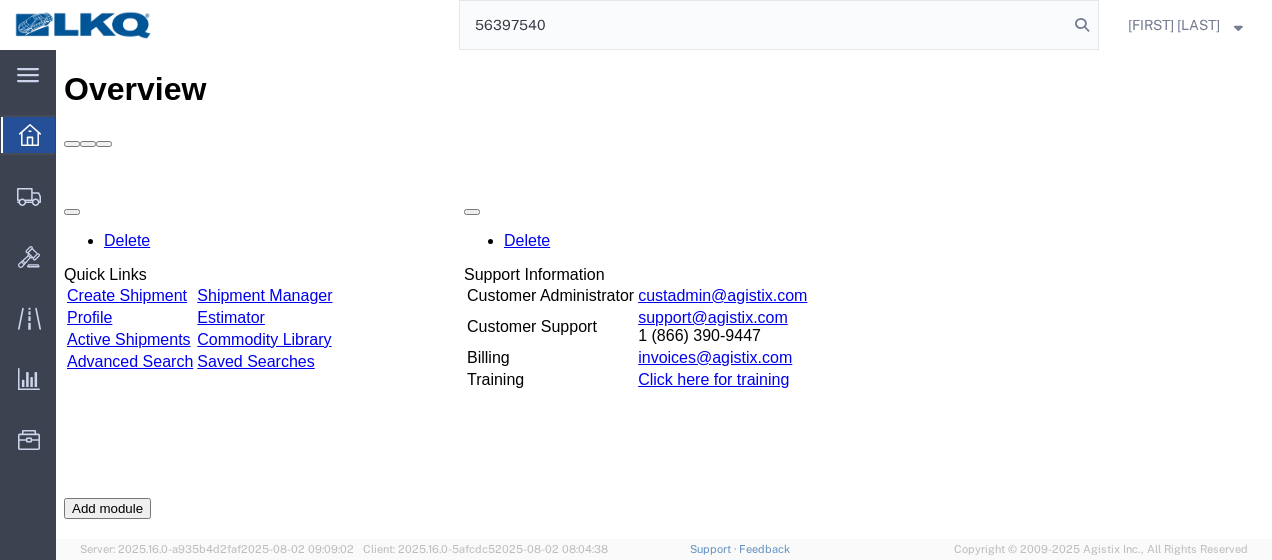 type on "56397540" 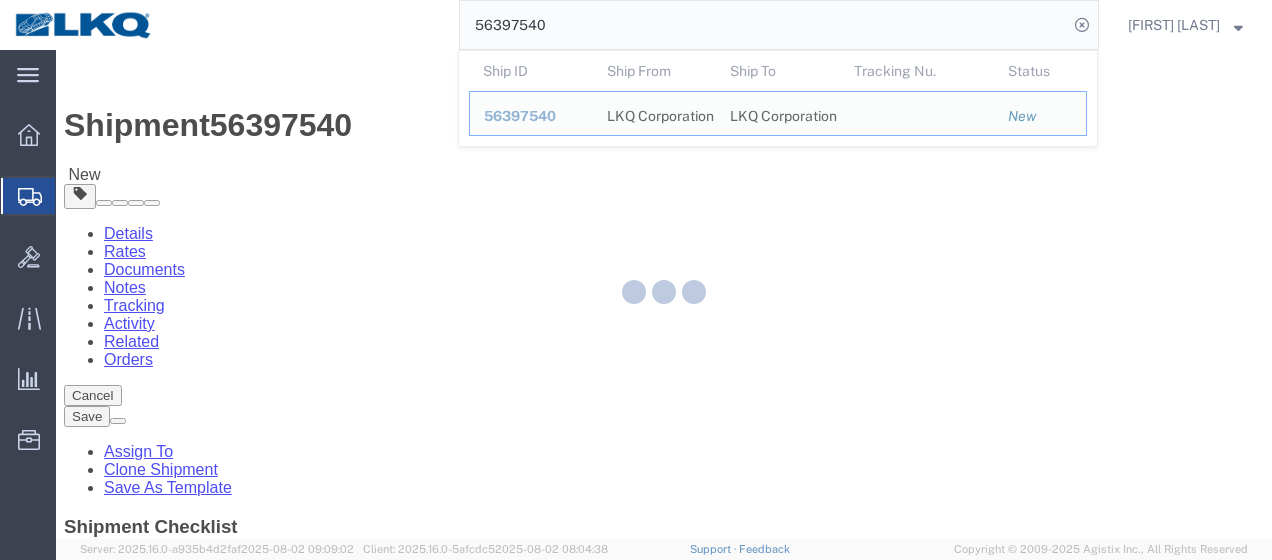 select on "27850" 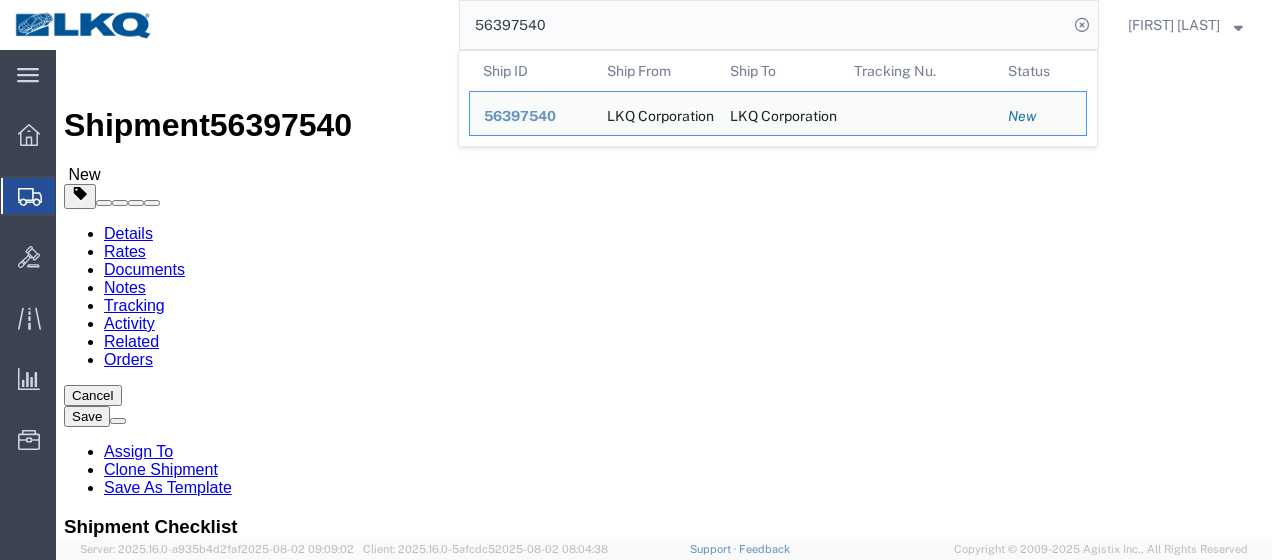 click on "Send To Bid" 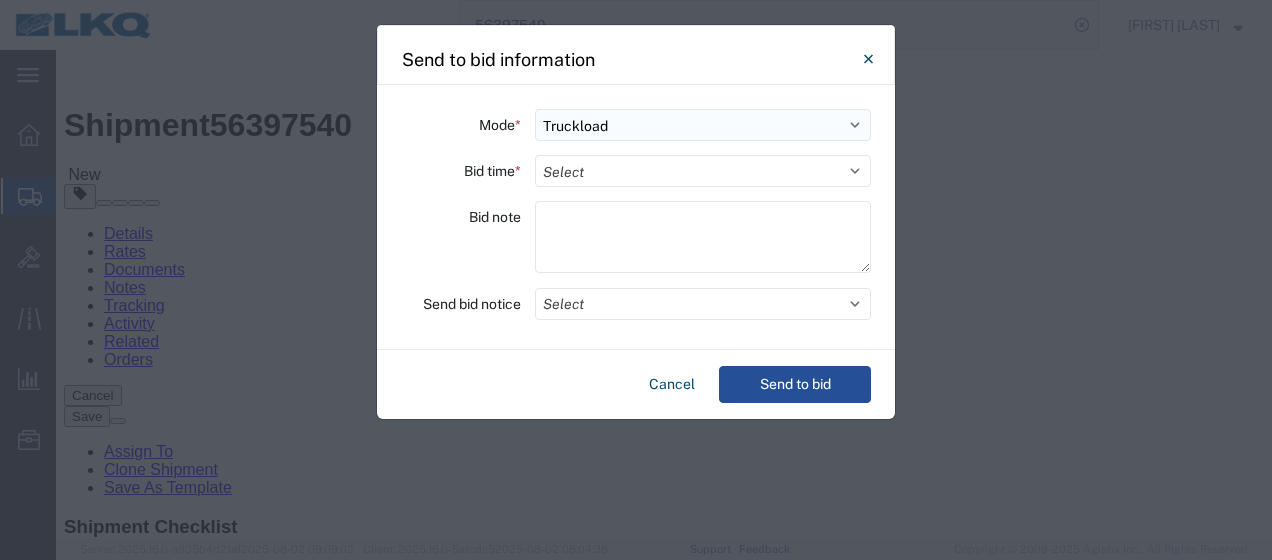 click on "Select Small Parcel Truckload Air Rail Less than Truckload Ocean Freight Multi-Leg" 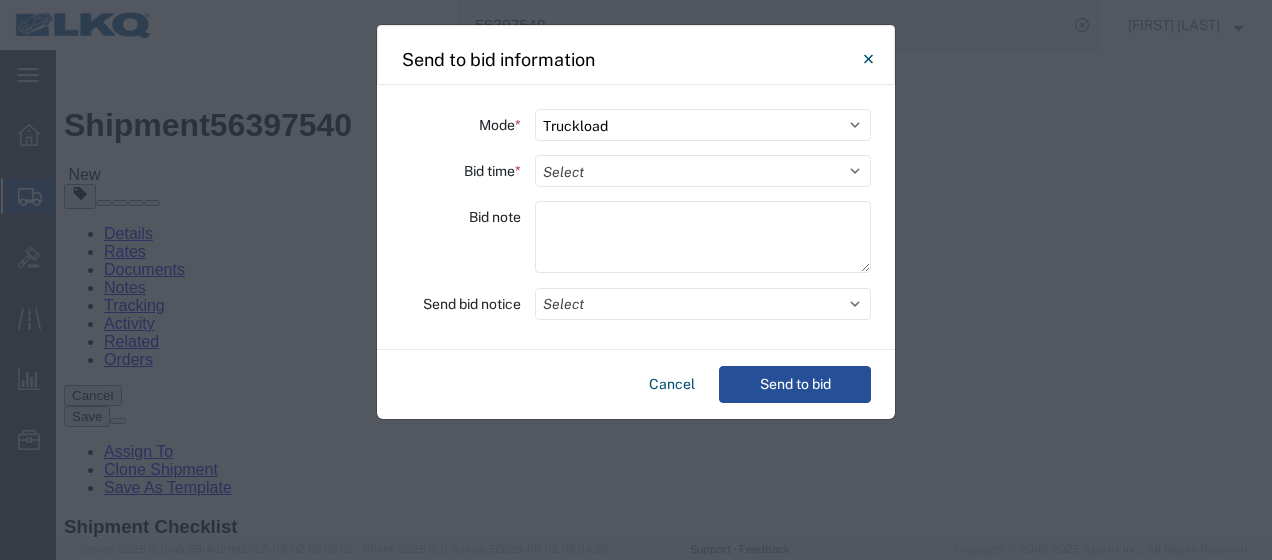 select on "LTL" 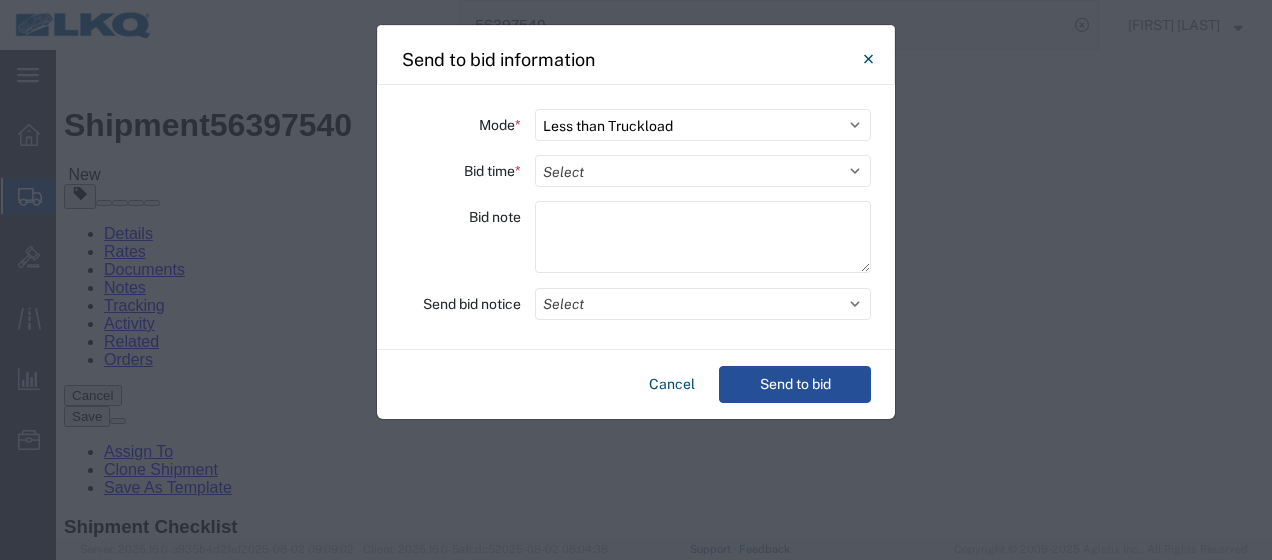 click on "Select Small Parcel Truckload Air Rail Less than Truckload Ocean Freight Multi-Leg" 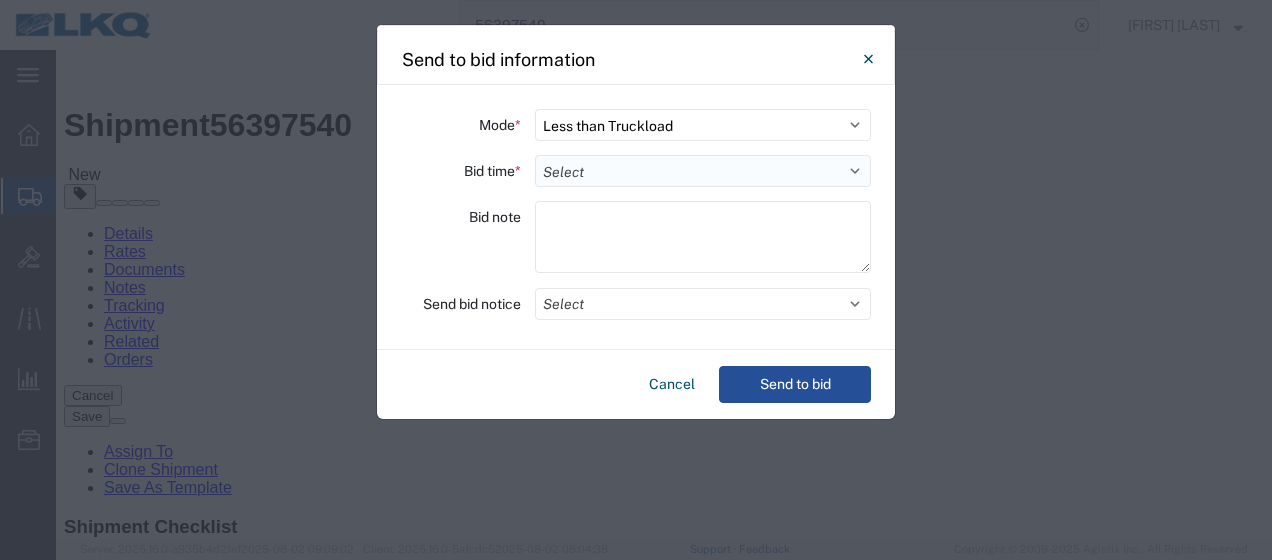 click on "Select 30 Min (Rush) 1 Hour (Rush) 2 Hours (Rush) 4 Hours (Rush) 8 Hours (Rush) 12 Hours (Rush) 16 Hours (Rush) 20 Hours (Rush) 24 Hours (Standard) 28 Hours (Extended) 32 Hours (Extended) 36 Hours (Extended) 2 Days (Extended) 3 Days (Extended) 4 Days (Extended) 5 Days (Extended) 6 Days (Extended) 7 Days (Extended)" 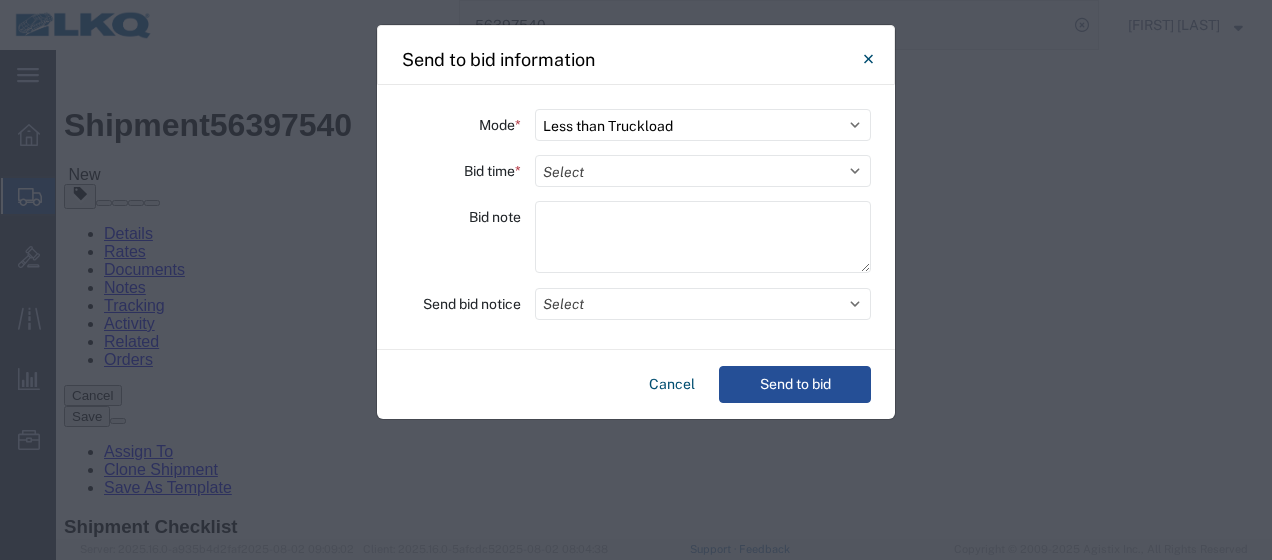select on "8" 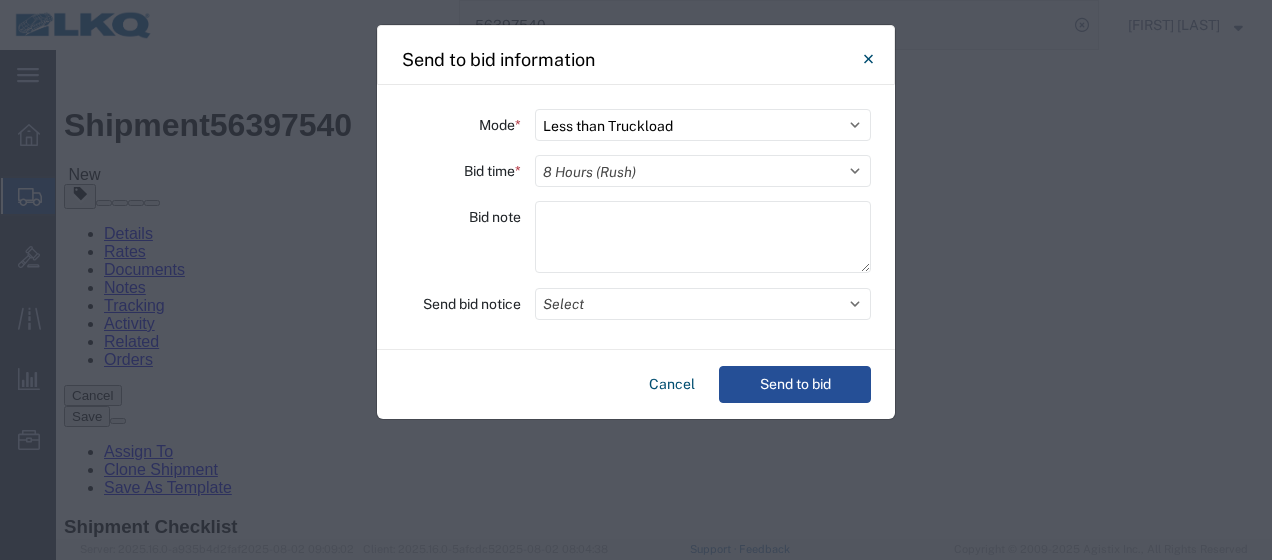 click on "Select 30 Min (Rush) 1 Hour (Rush) 2 Hours (Rush) 4 Hours (Rush) 8 Hours (Rush) 12 Hours (Rush) 16 Hours (Rush) 20 Hours (Rush) 24 Hours (Standard) 28 Hours (Extended) 32 Hours (Extended) 36 Hours (Extended) 2 Days (Extended) 3 Days (Extended) 4 Days (Extended) 5 Days (Extended) 6 Days (Extended) 7 Days (Extended)" 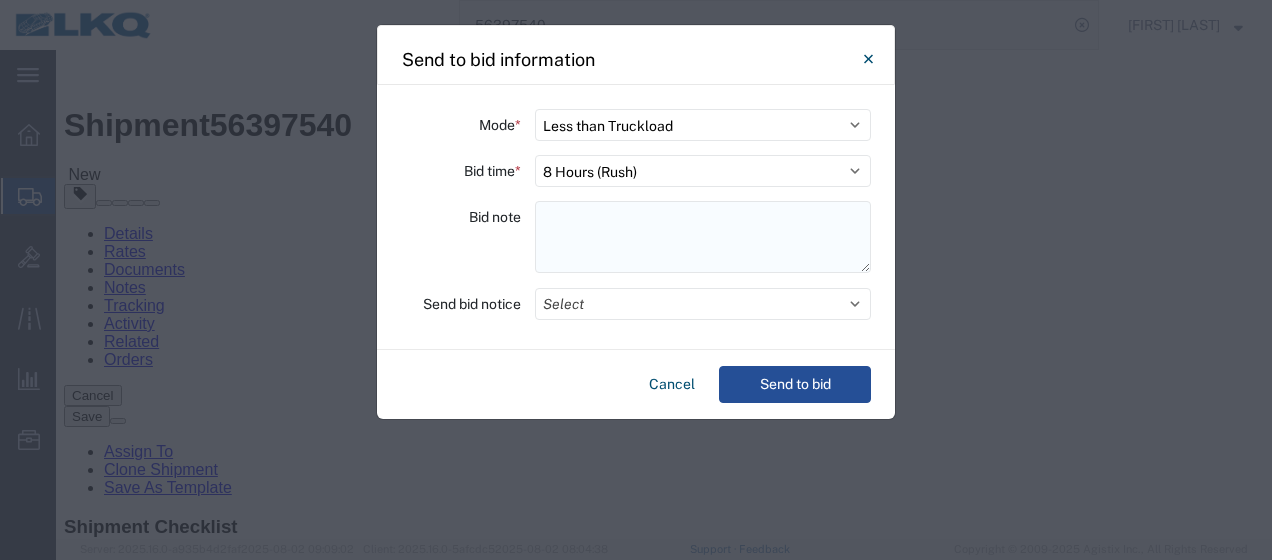 click 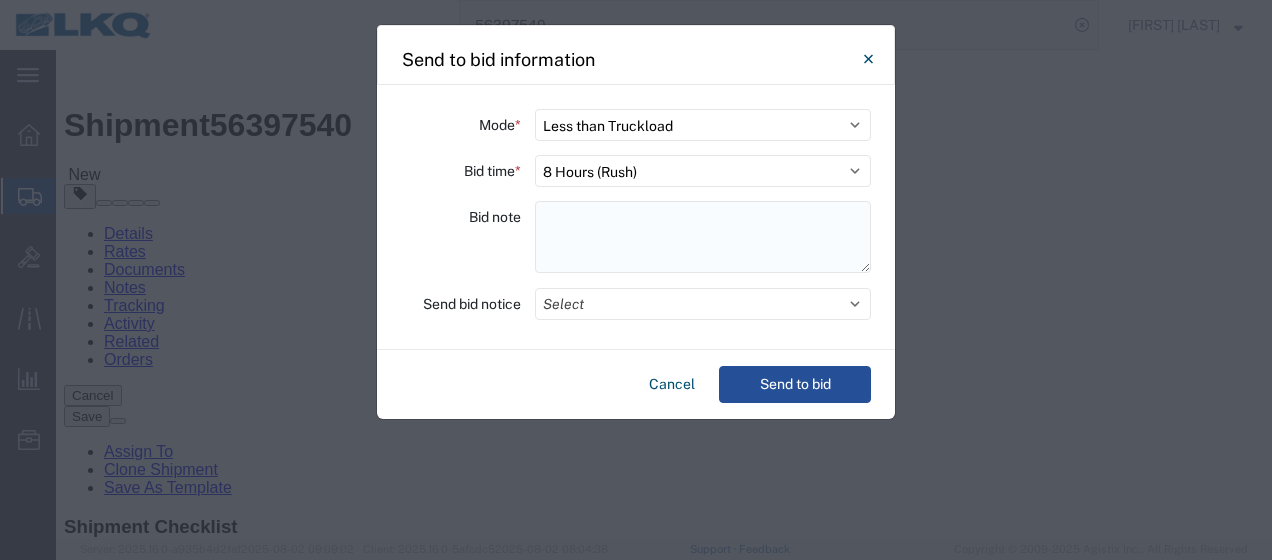 paste on "[NUMBER]-[LOCATION] [NUMBER] [NUMBER]/[NUMBER]" 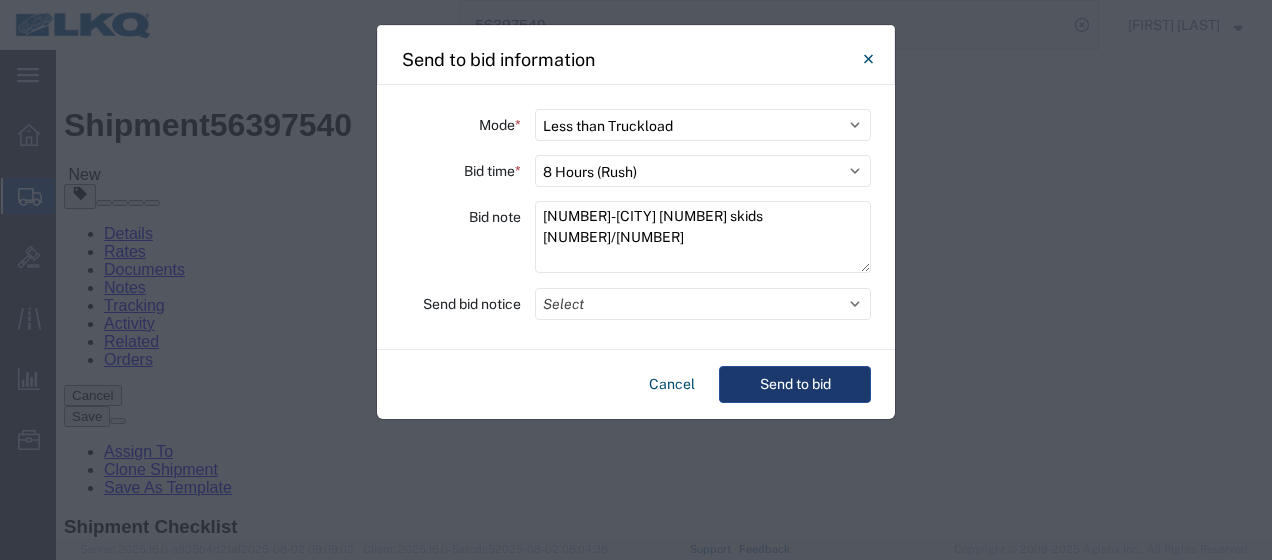 type on "[NUMBER]-[LOCATION] [NUMBER] [NUMBER]/[NUMBER]" 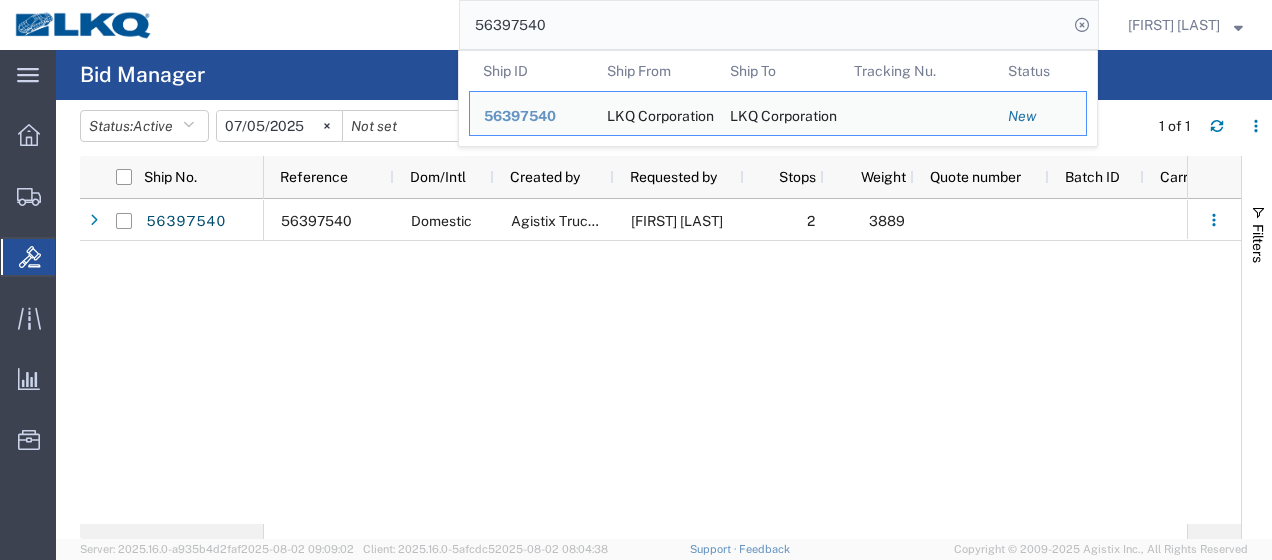 drag, startPoint x: 607, startPoint y: 23, endPoint x: 499, endPoint y: 18, distance: 108.11568 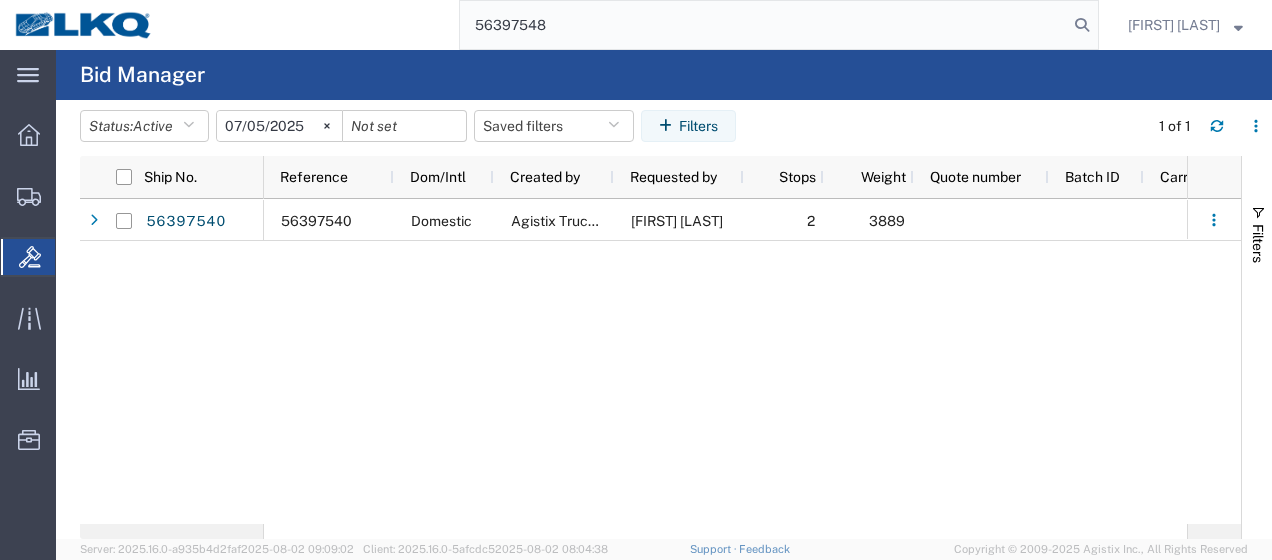 type on "56397548" 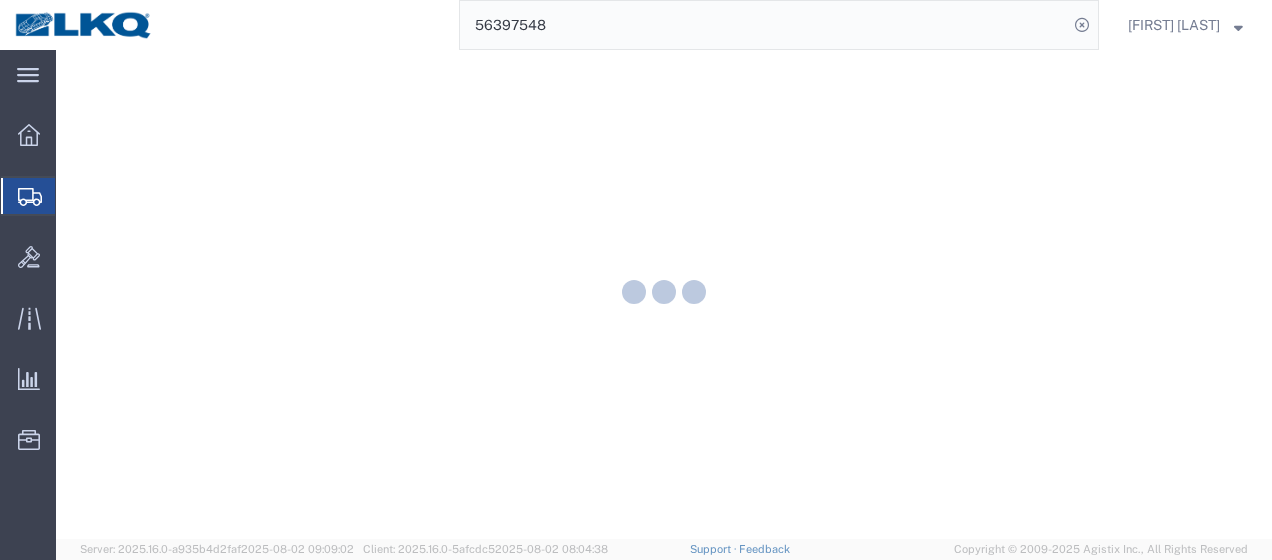 scroll, scrollTop: 0, scrollLeft: 0, axis: both 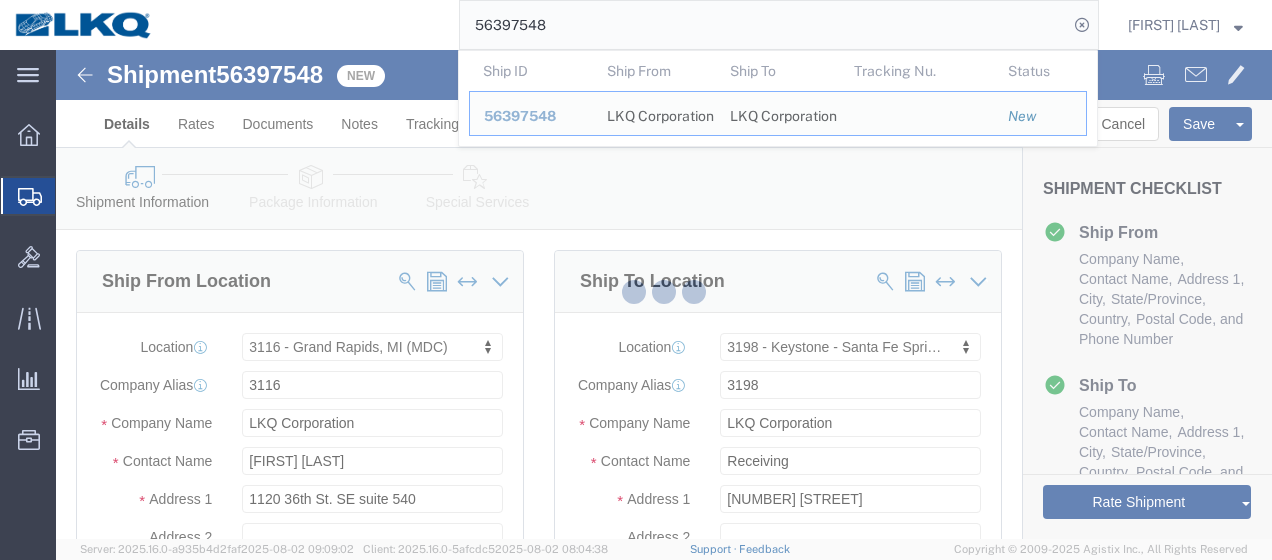 select on "27850" 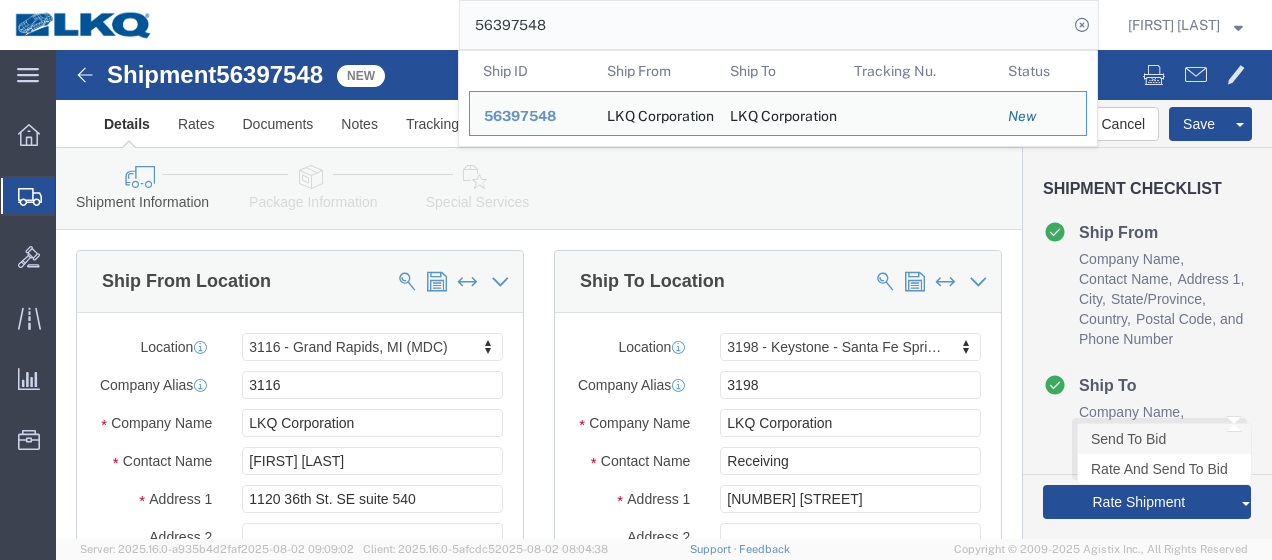 click on "Send To Bid" 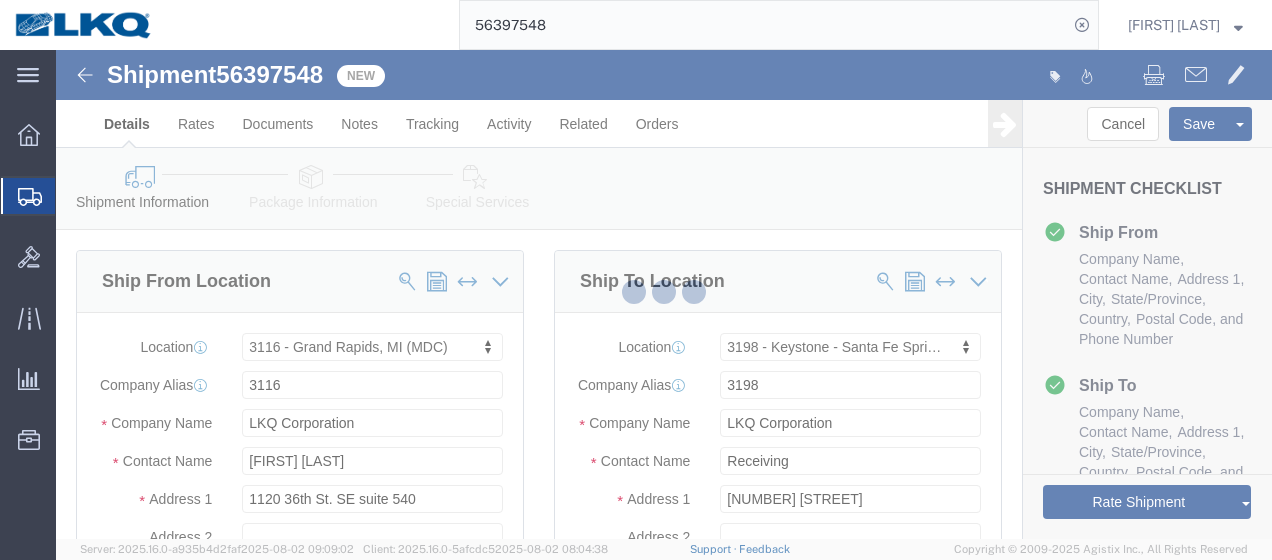 select on "TL" 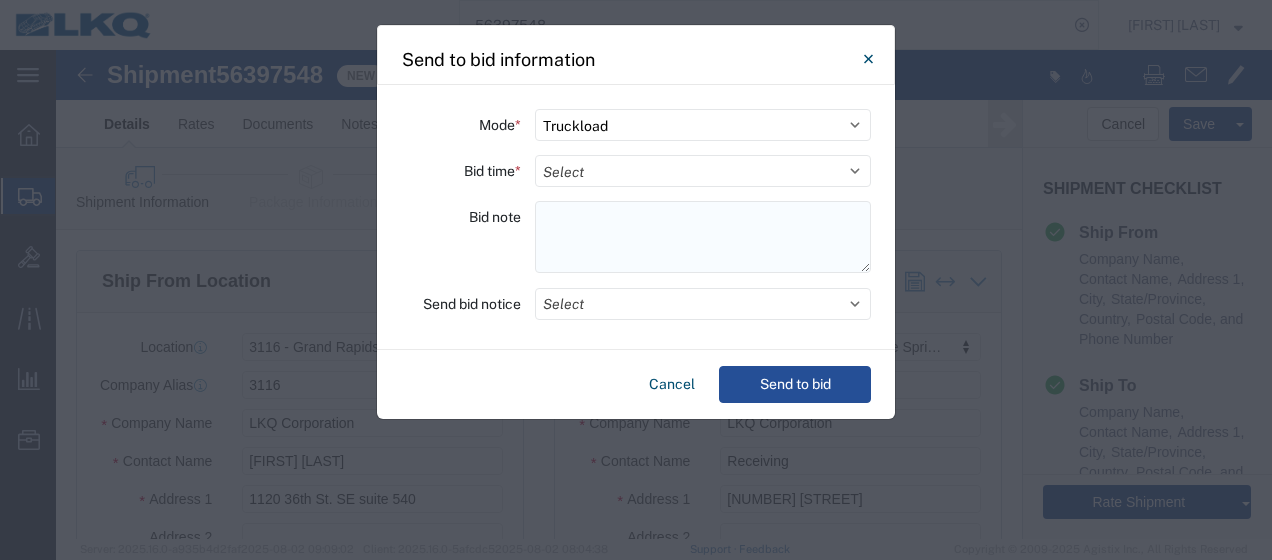 paste on "[NUMBER]-[LOCATION] [NUMBER] [NUMBER]/[NUMBER]" 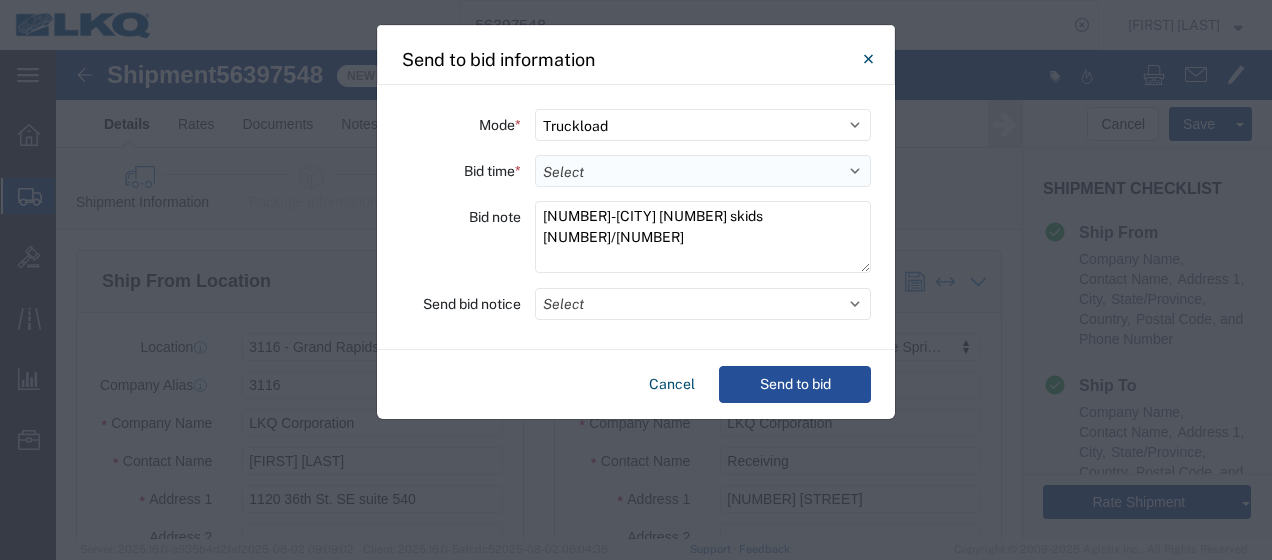 type on "[NUMBER]-[LOCATION] [NUMBER] [NUMBER]/[NUMBER]" 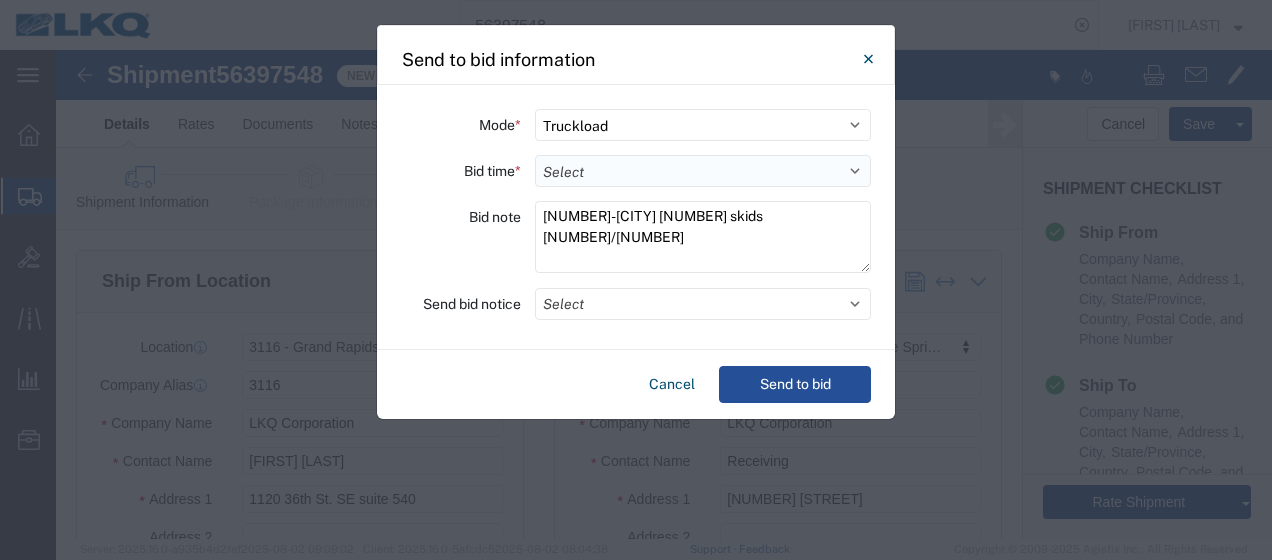 click on "Select 30 Min (Rush) 1 Hour (Rush) 2 Hours (Rush) 4 Hours (Rush) 8 Hours (Rush) 12 Hours (Rush) 16 Hours (Rush) 20 Hours (Rush) 24 Hours (Standard) 28 Hours (Extended) 32 Hours (Extended) 36 Hours (Extended) 2 Days (Extended) 3 Days (Extended) 4 Days (Extended) 5 Days (Extended) 6 Days (Extended) 7 Days (Extended)" 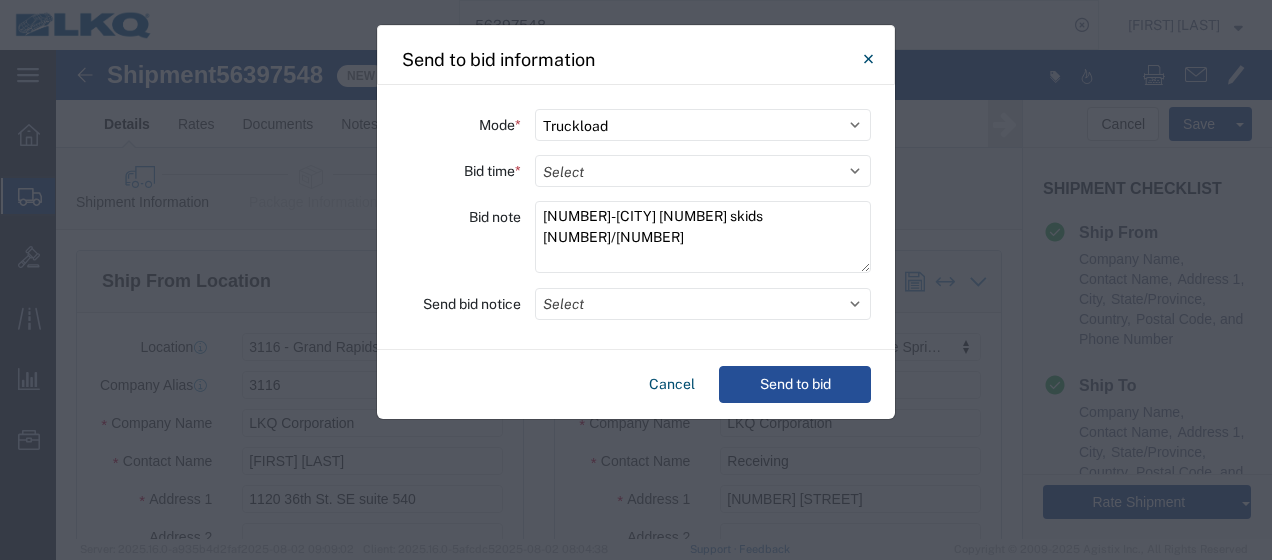 select on "8" 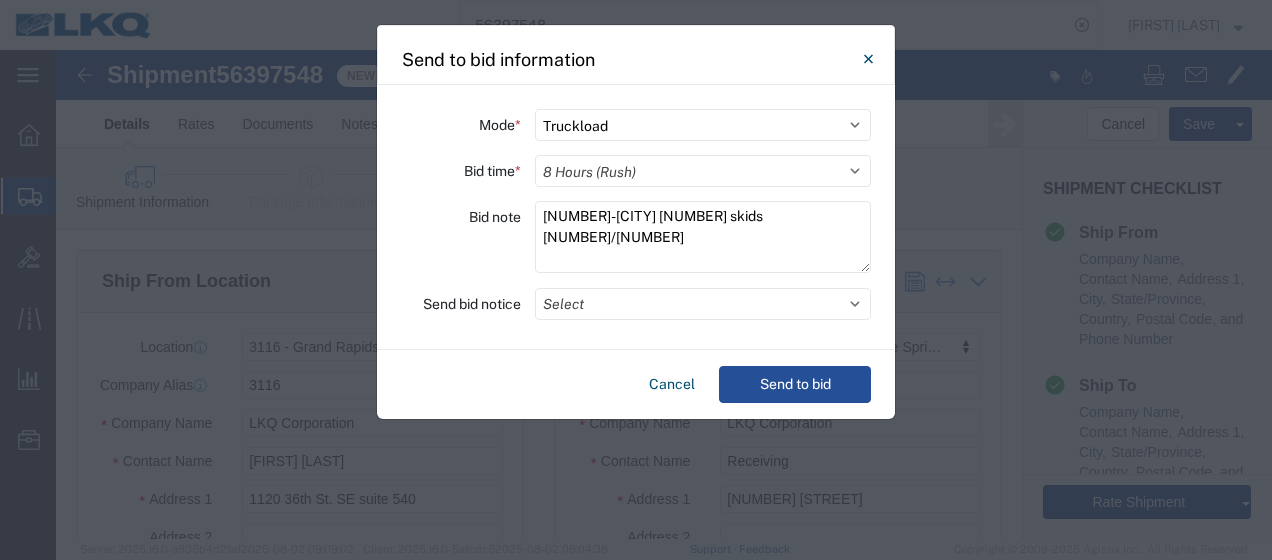 click on "Select 30 Min (Rush) 1 Hour (Rush) 2 Hours (Rush) 4 Hours (Rush) 8 Hours (Rush) 12 Hours (Rush) 16 Hours (Rush) 20 Hours (Rush) 24 Hours (Standard) 28 Hours (Extended) 32 Hours (Extended) 36 Hours (Extended) 2 Days (Extended) 3 Days (Extended) 4 Days (Extended) 5 Days (Extended) 6 Days (Extended) 7 Days (Extended)" 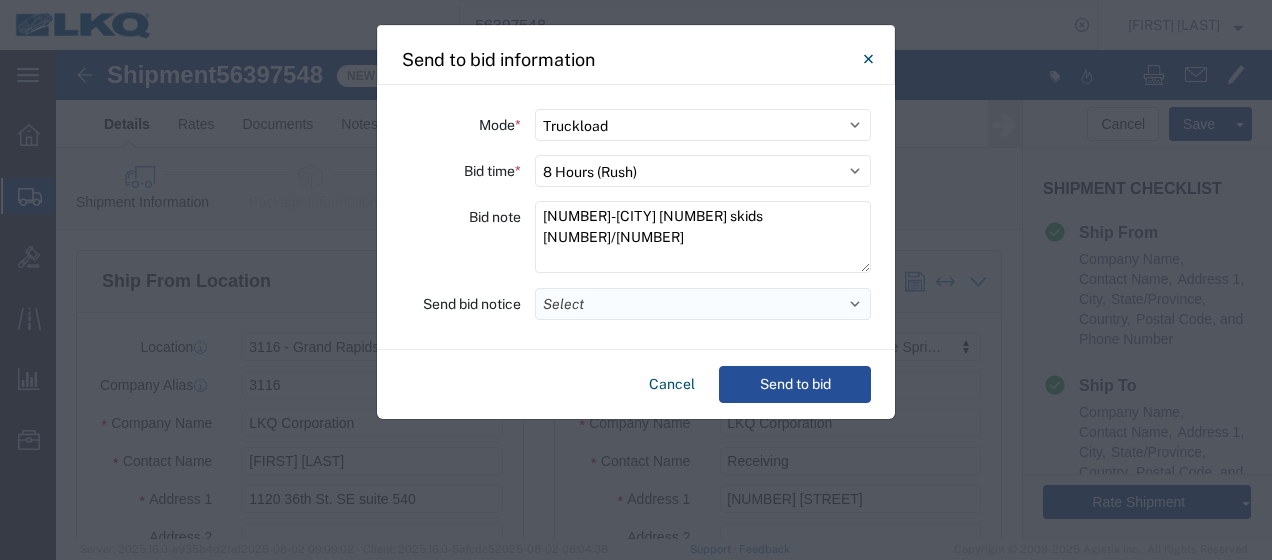 click on "Select" 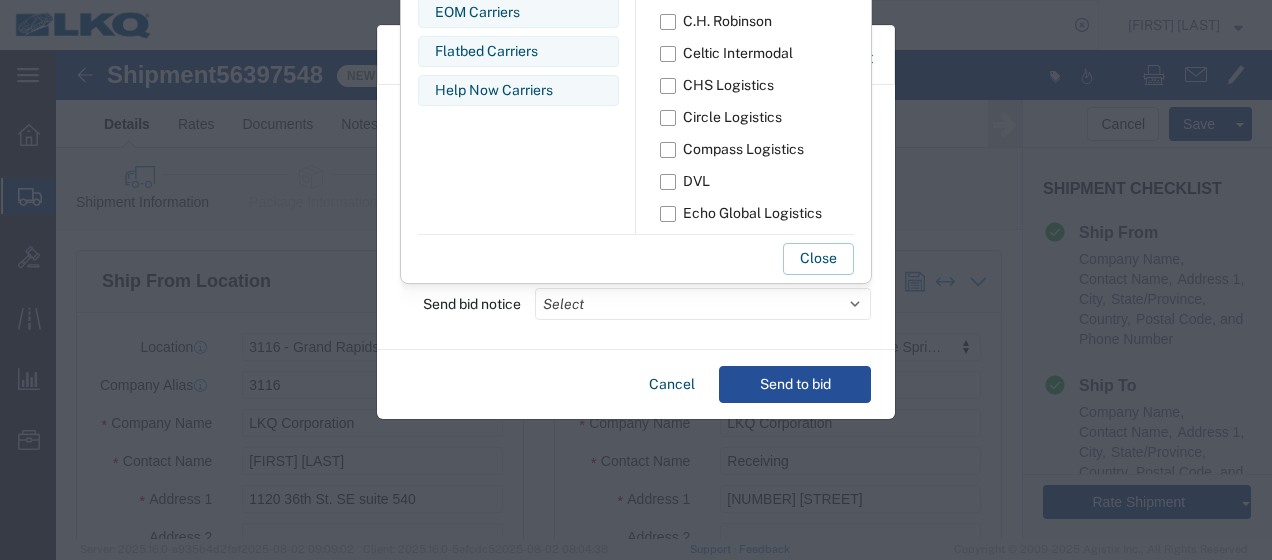 scroll, scrollTop: 400, scrollLeft: 0, axis: vertical 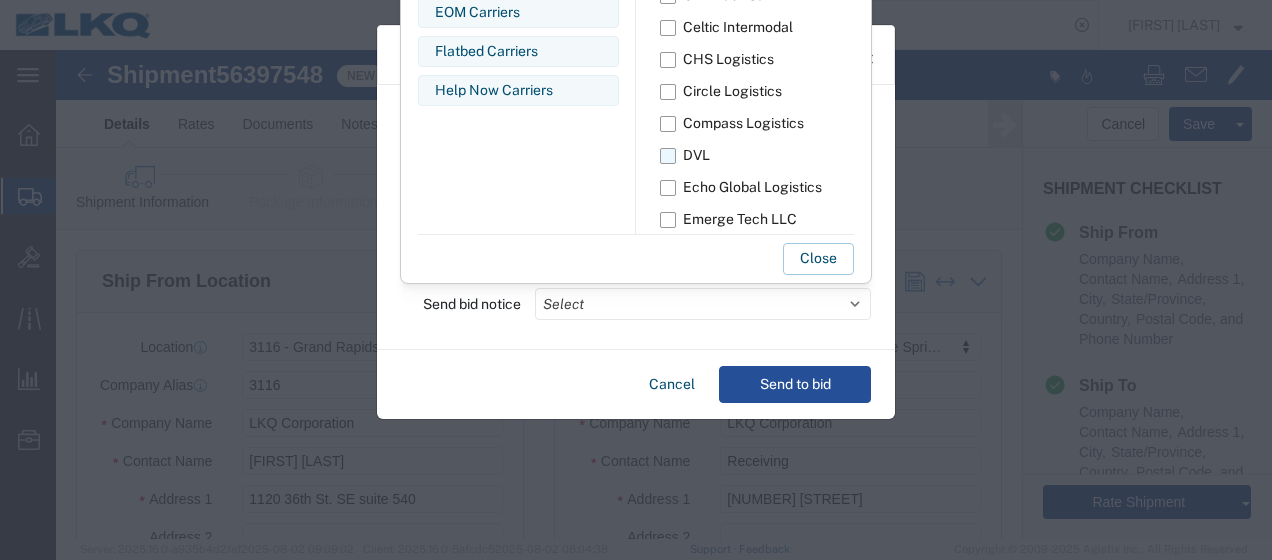 click on "DVL" 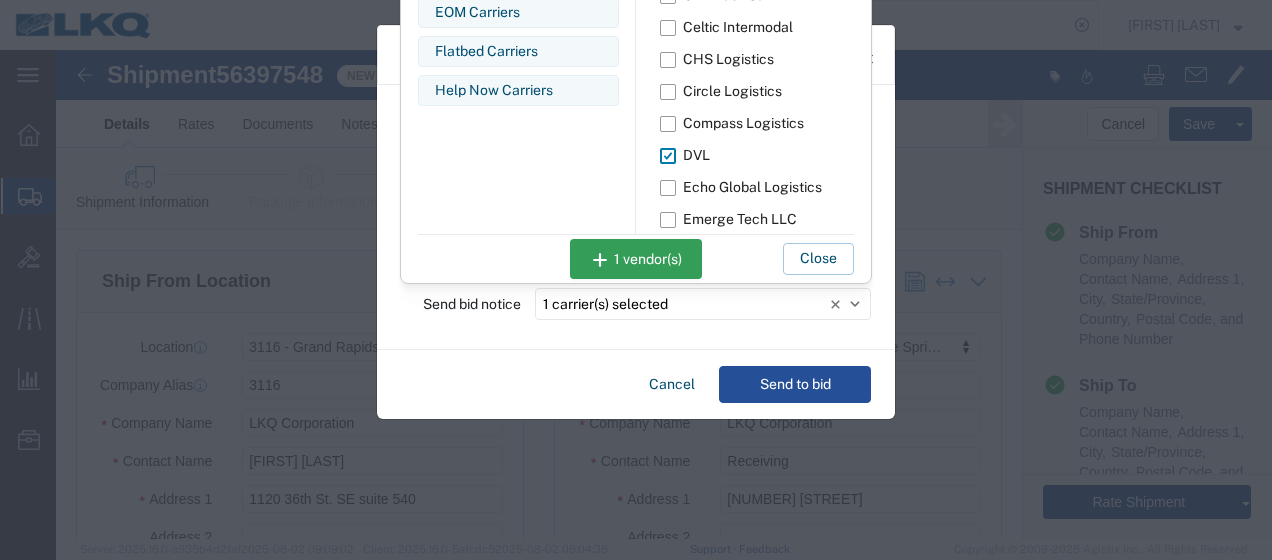 click on "Close" 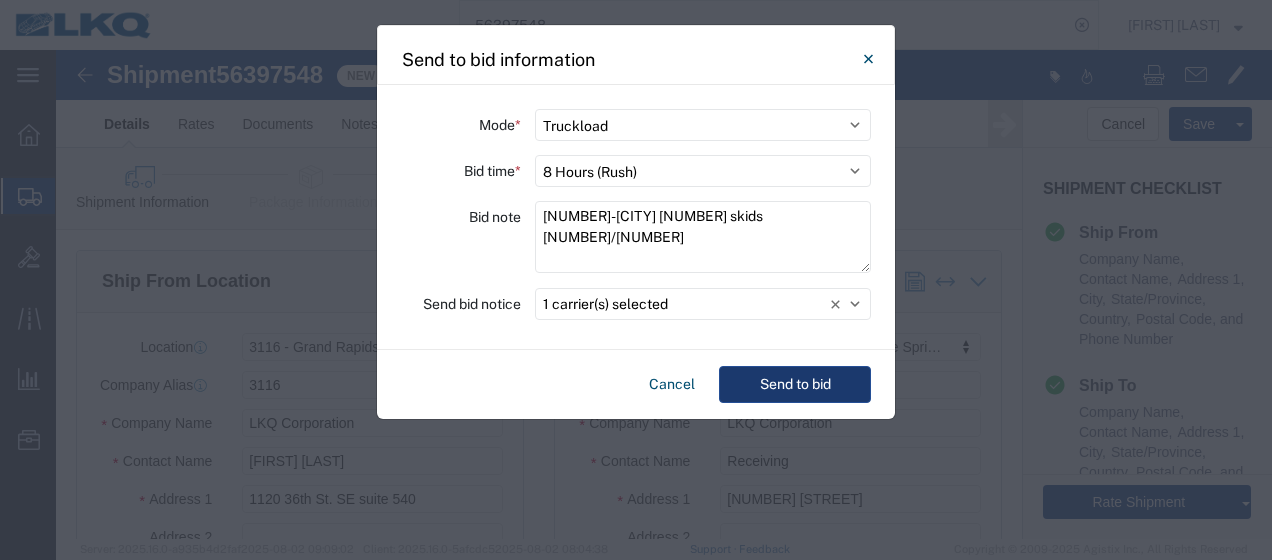 click on "Send to bid" 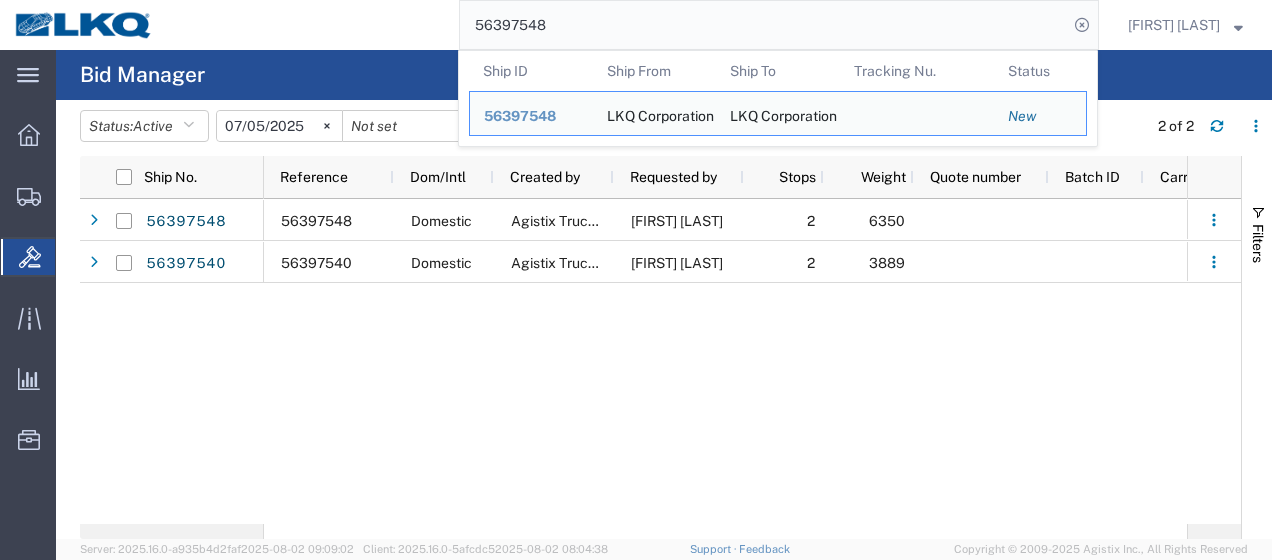 drag, startPoint x: 569, startPoint y: 13, endPoint x: 336, endPoint y: 1, distance: 233.3088 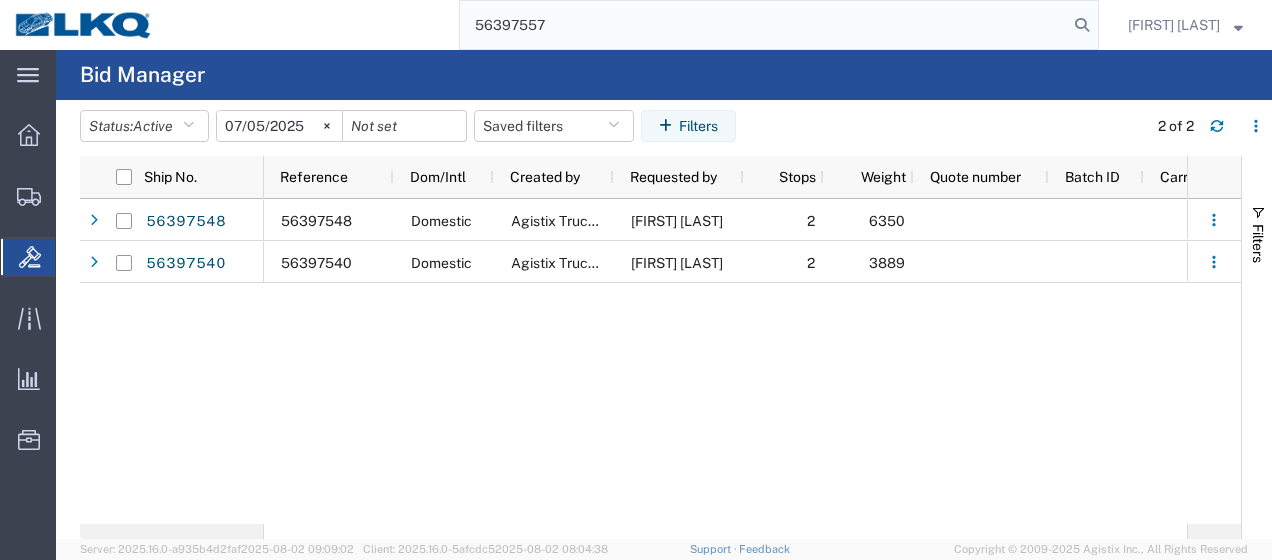 type on "[NUMBER]" 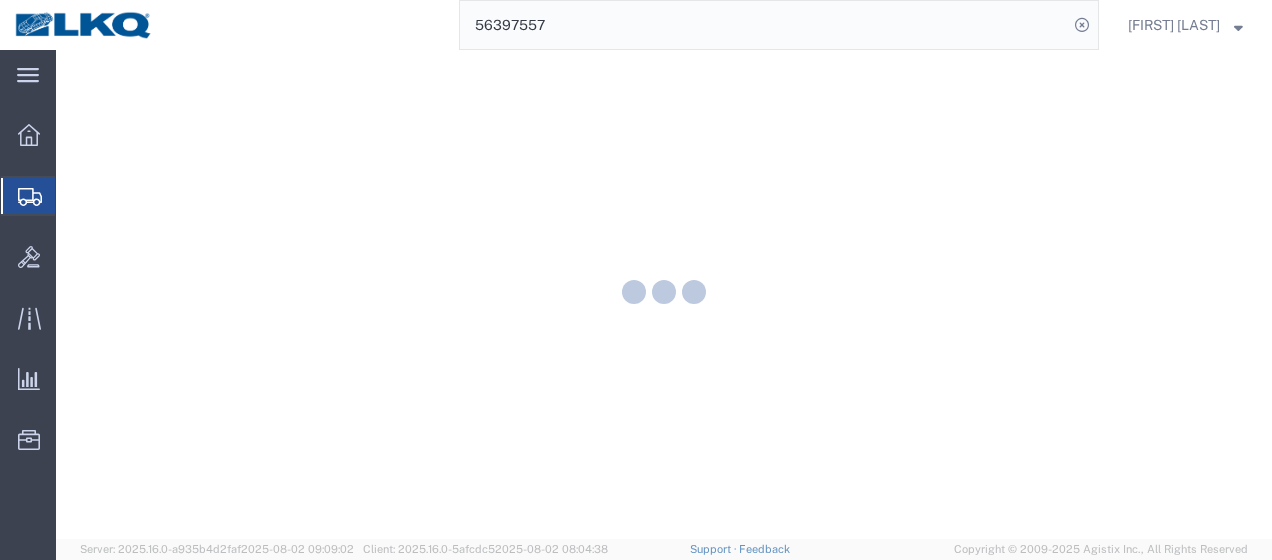 scroll, scrollTop: 0, scrollLeft: 0, axis: both 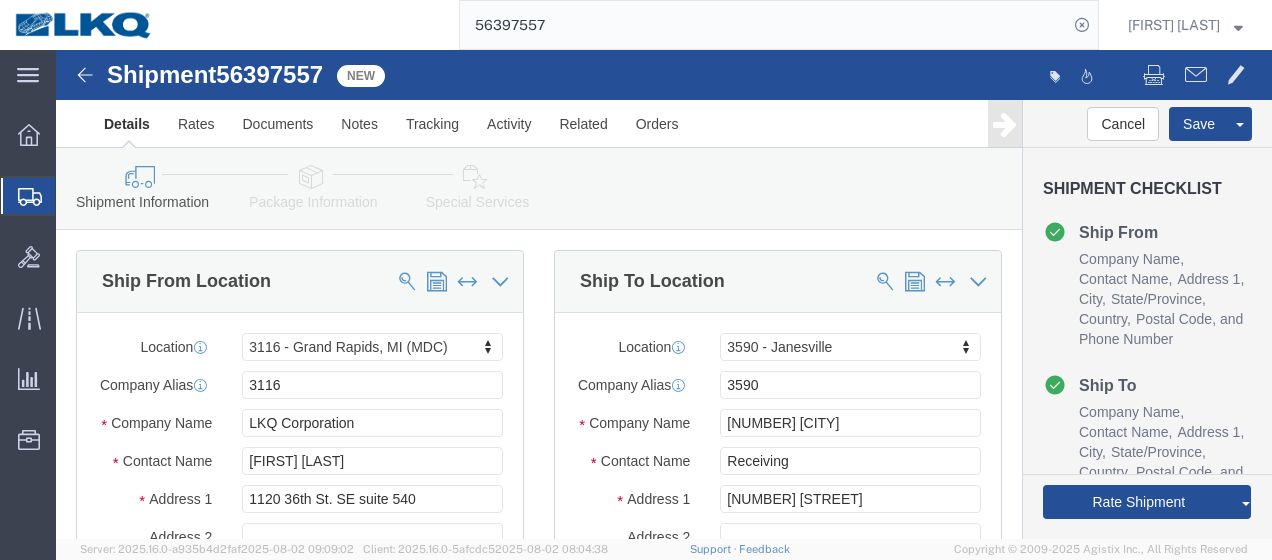 select on "27850" 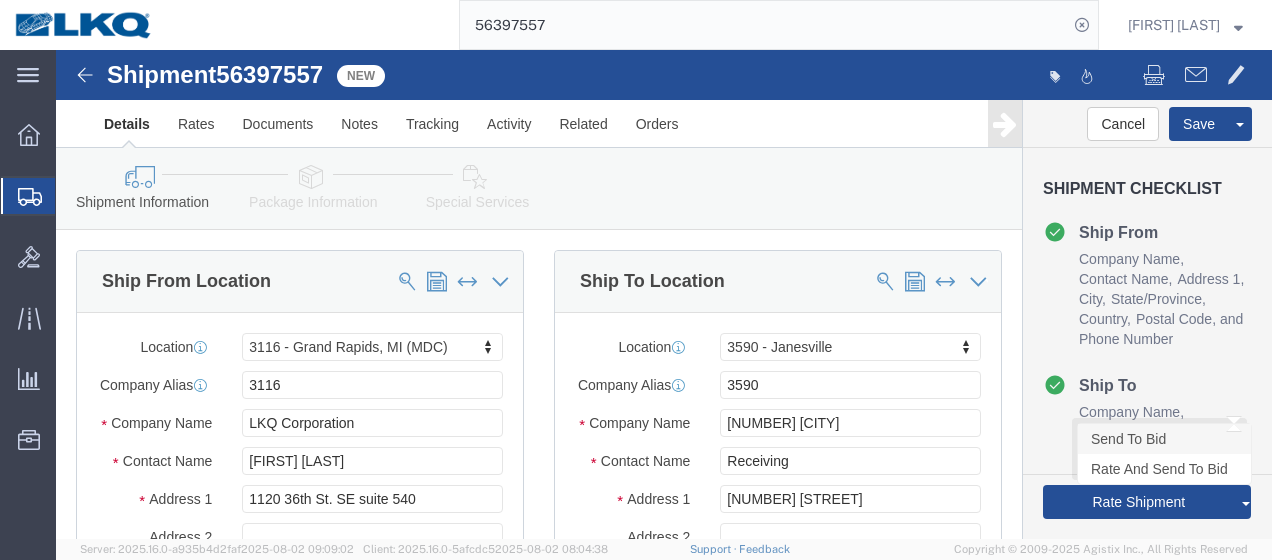 click on "Send To Bid" 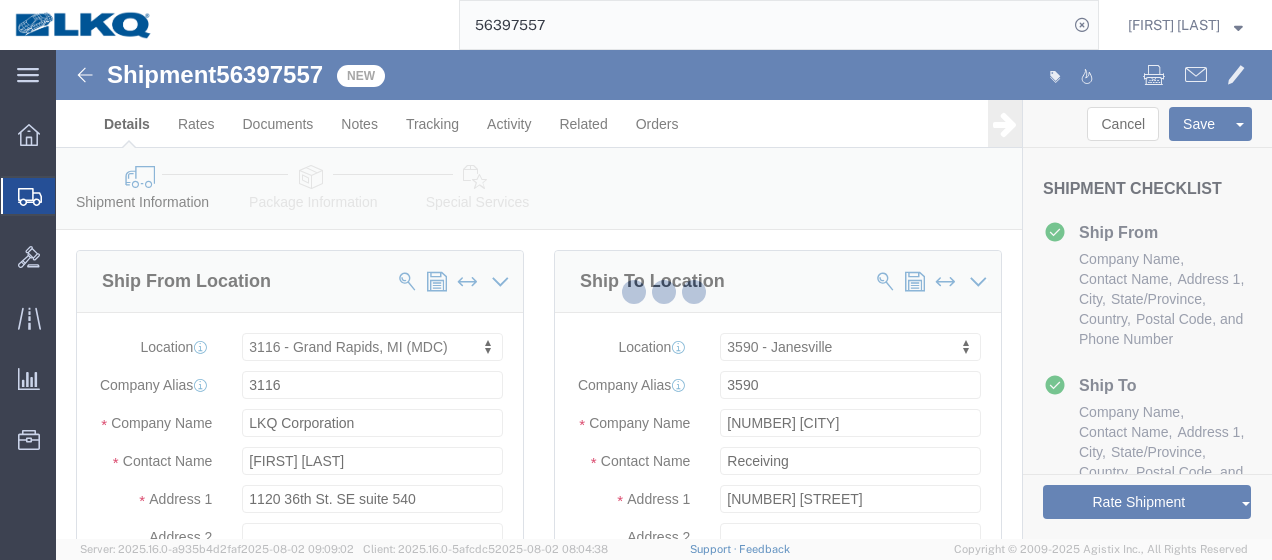 select on "TL" 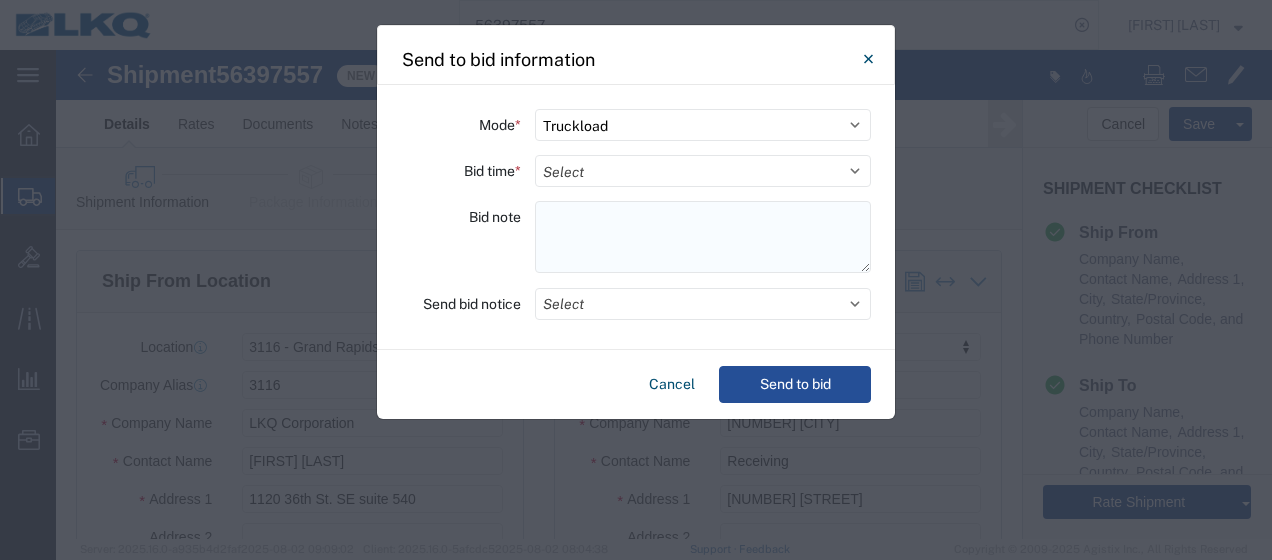 click 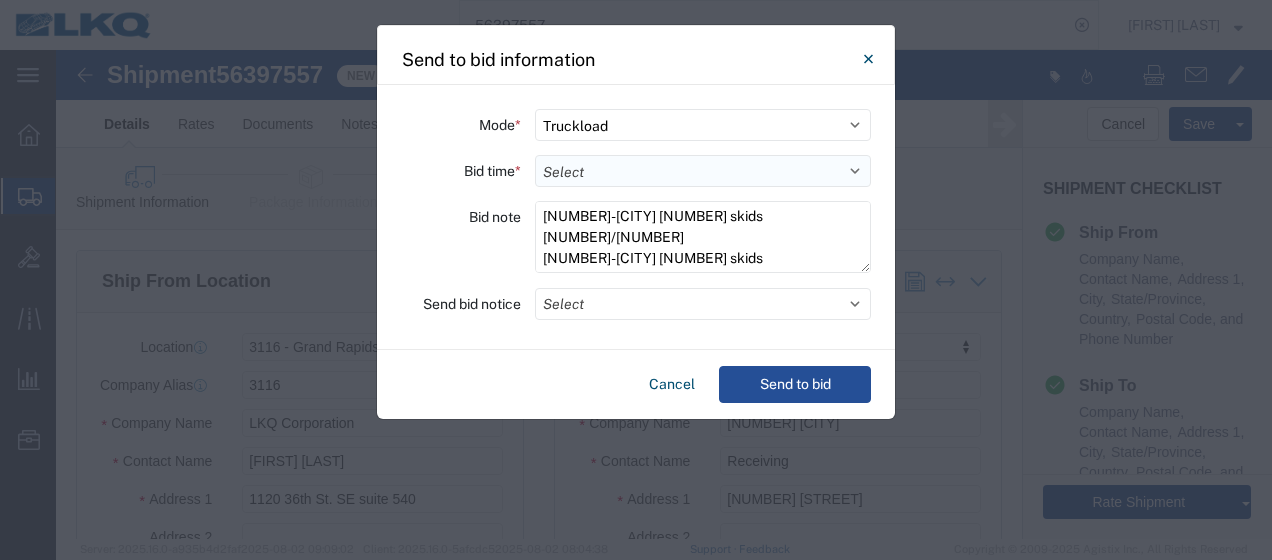 type on "[NUMBER]-[LOCATION] [NUMBER] [NUMBER]/[NUMBER]
[NUMBER]-[LOCATION] [NUMBER] [NUMBER]/[NUMBER]
[NUMBER]-[LOCATION] [NUMBER] [NUMBER]" 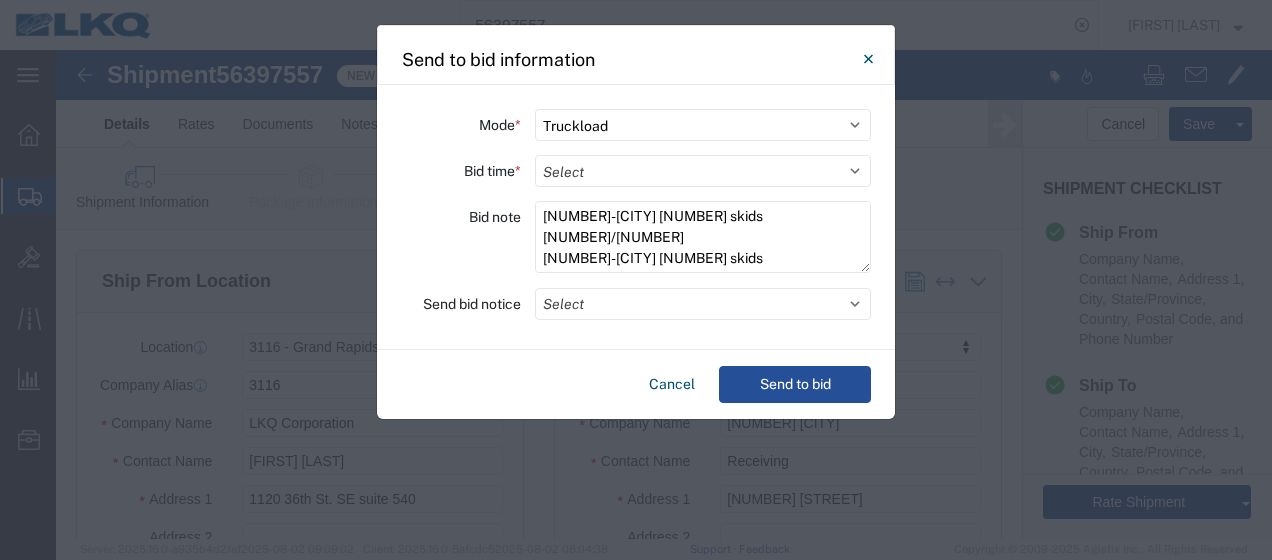 select on "8" 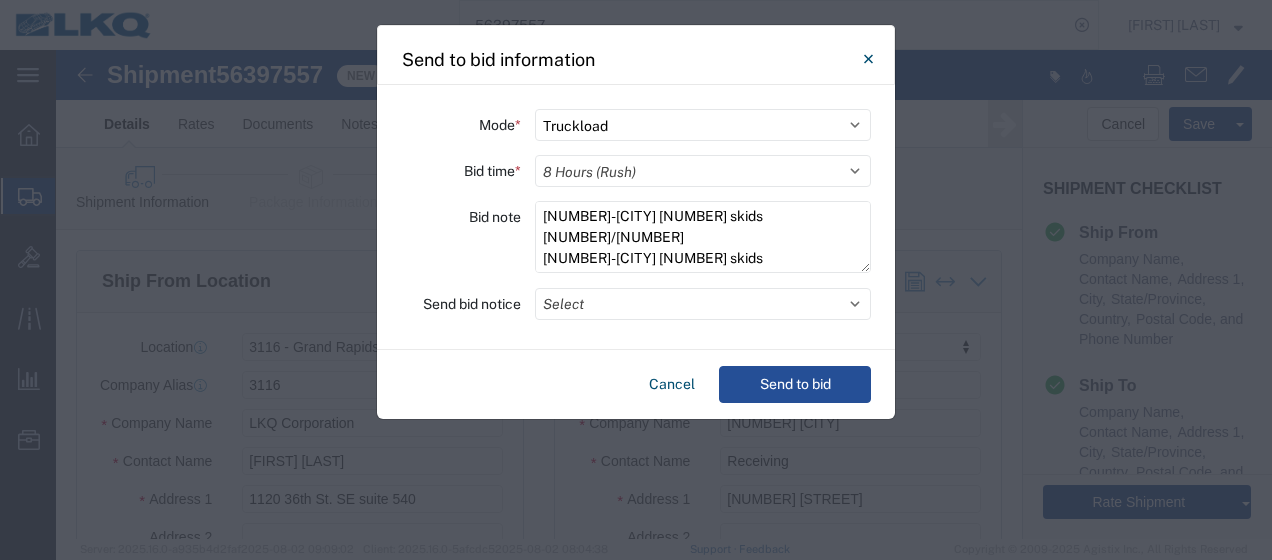click on "Select 30 Min (Rush) 1 Hour (Rush) 2 Hours (Rush) 4 Hours (Rush) 8 Hours (Rush) 12 Hours (Rush) 16 Hours (Rush) 20 Hours (Rush) 24 Hours (Standard) 28 Hours (Extended) 32 Hours (Extended) 36 Hours (Extended) 2 Days (Extended) 3 Days (Extended) 4 Days (Extended) 5 Days (Extended) 6 Days (Extended) 7 Days (Extended)" 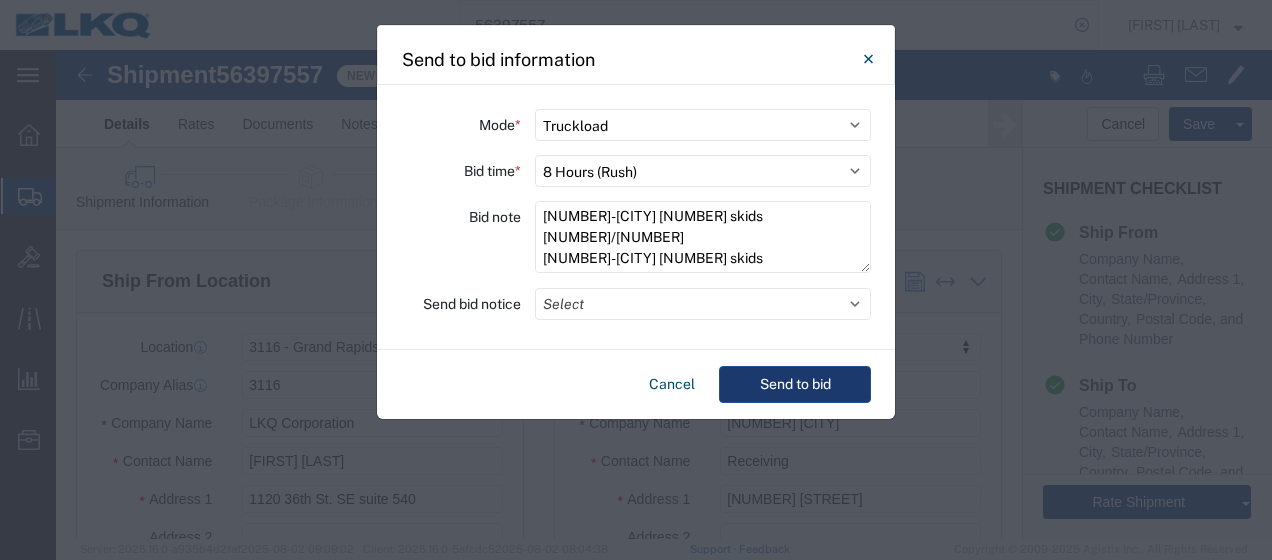 click on "Send to bid" 